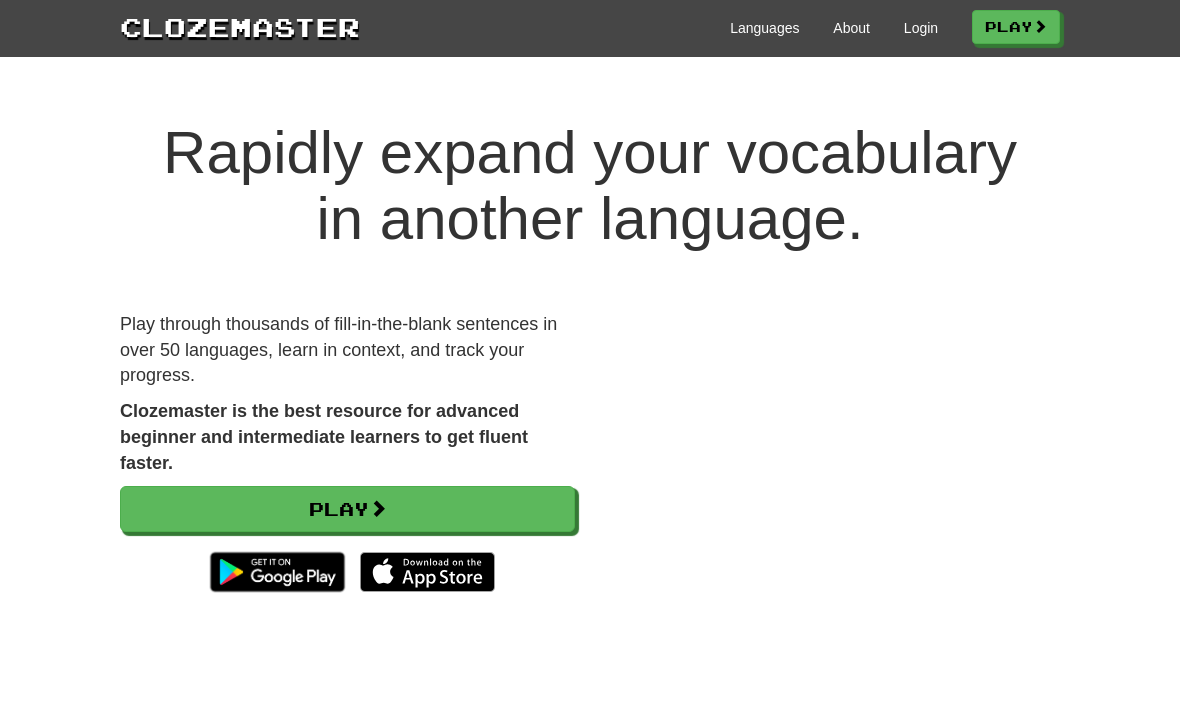 scroll, scrollTop: 0, scrollLeft: 0, axis: both 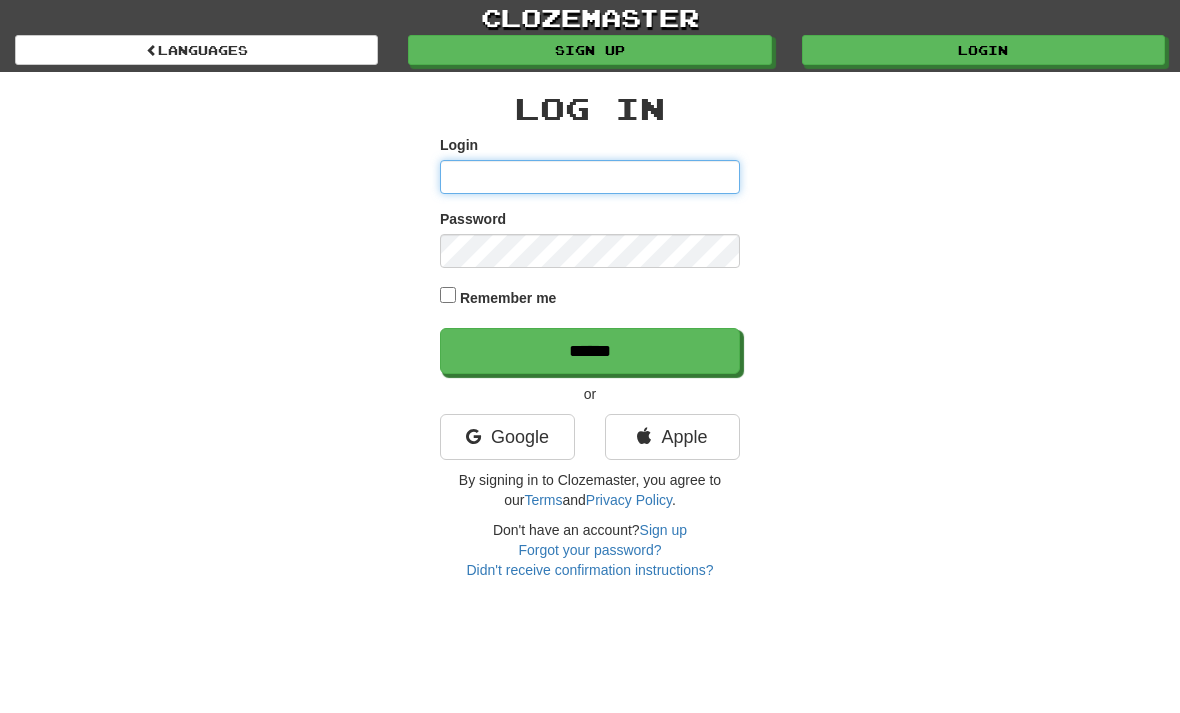 type on "**********" 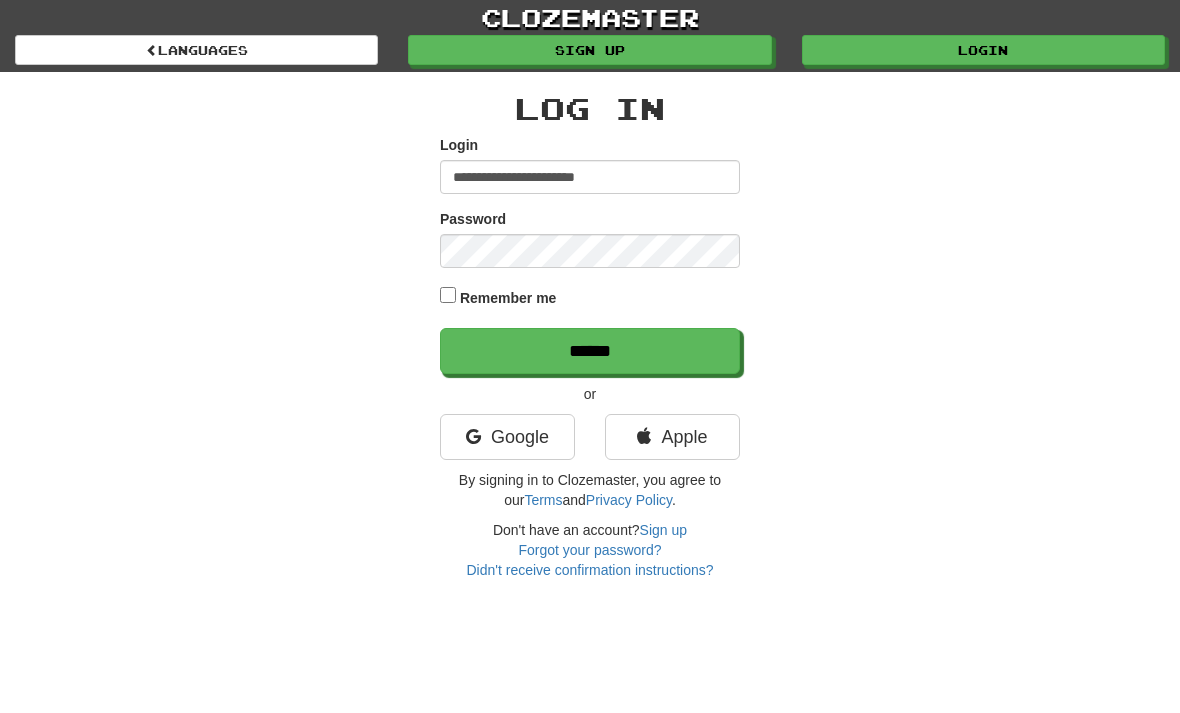 click on "******" at bounding box center (590, 351) 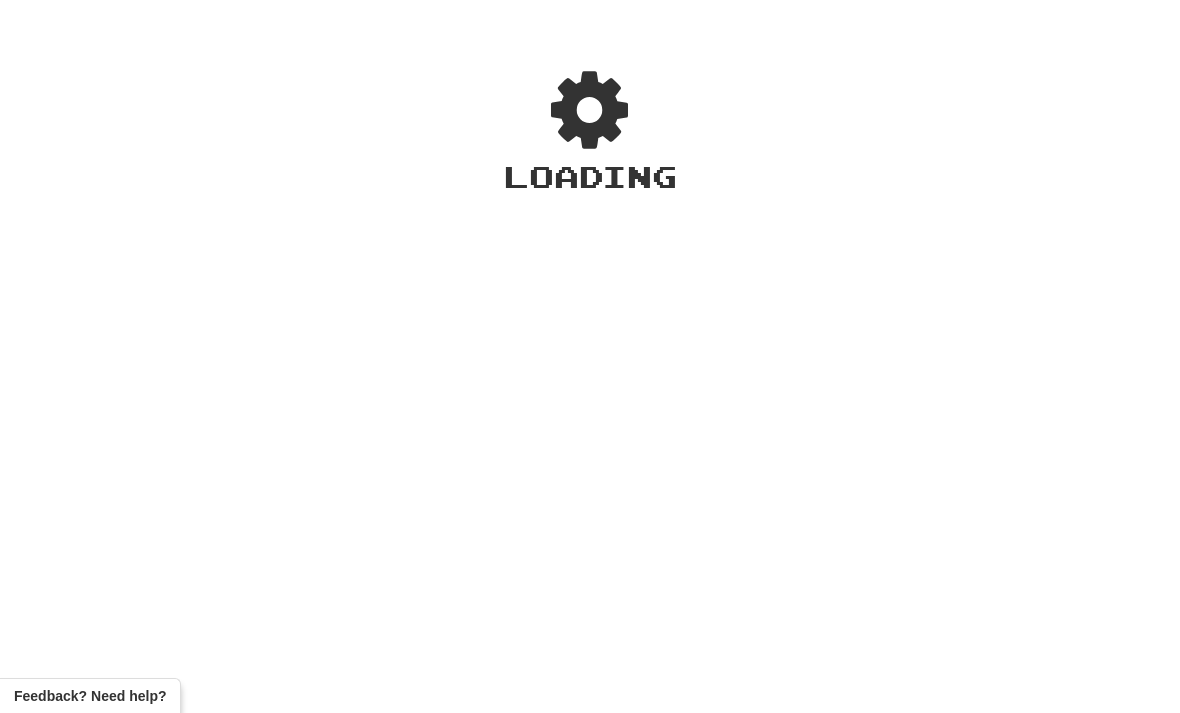 scroll, scrollTop: 0, scrollLeft: 0, axis: both 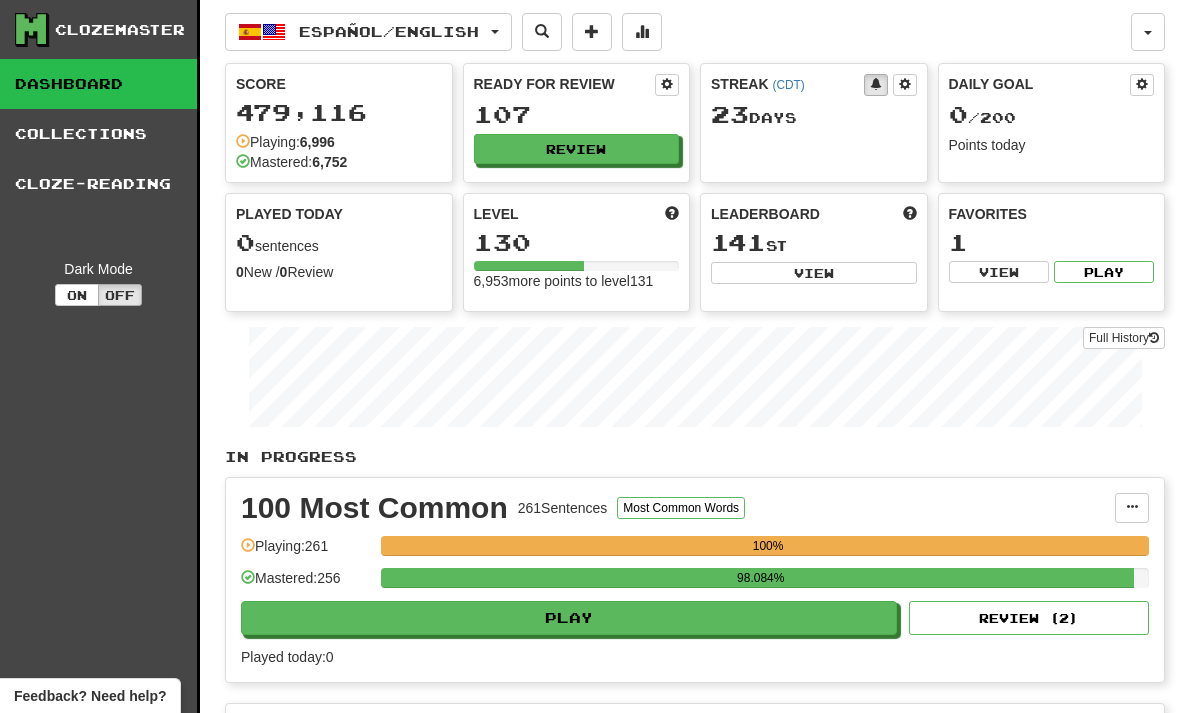 click on "Review" at bounding box center (577, 149) 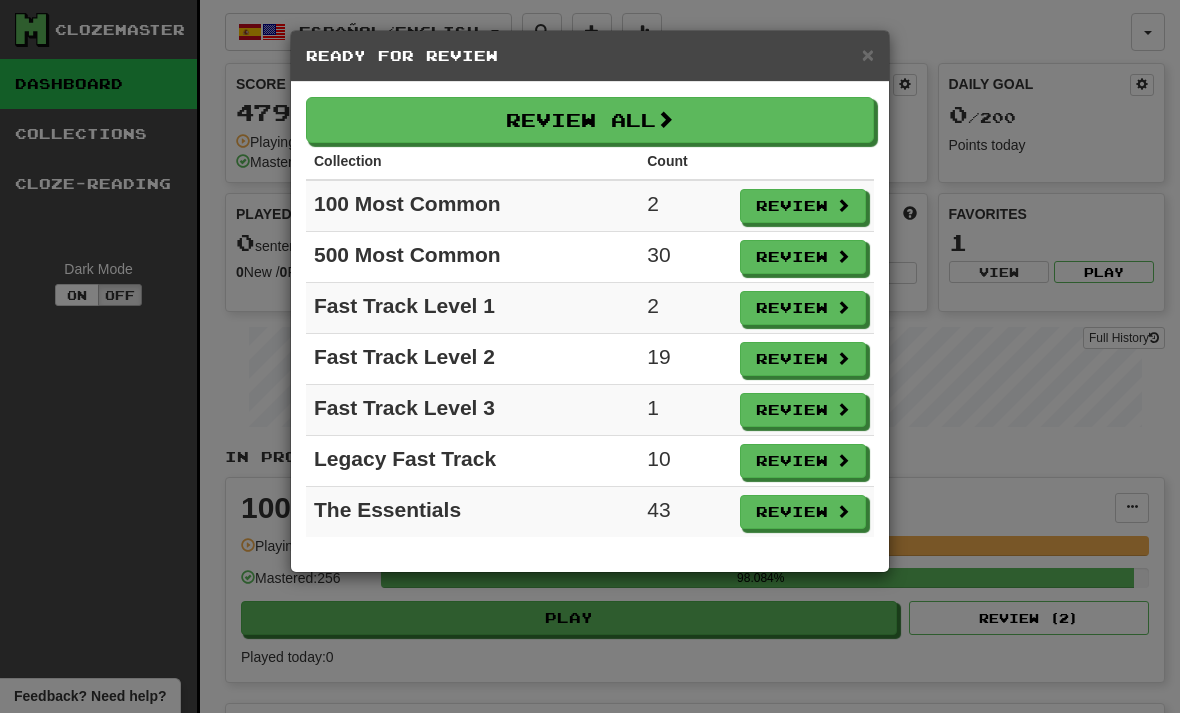 click on "Review All" at bounding box center (590, 120) 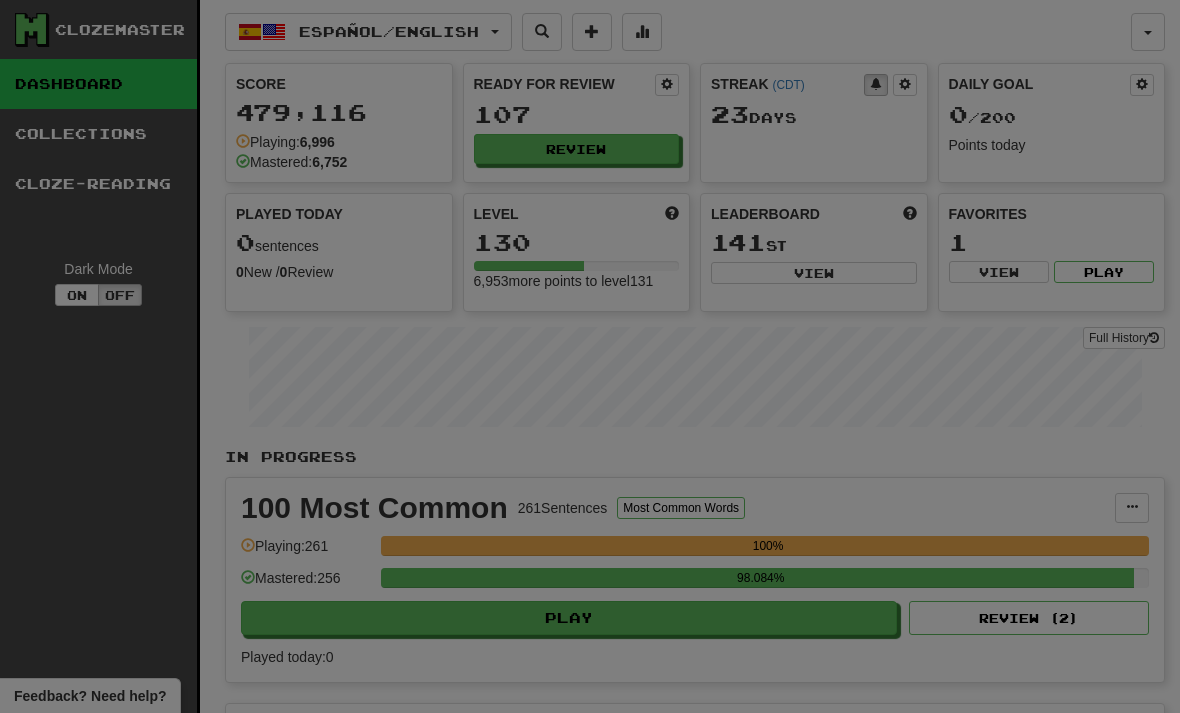 select on "**" 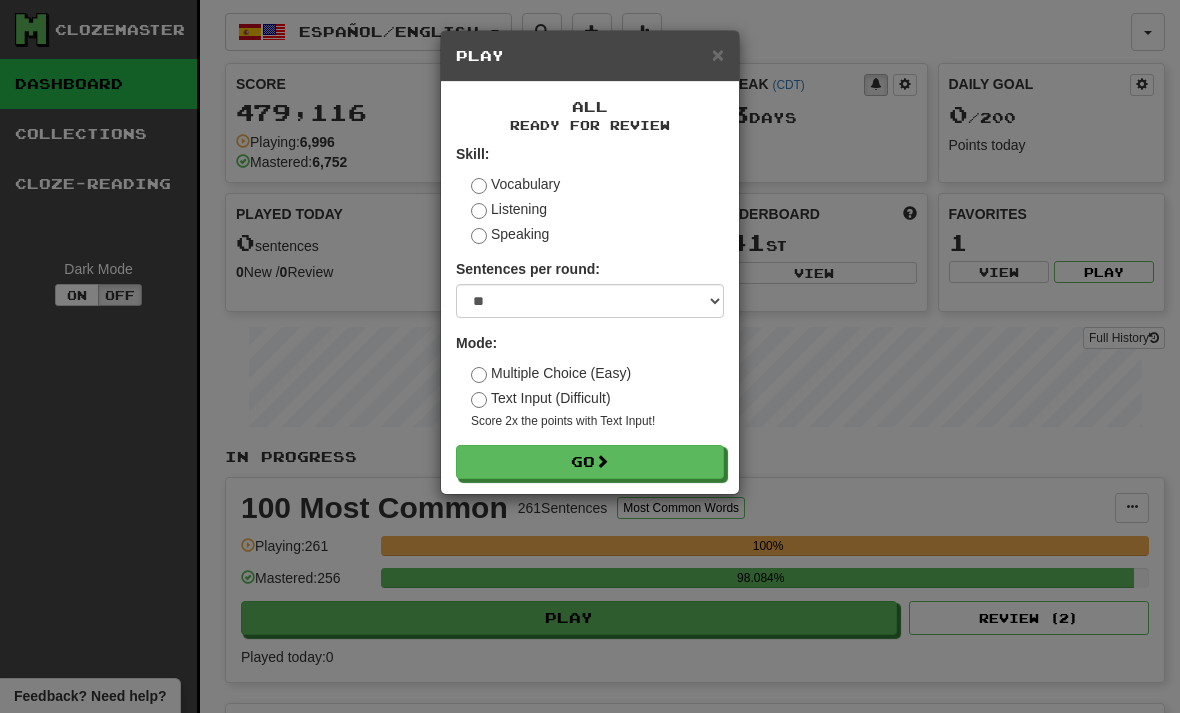 click on "Go" at bounding box center (590, 462) 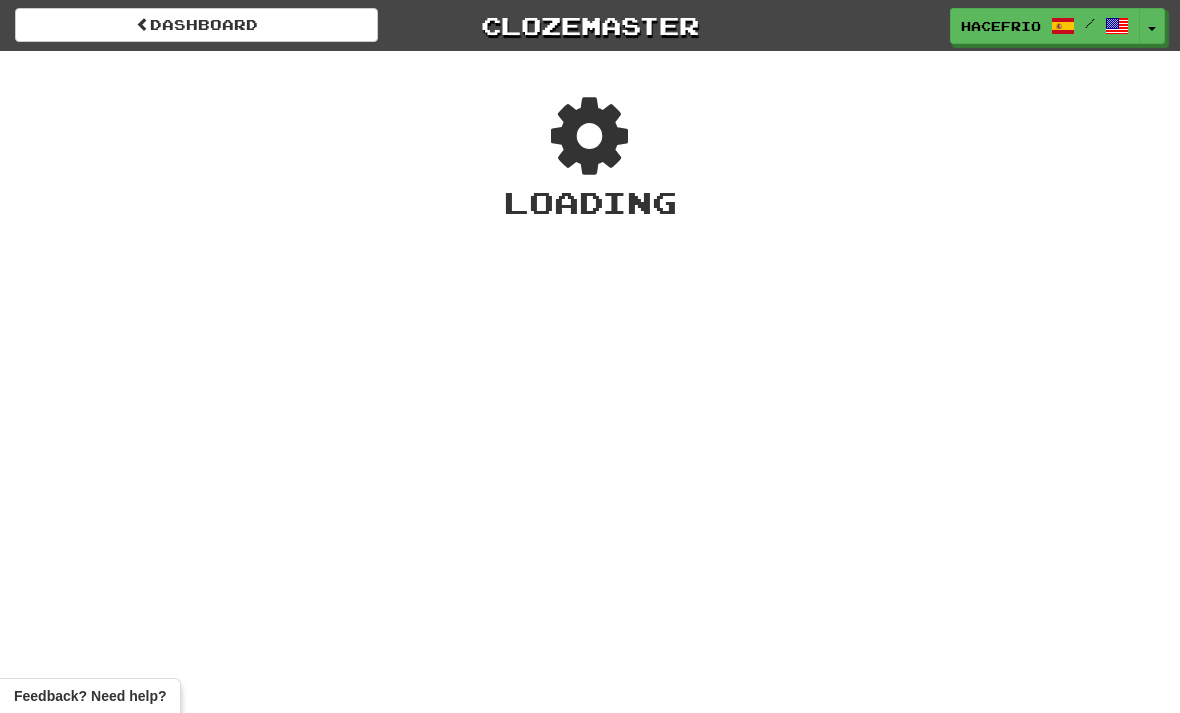 scroll, scrollTop: 0, scrollLeft: 0, axis: both 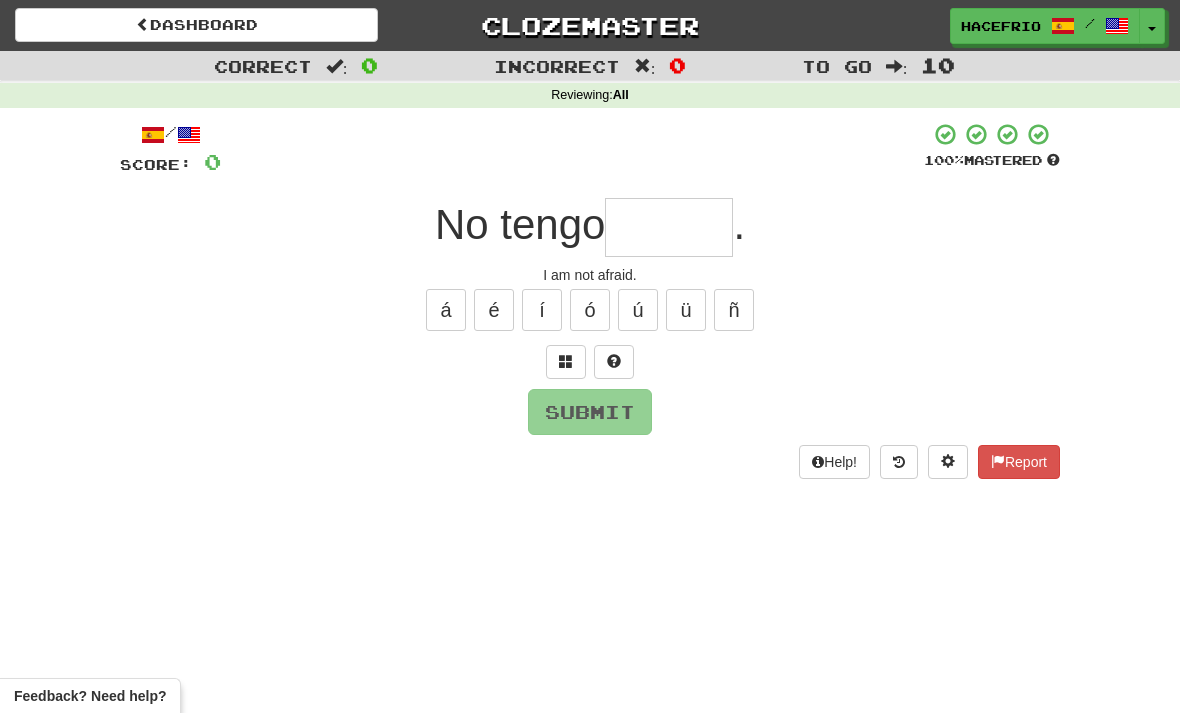 click at bounding box center [669, 227] 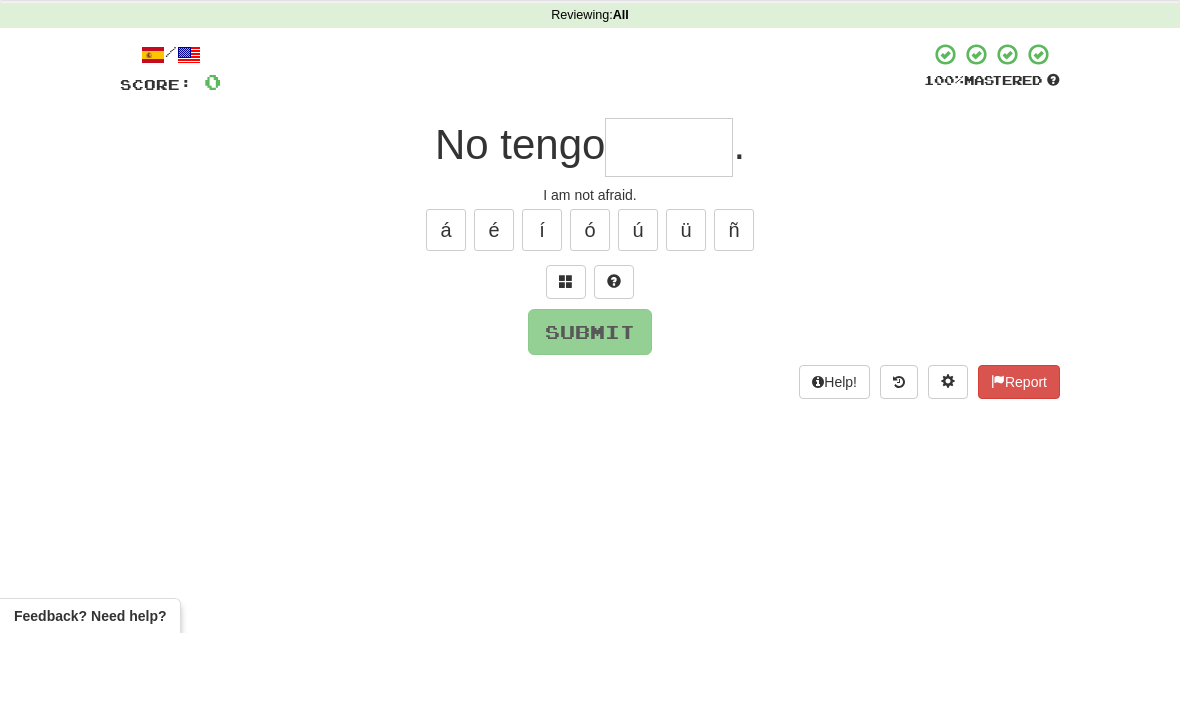 scroll, scrollTop: 80, scrollLeft: 0, axis: vertical 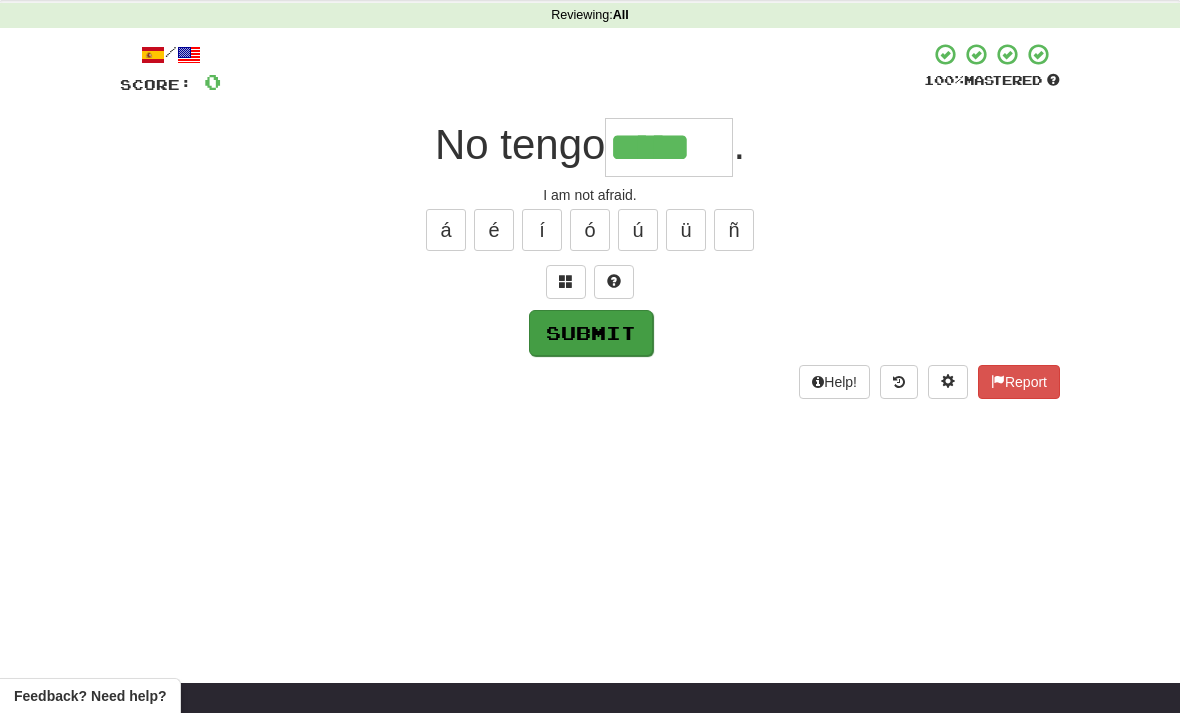 type on "*****" 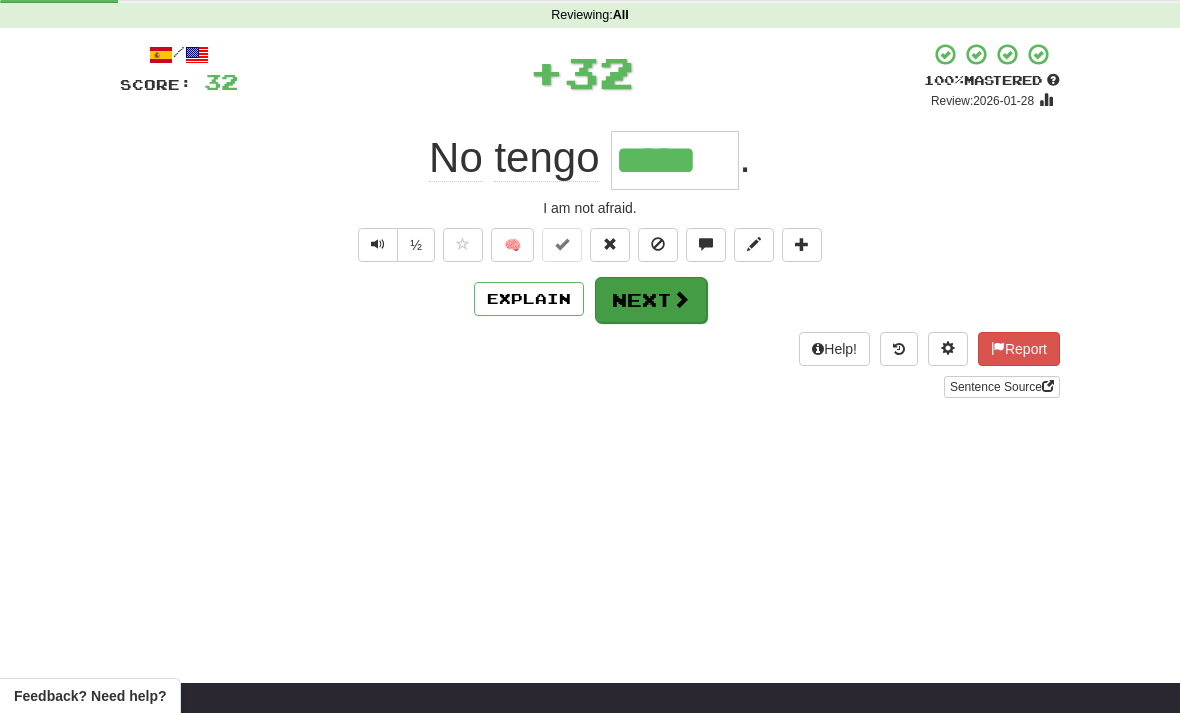 click at bounding box center (681, 299) 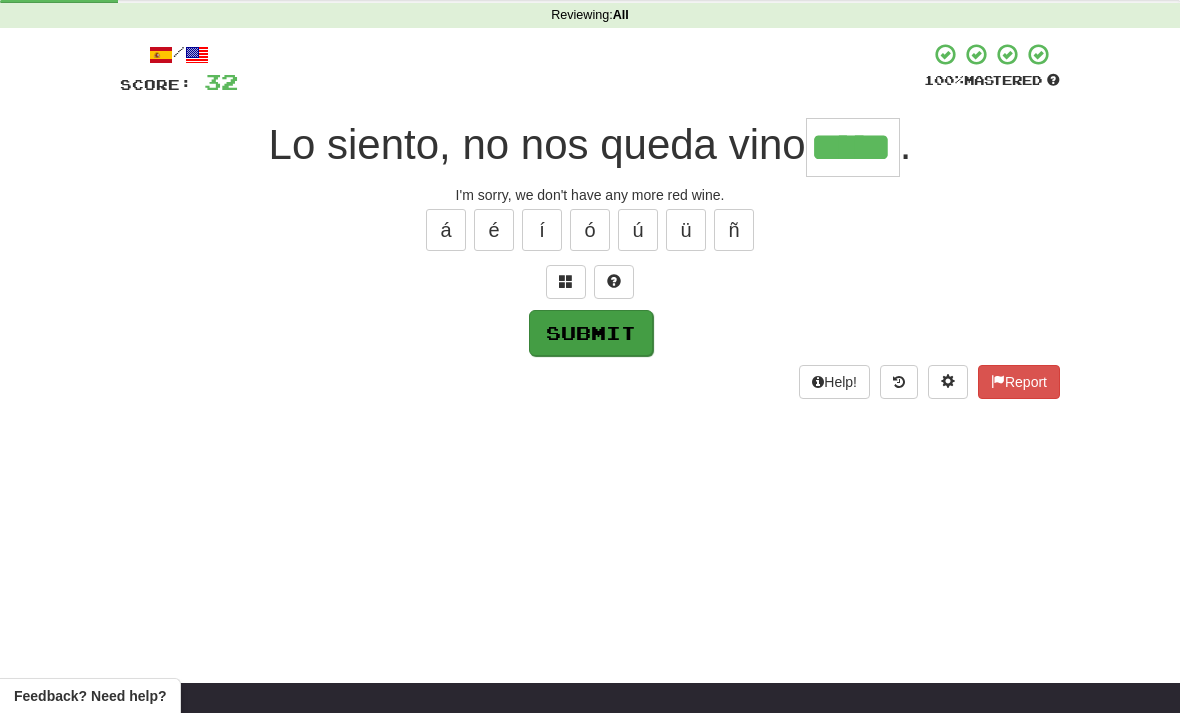 type on "*****" 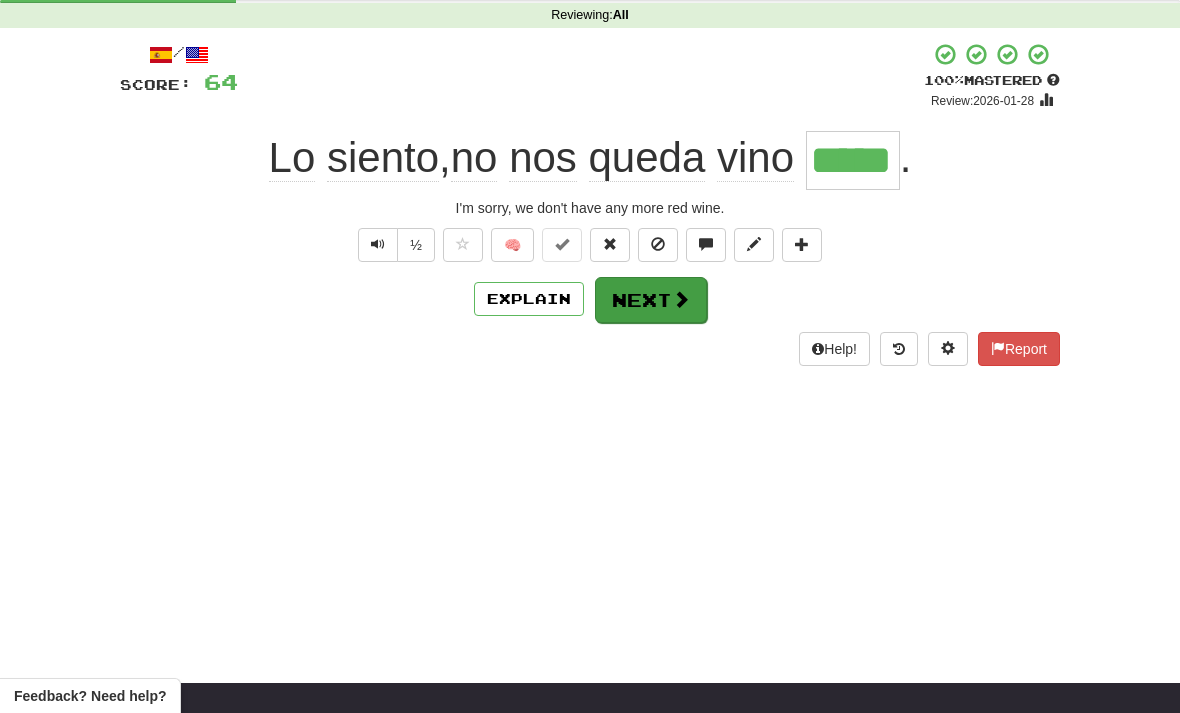 click on "Next" at bounding box center (651, 300) 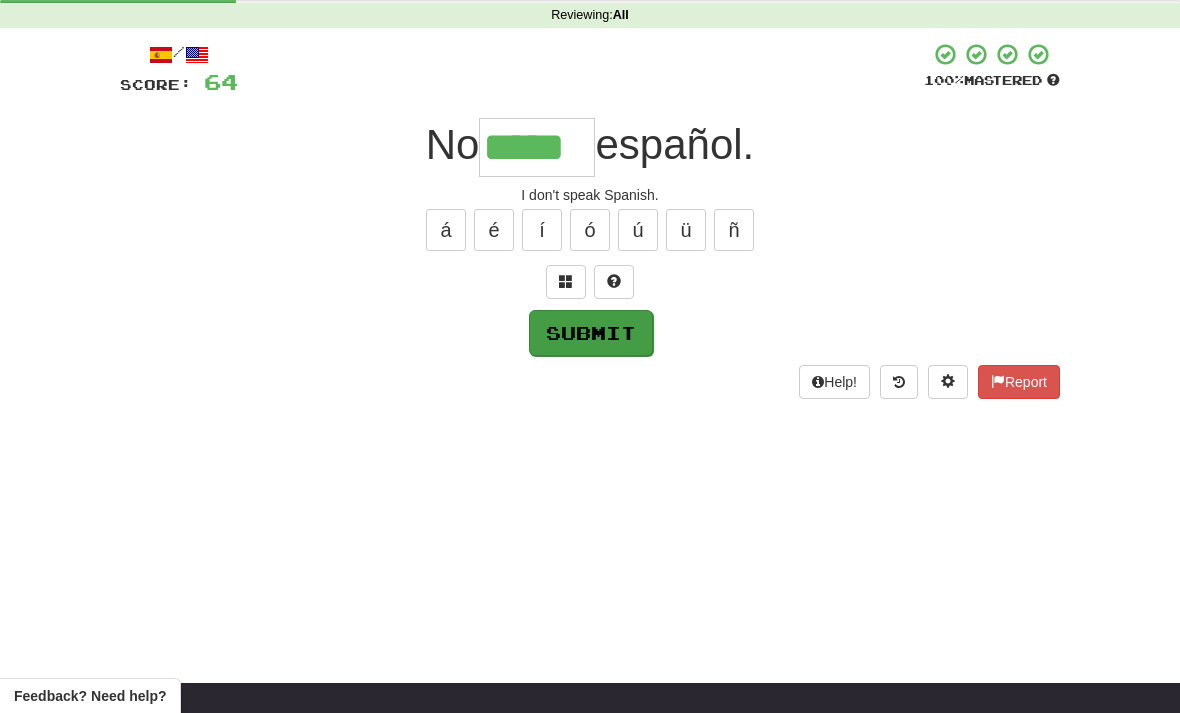 type on "*****" 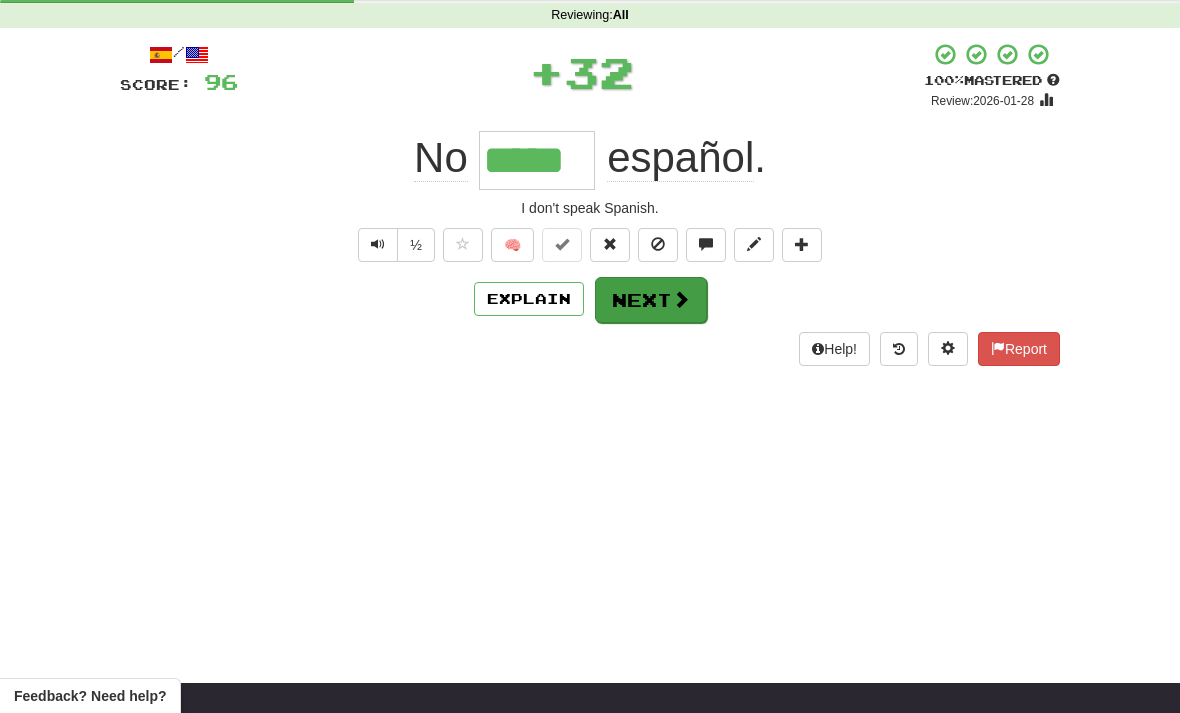 click on "Next" at bounding box center [651, 300] 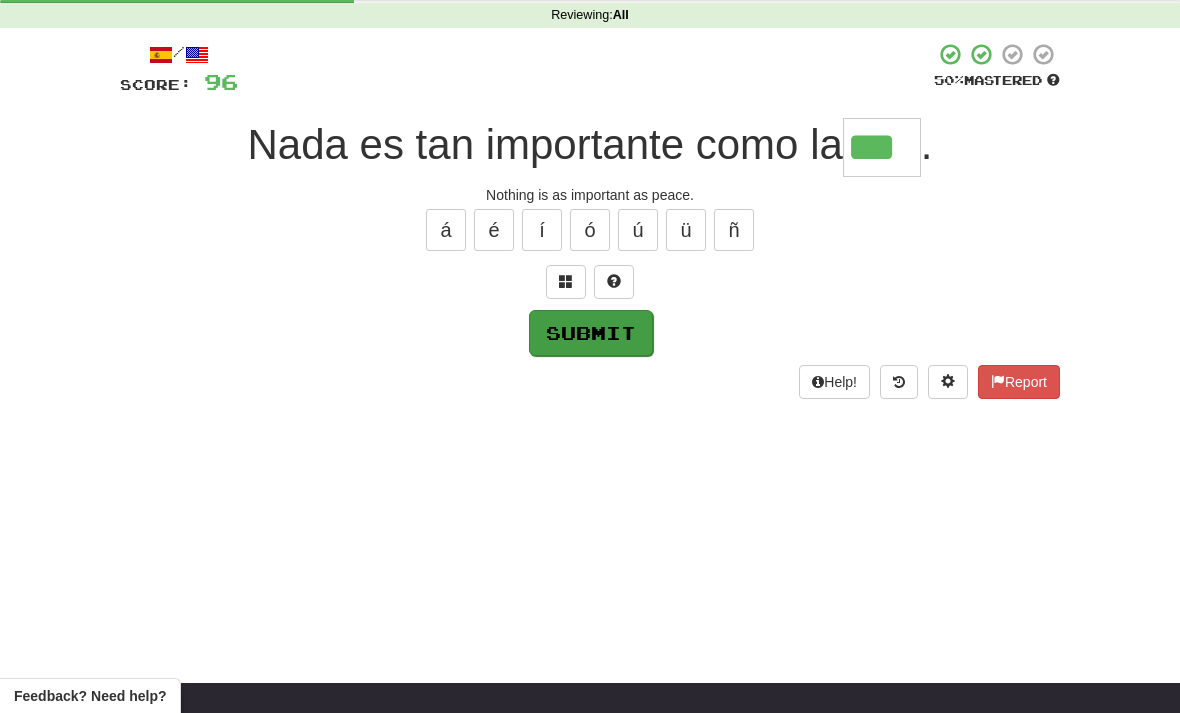 type on "***" 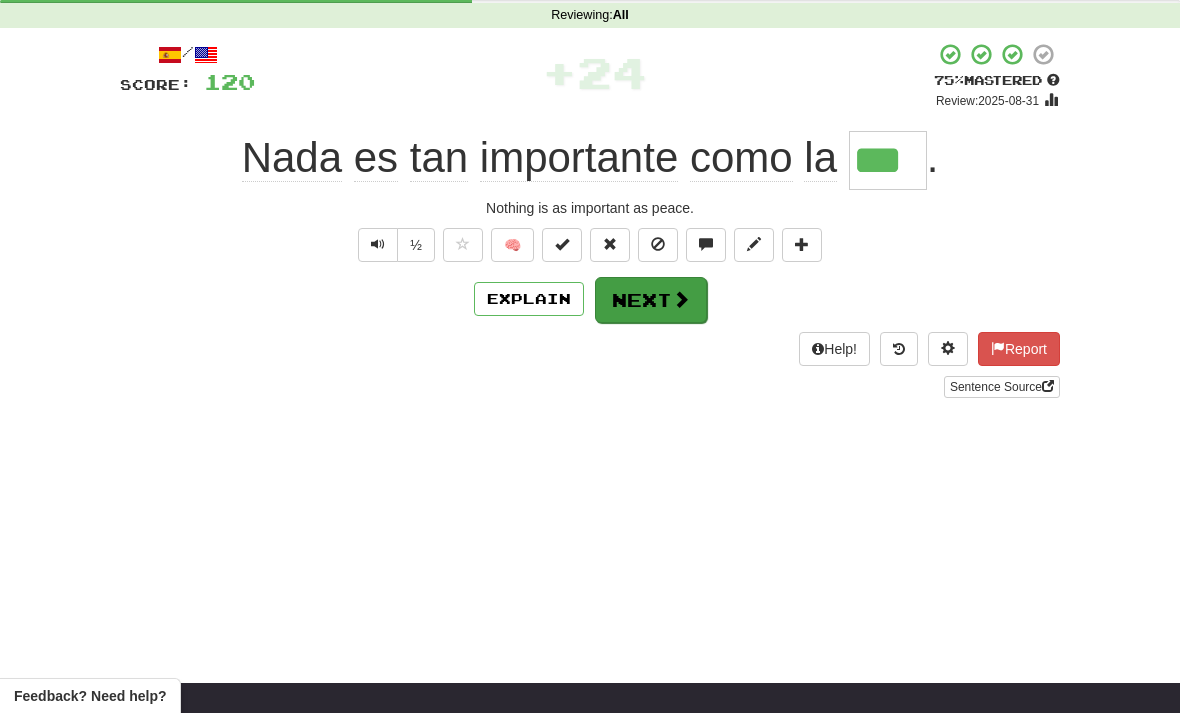 click on "Next" at bounding box center [651, 300] 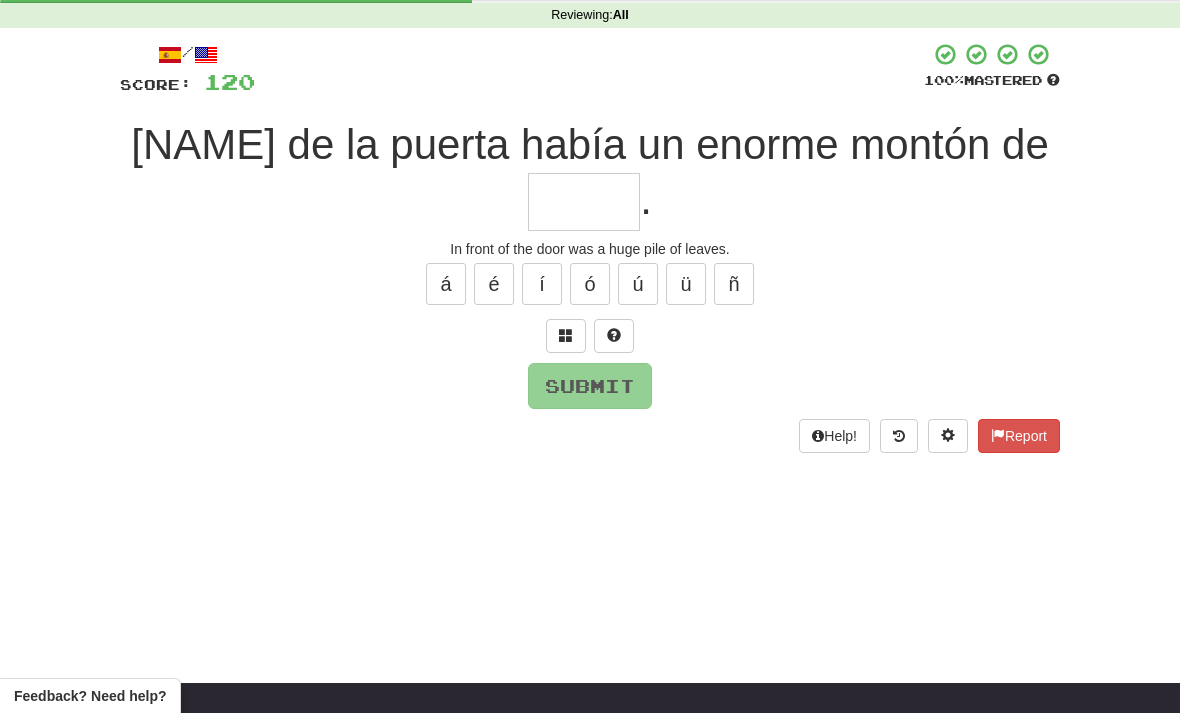 type on "*" 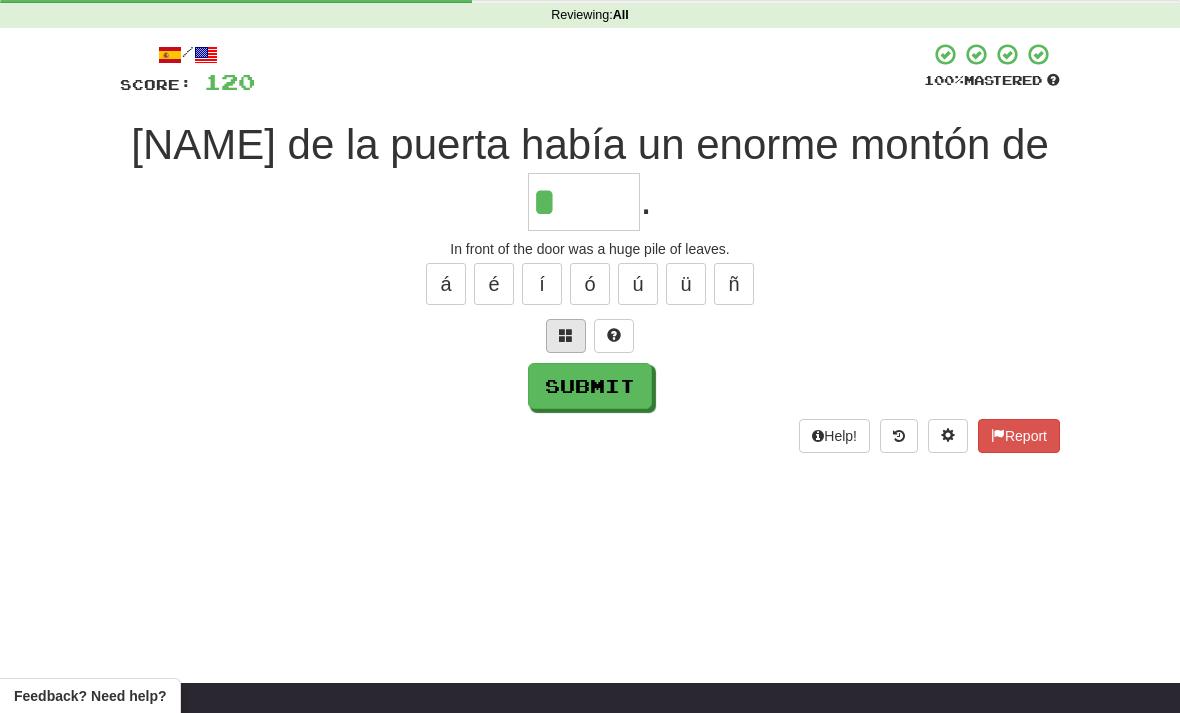 click at bounding box center (566, 335) 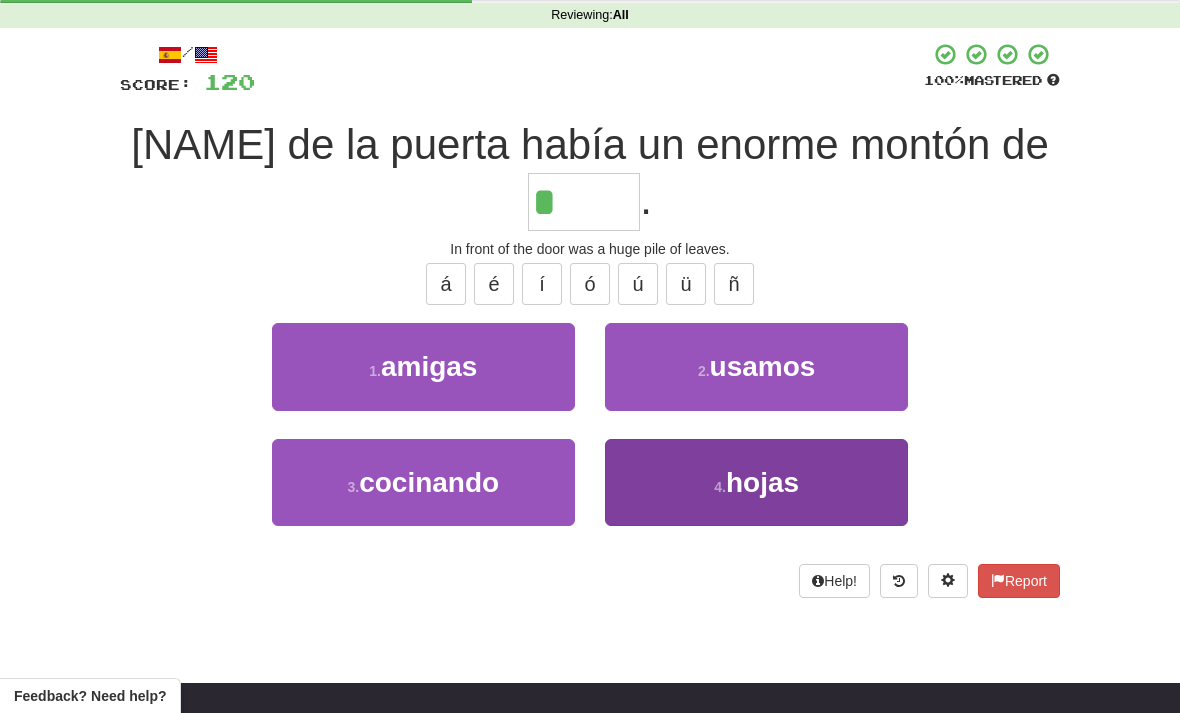 click on "hojas" at bounding box center [762, 482] 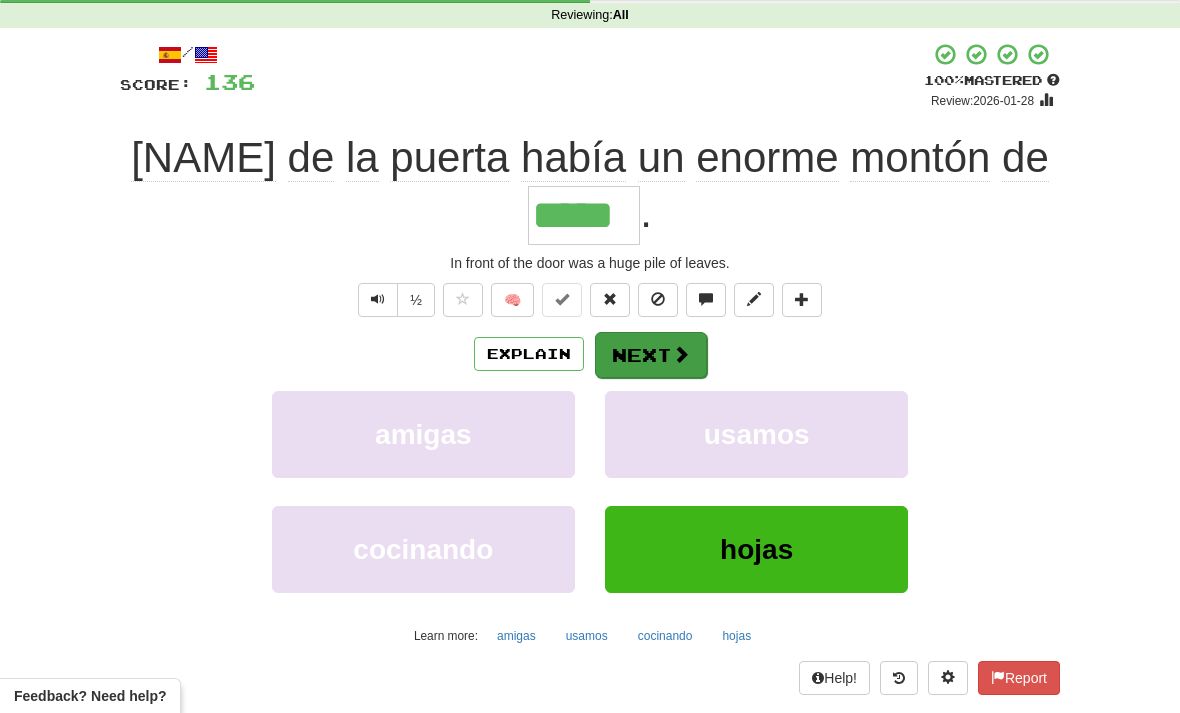 click at bounding box center [681, 354] 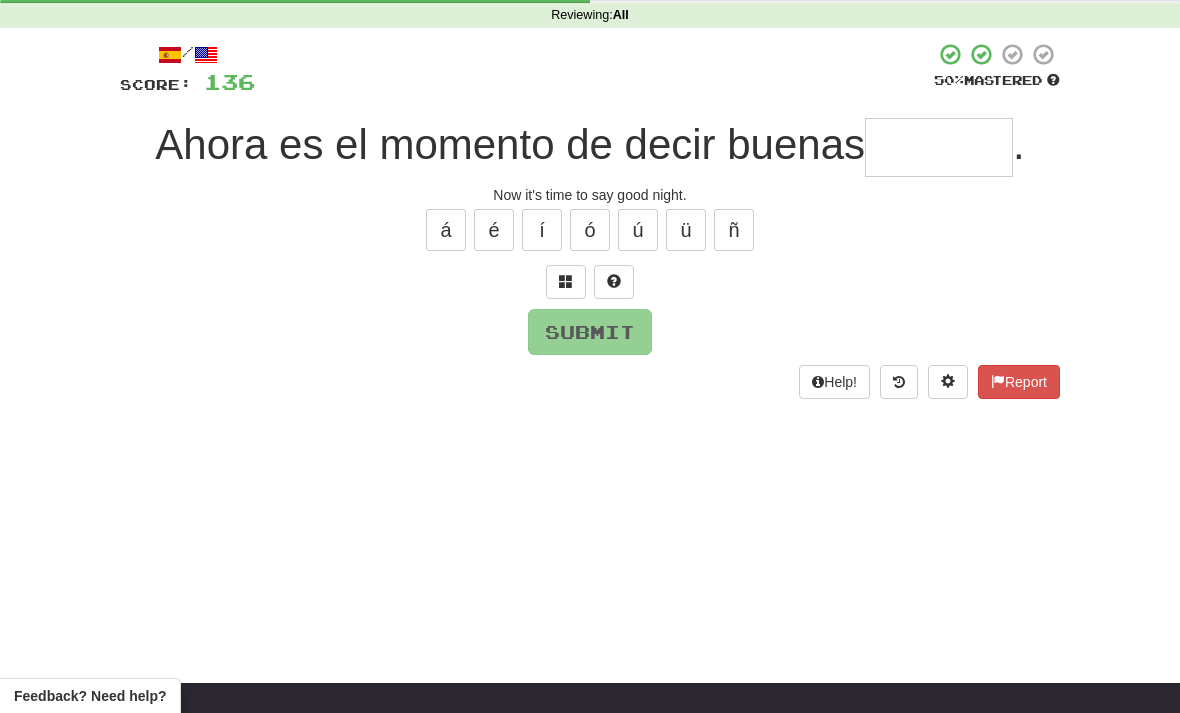 type on "*" 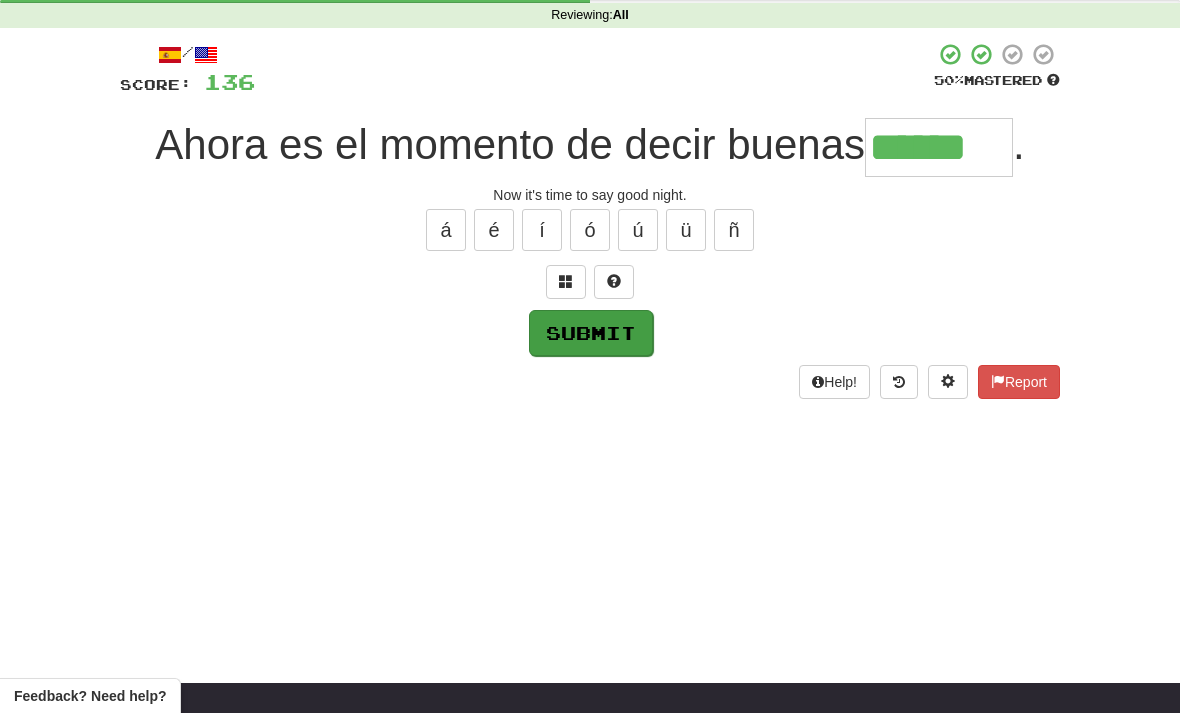 type on "******" 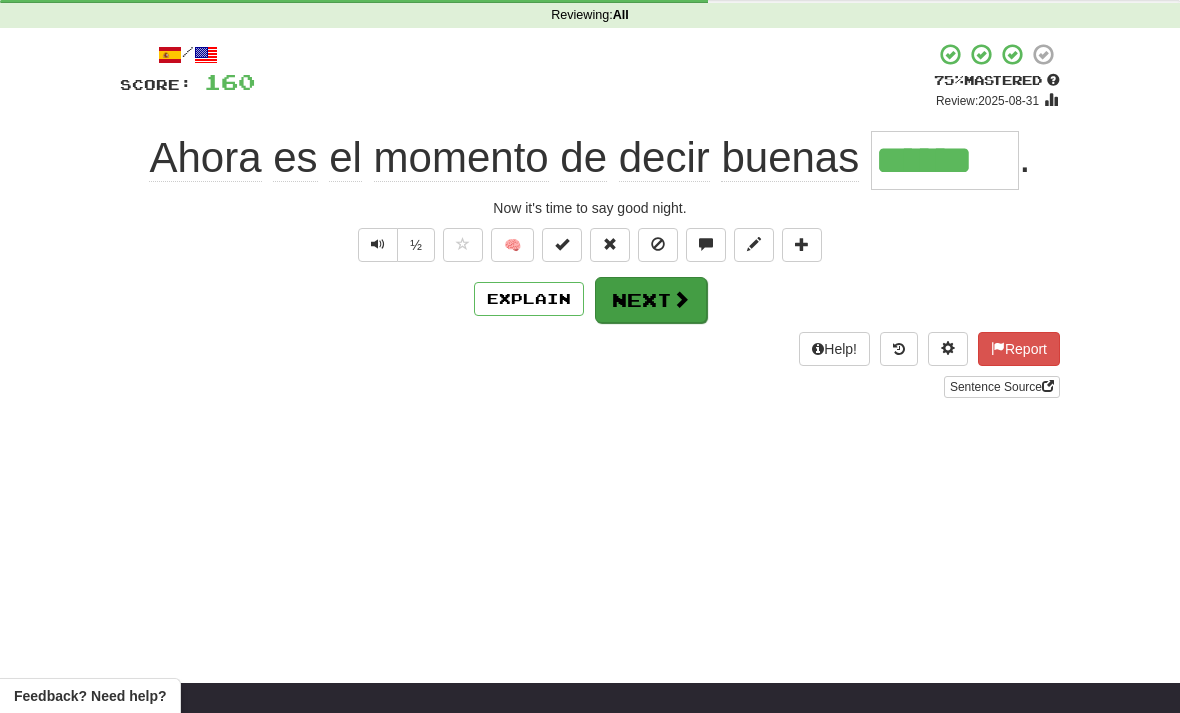 click on "Next" at bounding box center [651, 300] 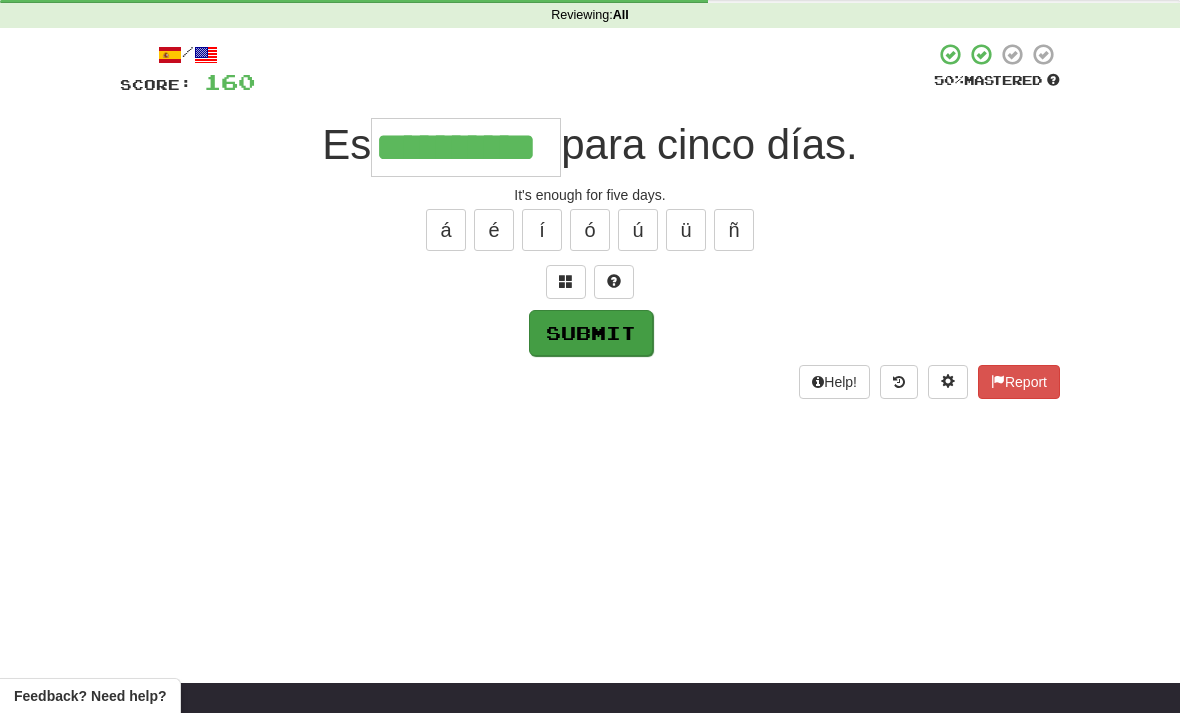 type on "**********" 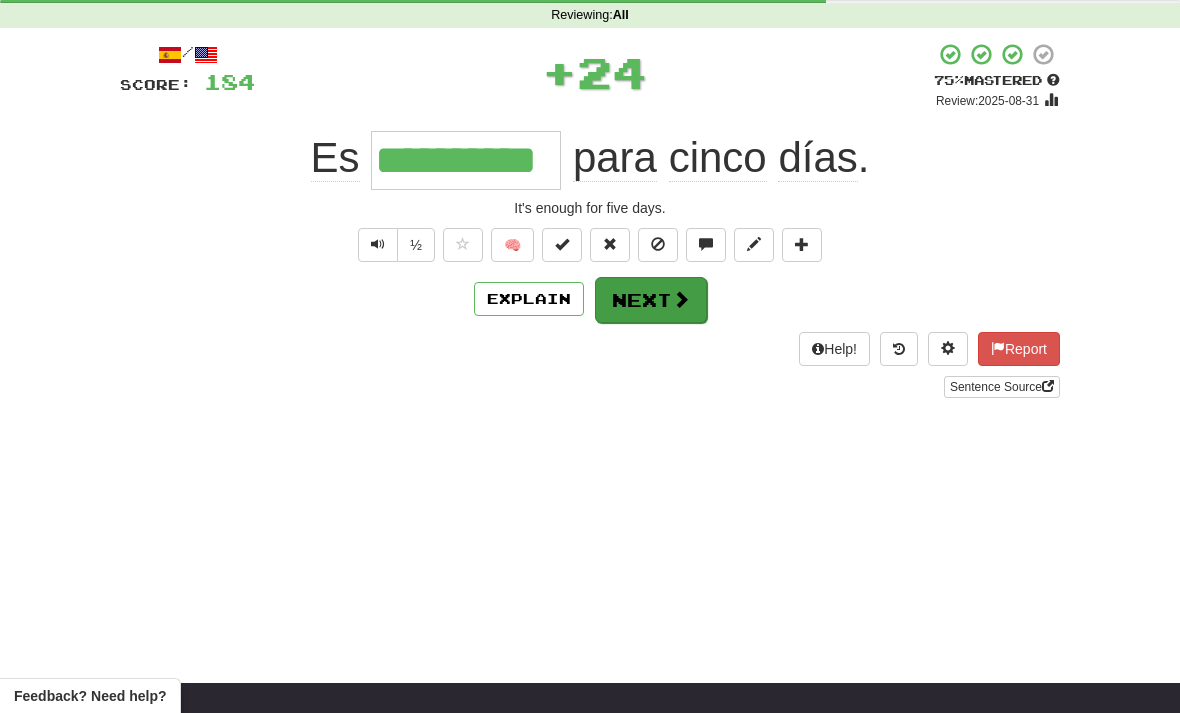 click on "Next" at bounding box center [651, 300] 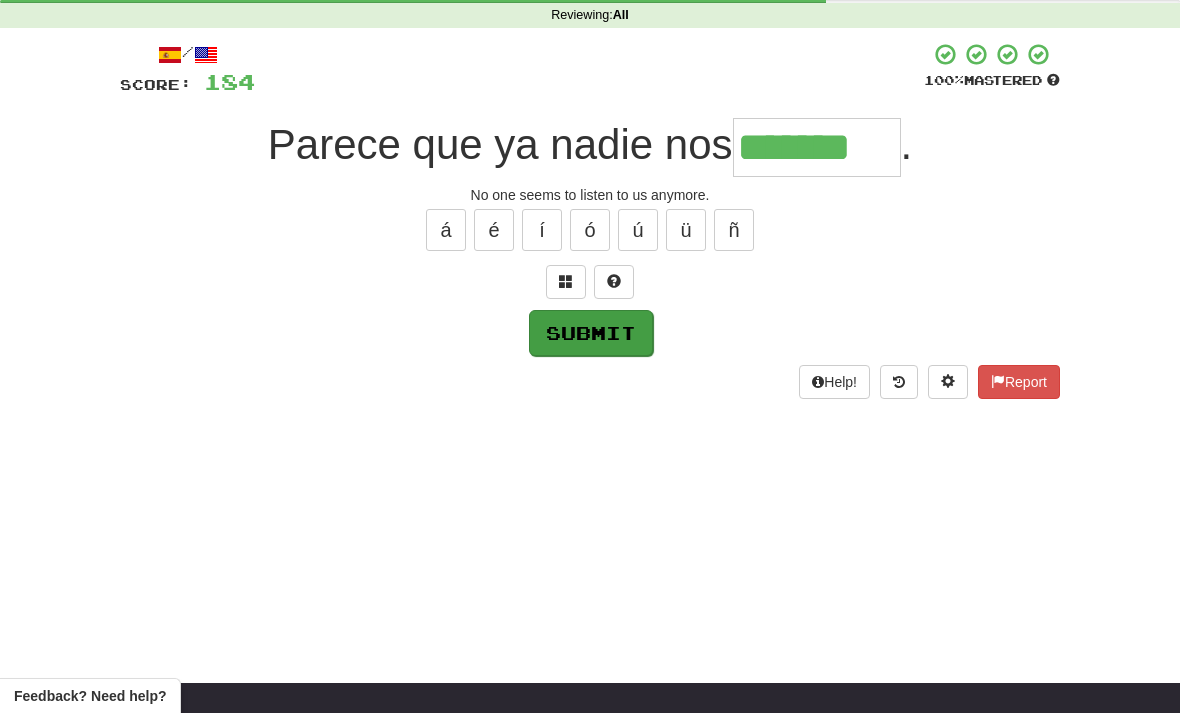 type on "*******" 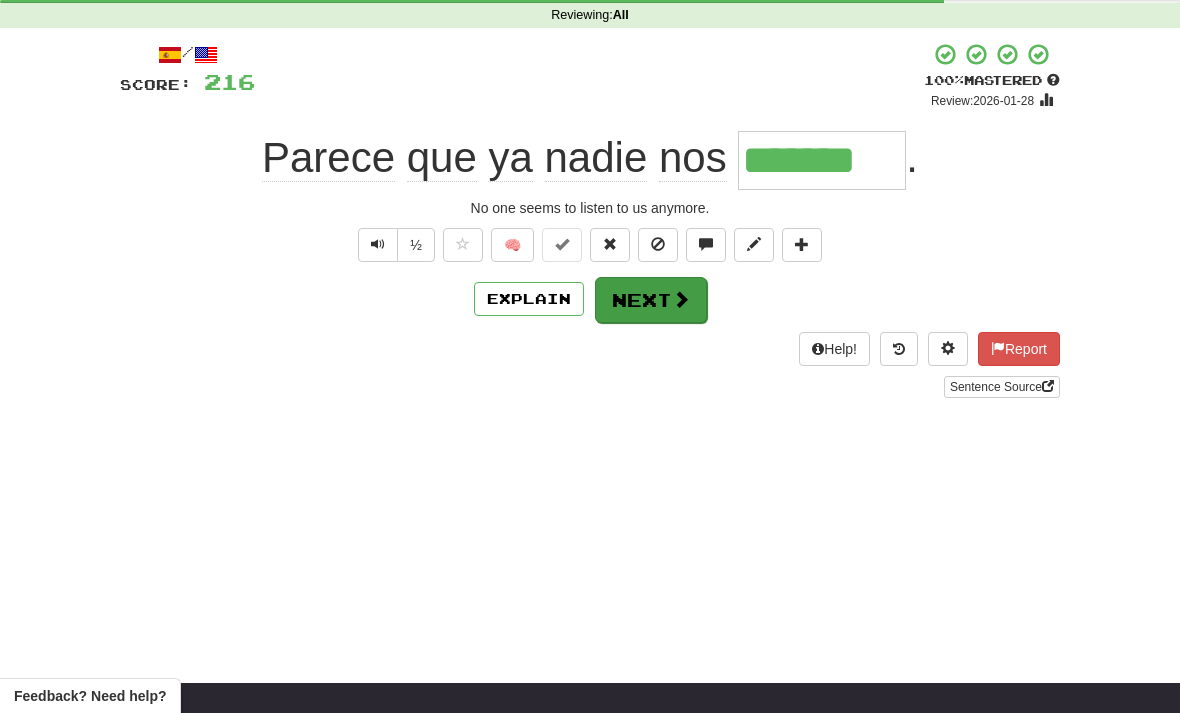click on "Next" at bounding box center (651, 300) 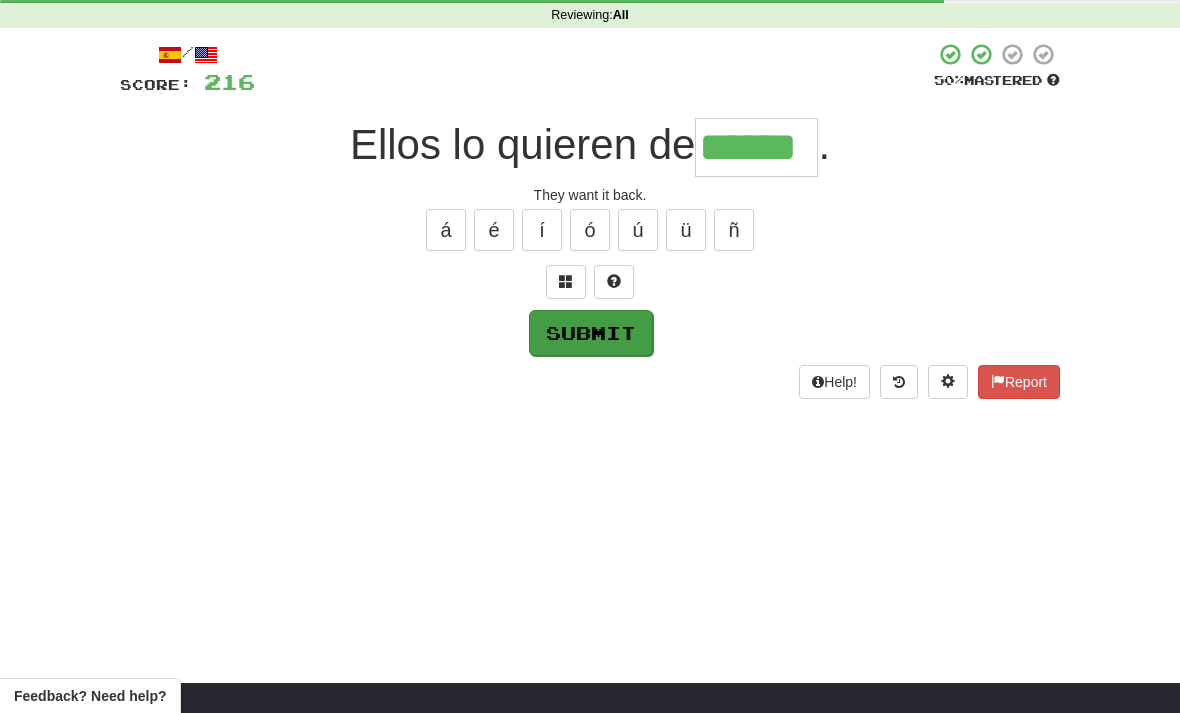 type on "******" 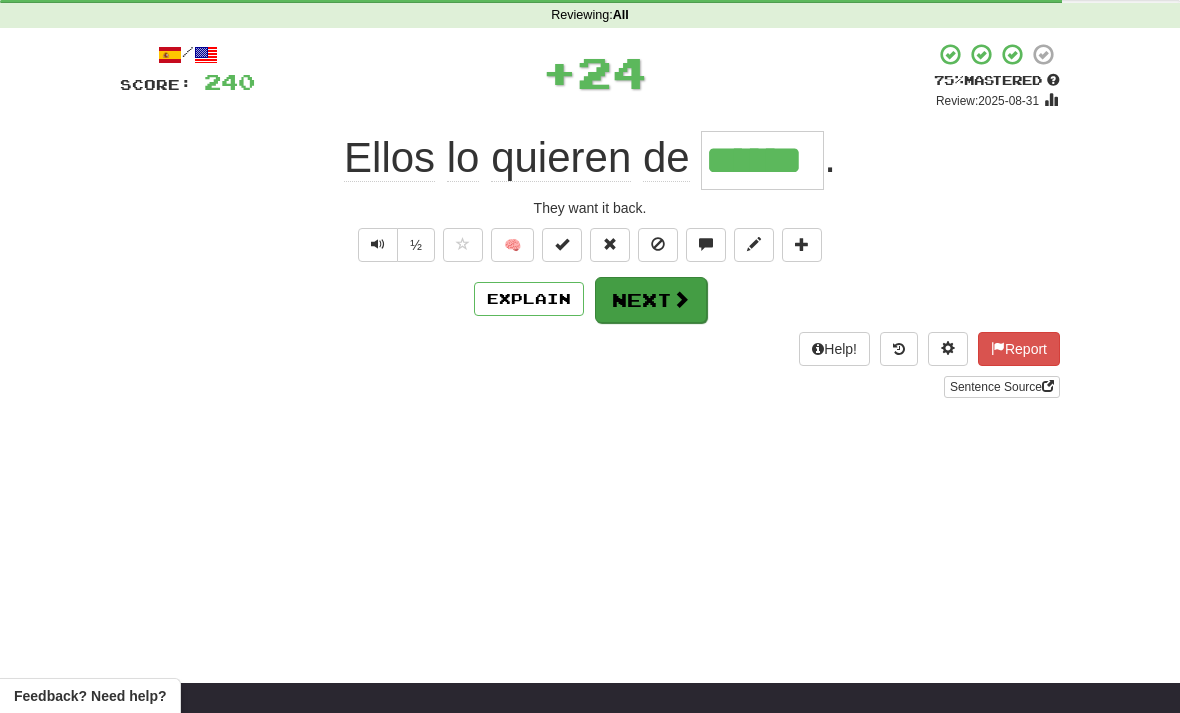click at bounding box center (681, 299) 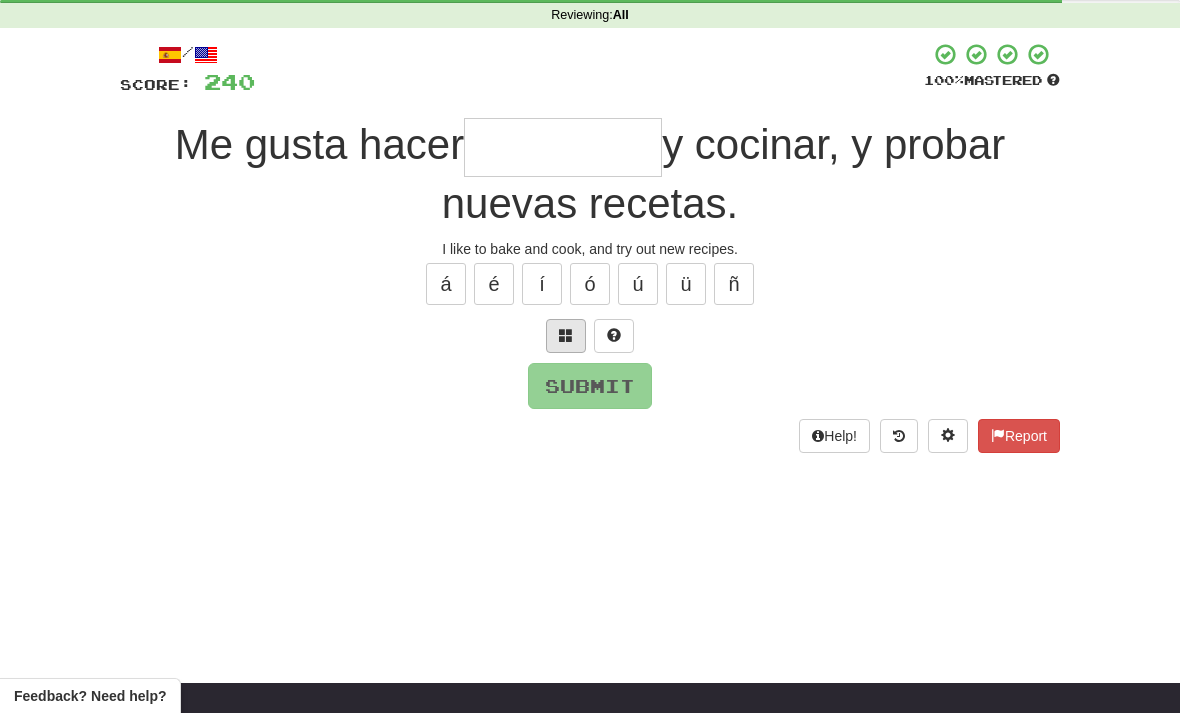 click at bounding box center (566, 336) 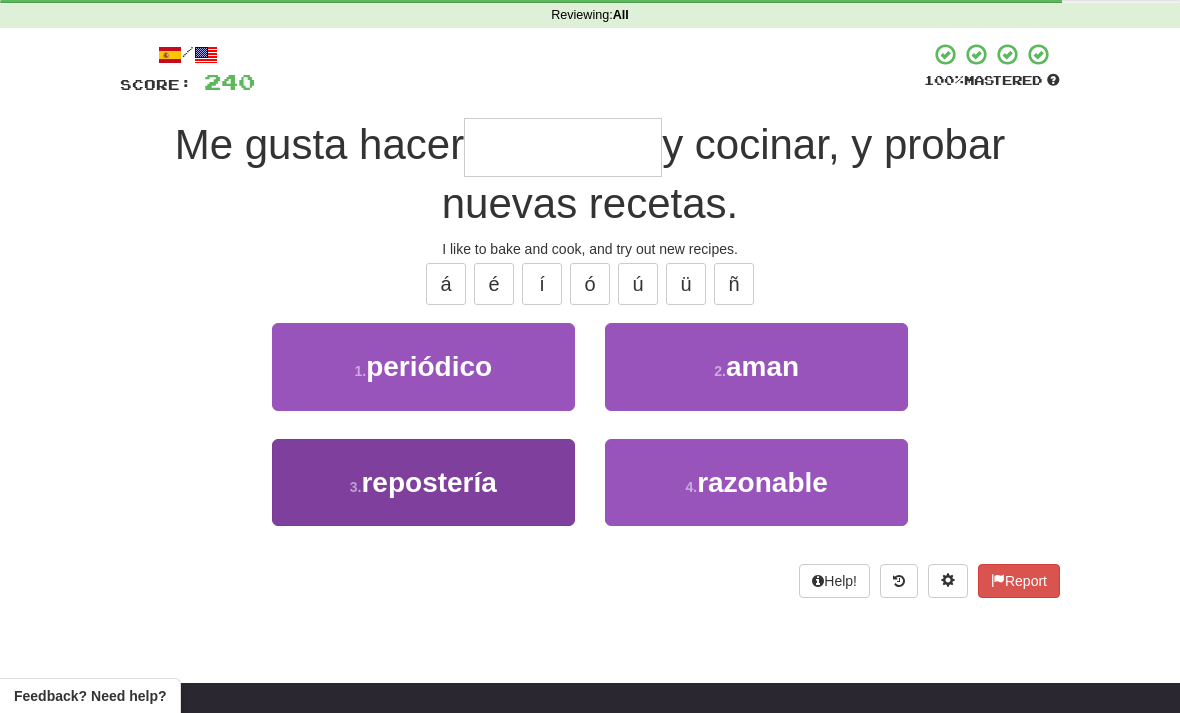 click on "3 .  repostería" at bounding box center (423, 482) 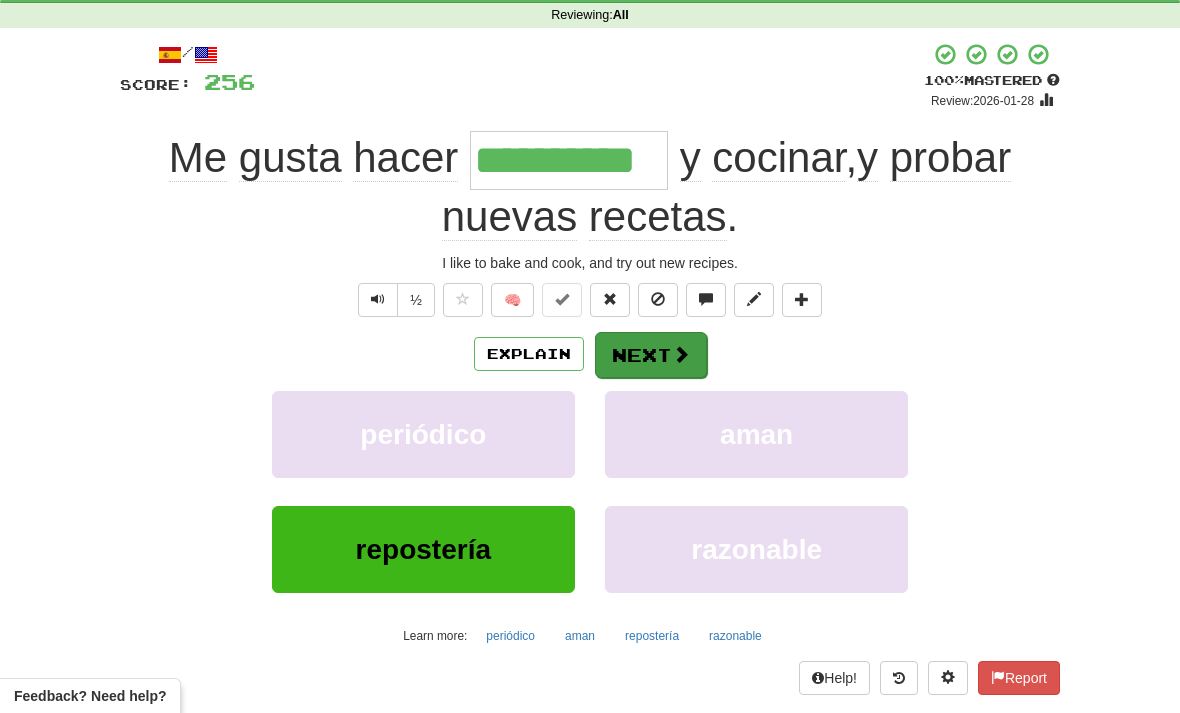click on "Next" at bounding box center (651, 355) 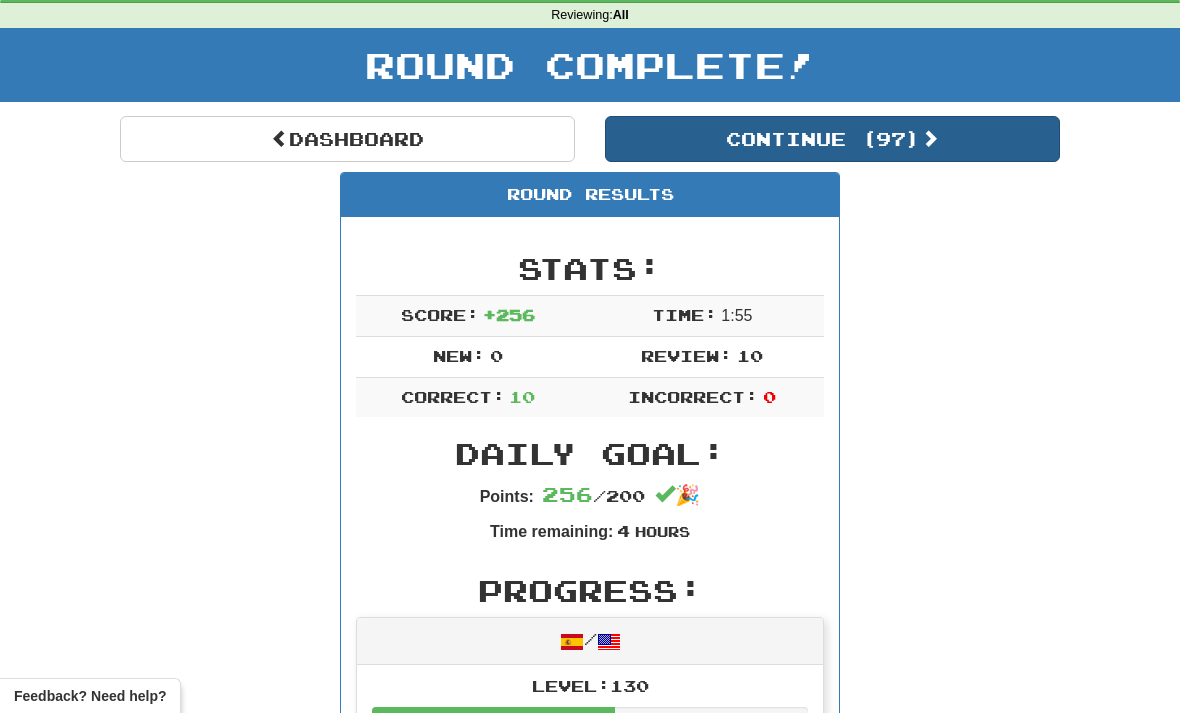 click on "Continue ( 97 )" at bounding box center (832, 139) 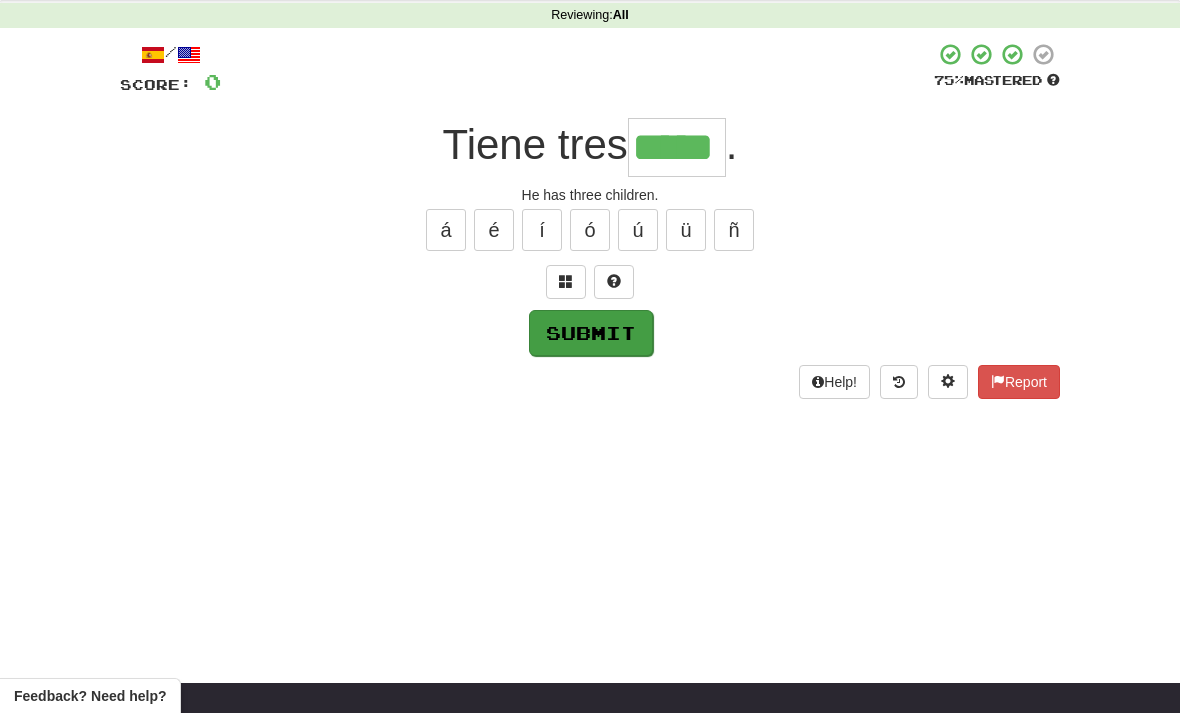 type on "*****" 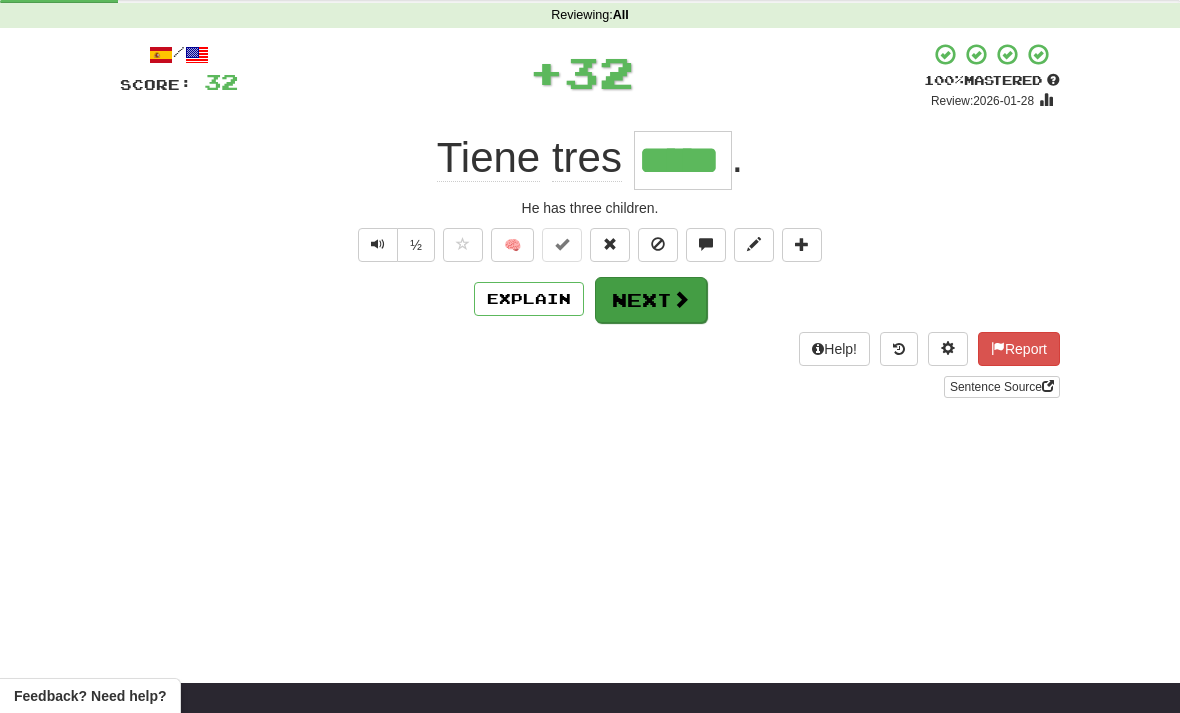click at bounding box center [681, 299] 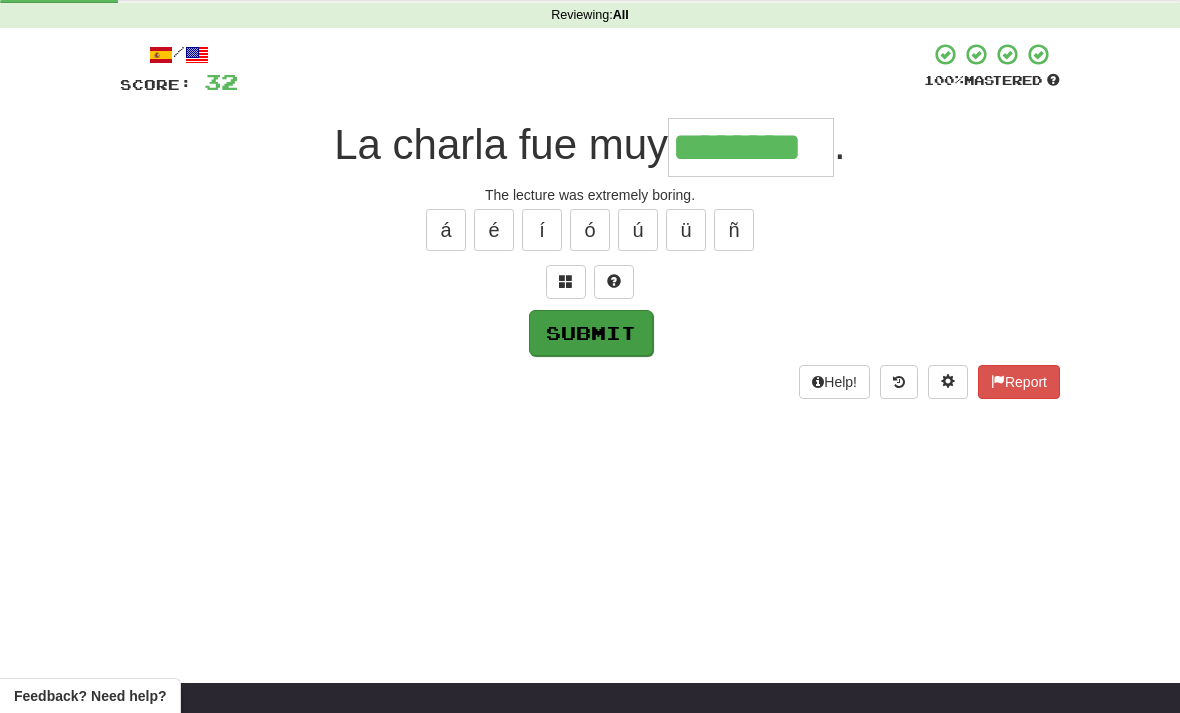 type on "********" 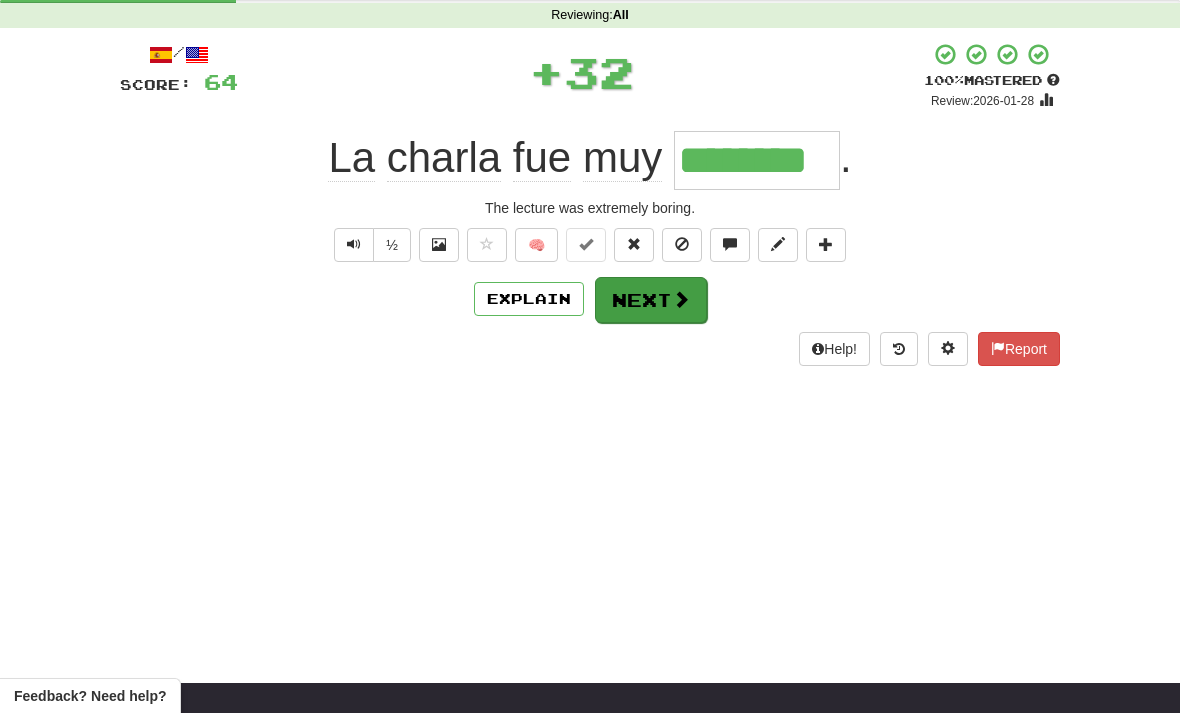 click at bounding box center [681, 299] 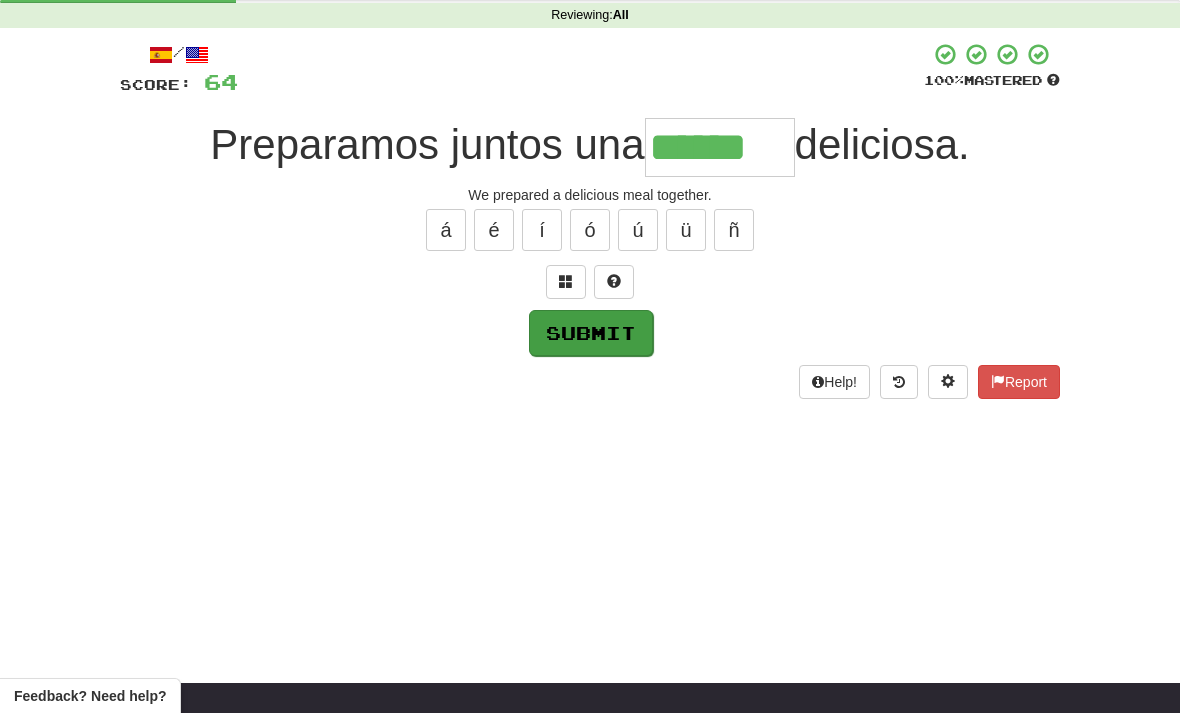 type on "******" 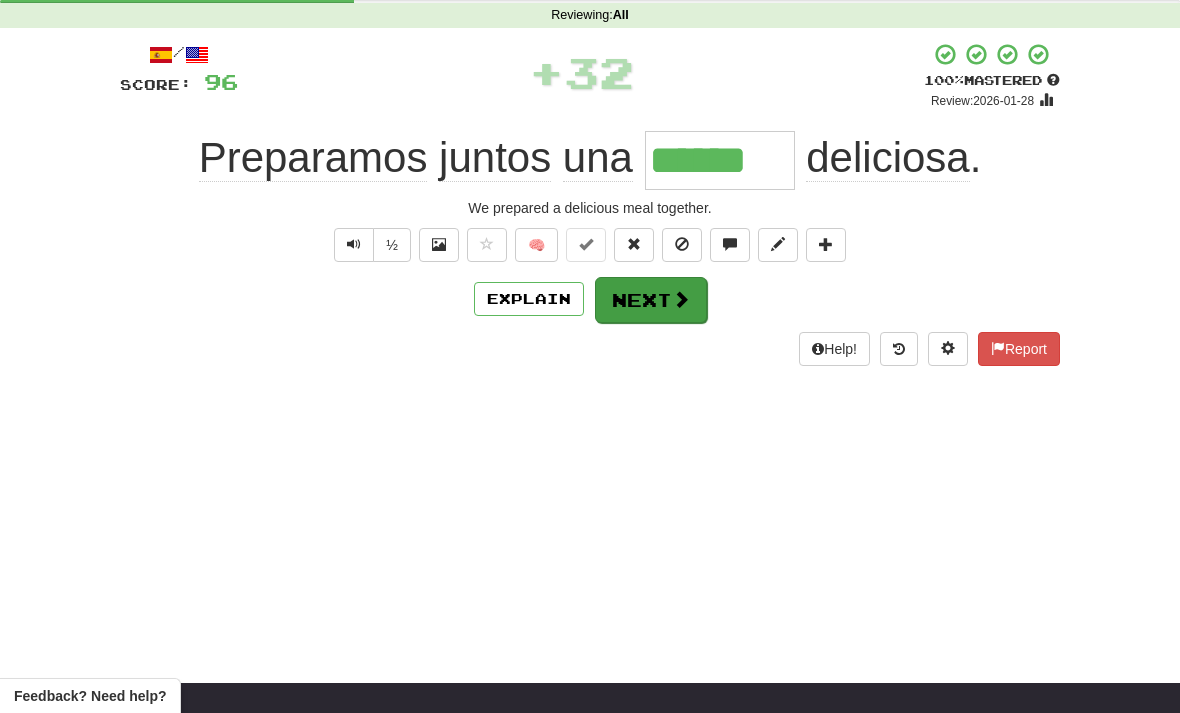 click at bounding box center [681, 299] 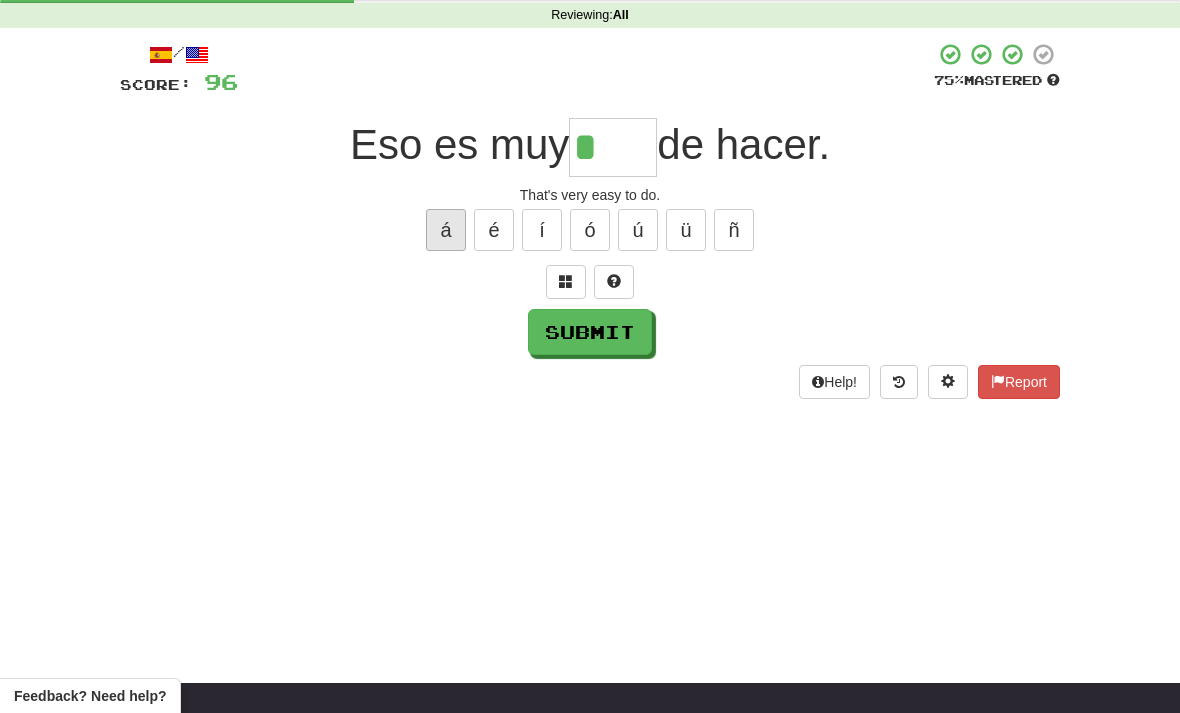 click on "á" at bounding box center [446, 230] 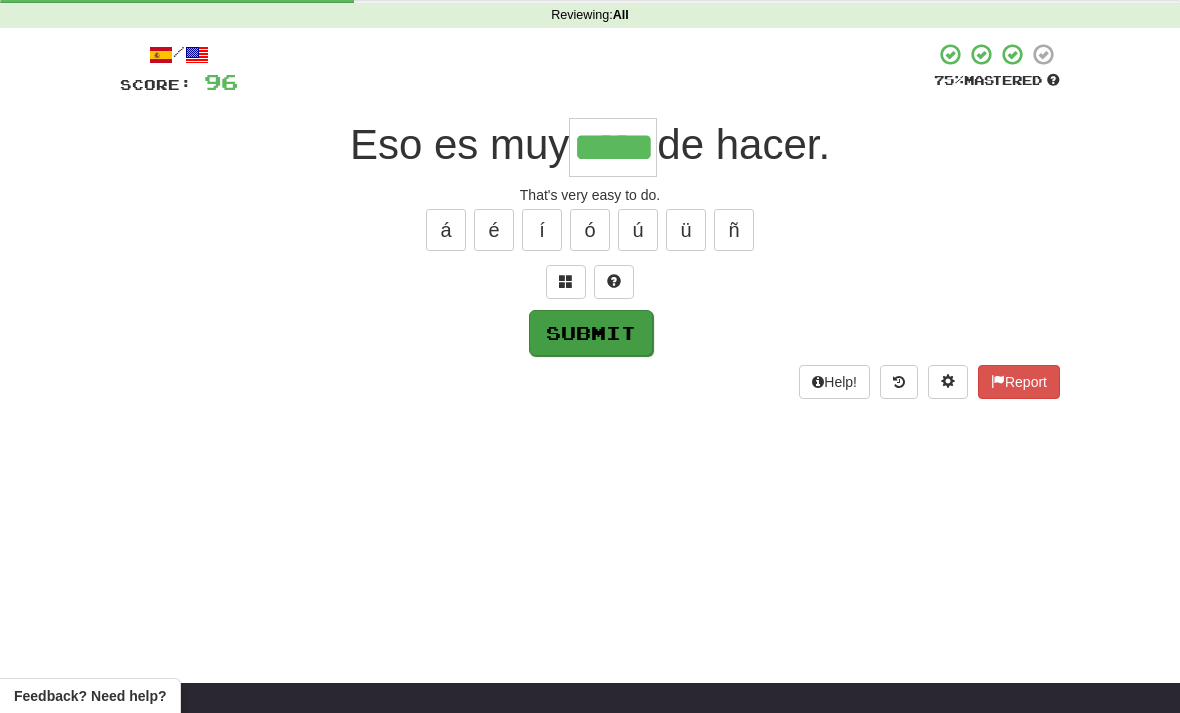 type on "*****" 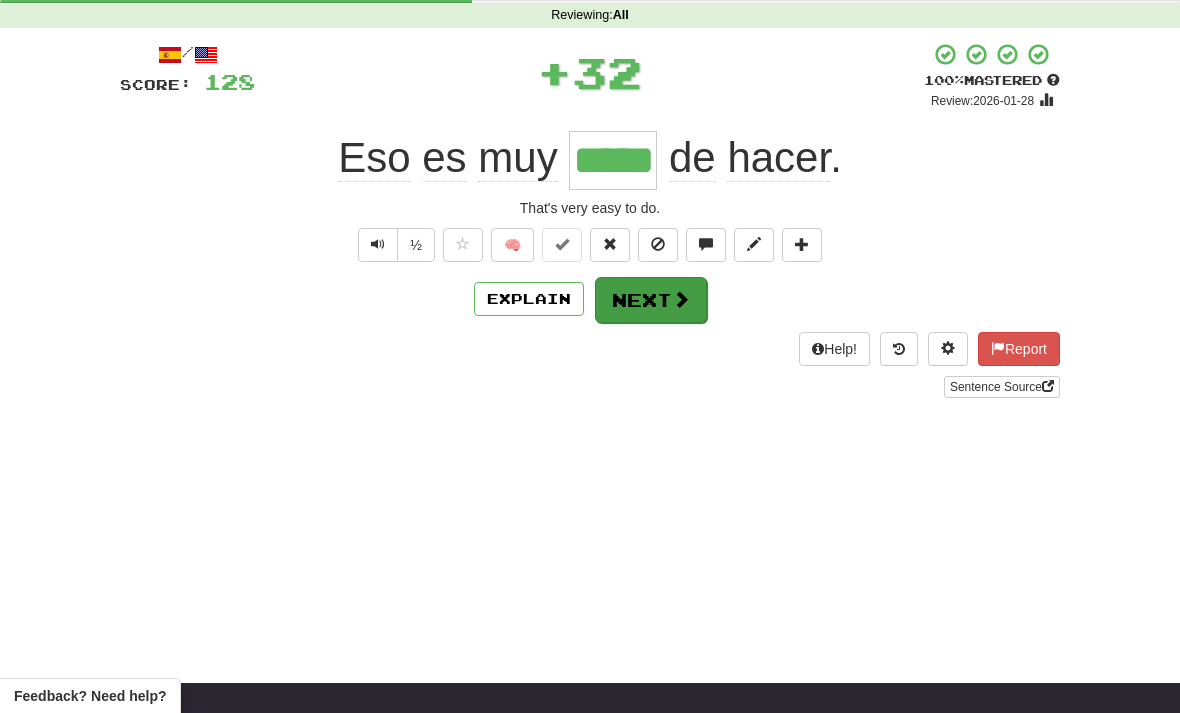 click on "Next" at bounding box center [651, 300] 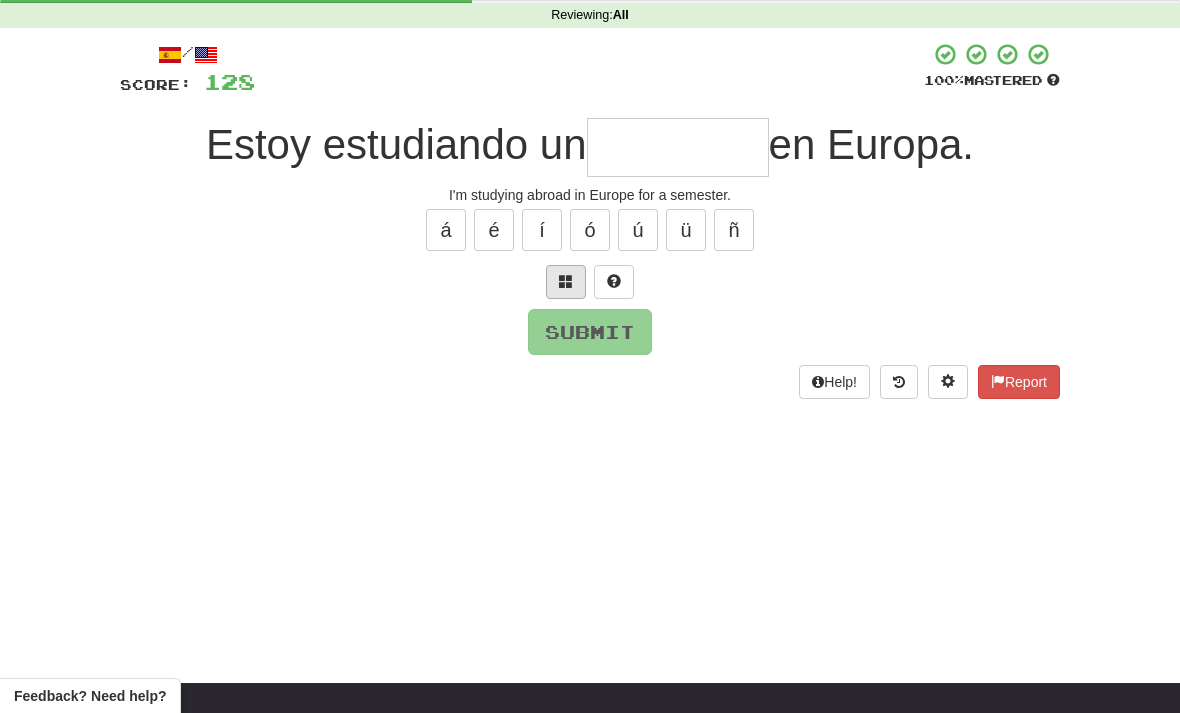 click at bounding box center (566, 281) 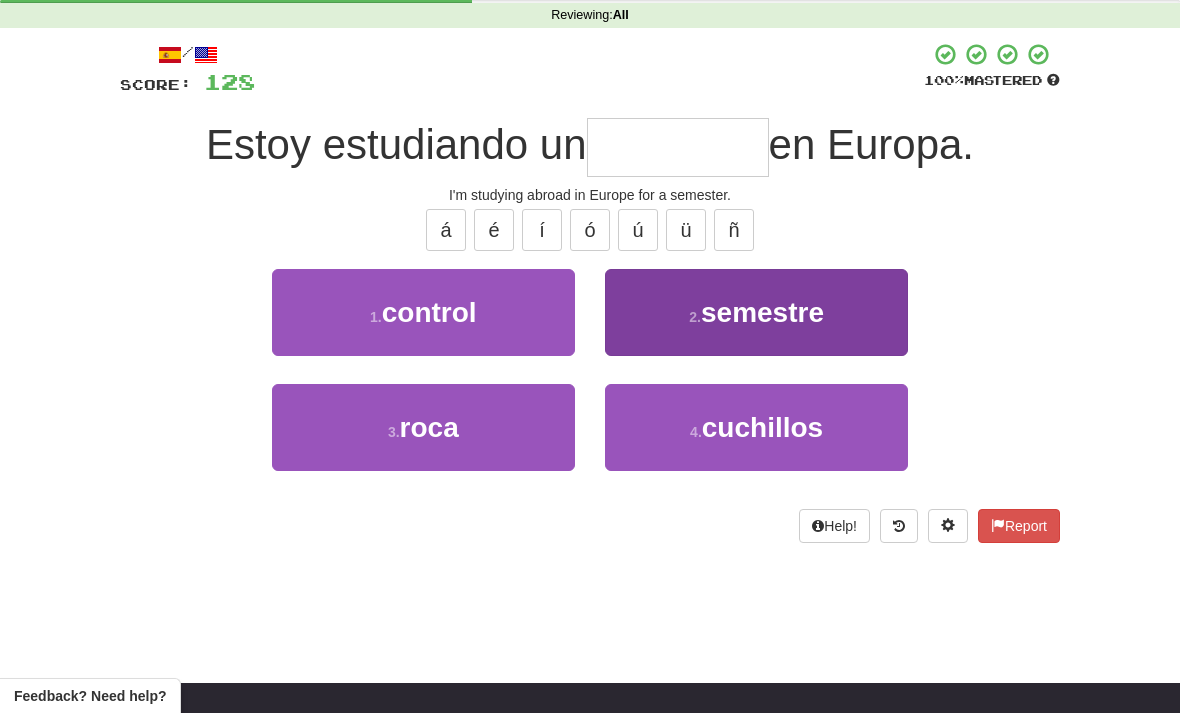 click on "semestre" at bounding box center (762, 312) 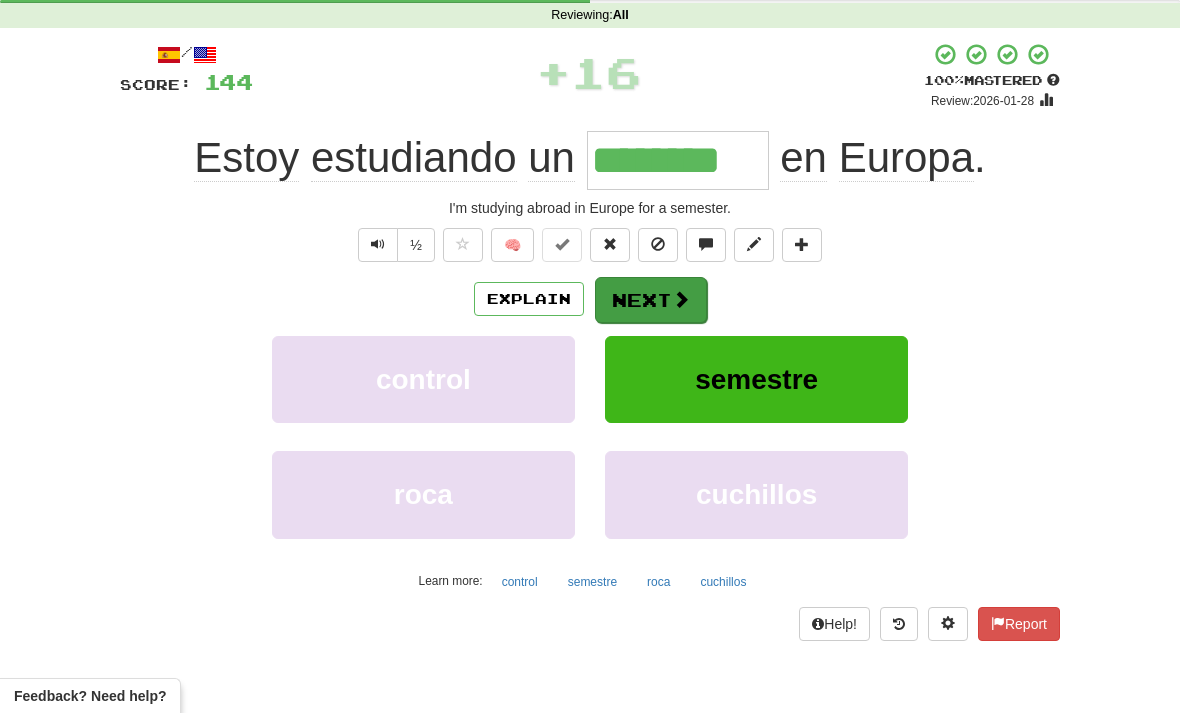 click at bounding box center (681, 299) 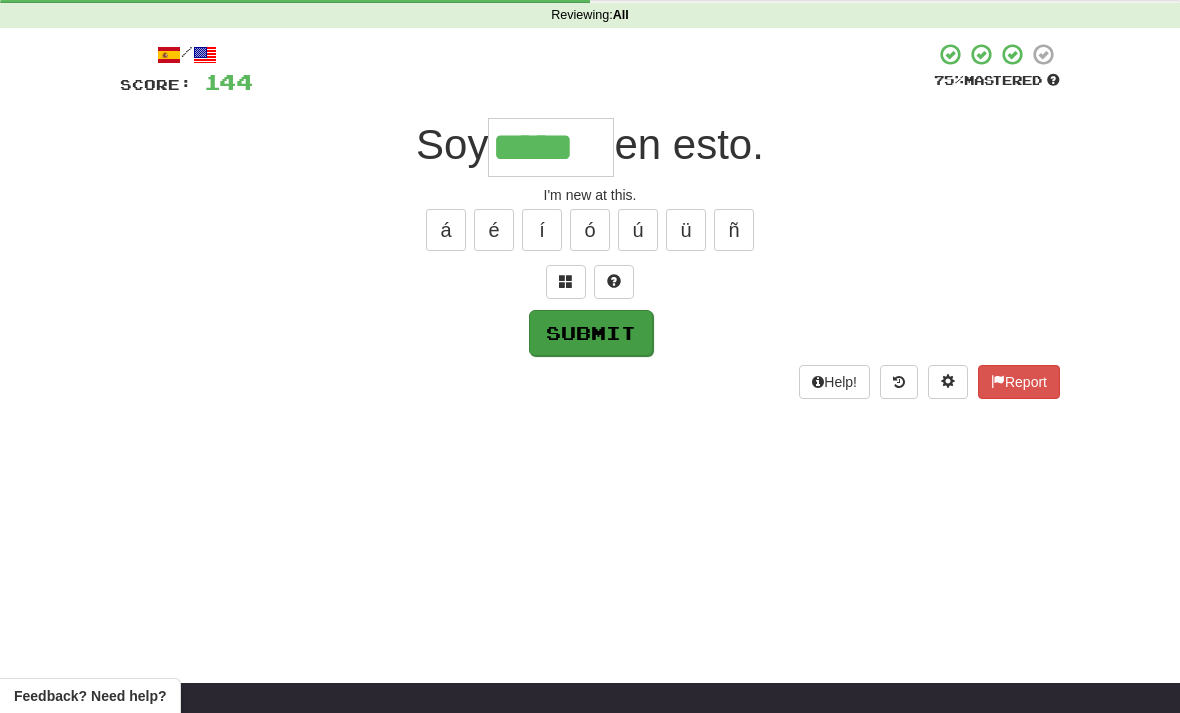 type on "*****" 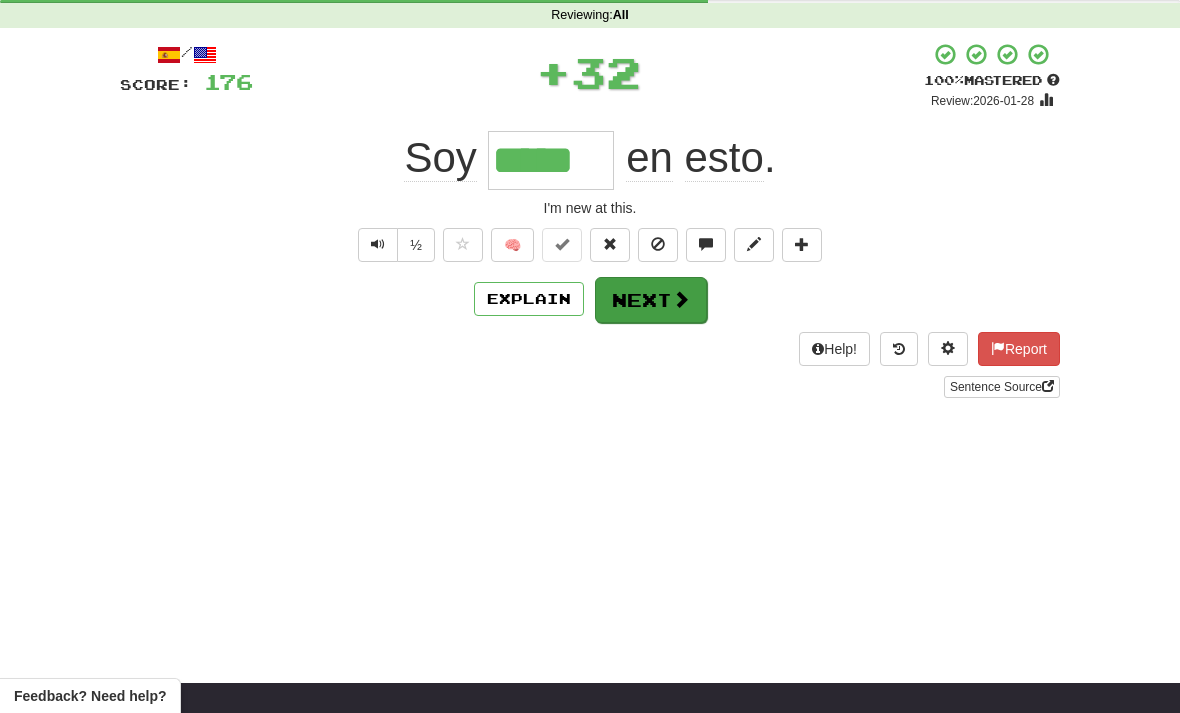 click on "Next" at bounding box center (651, 300) 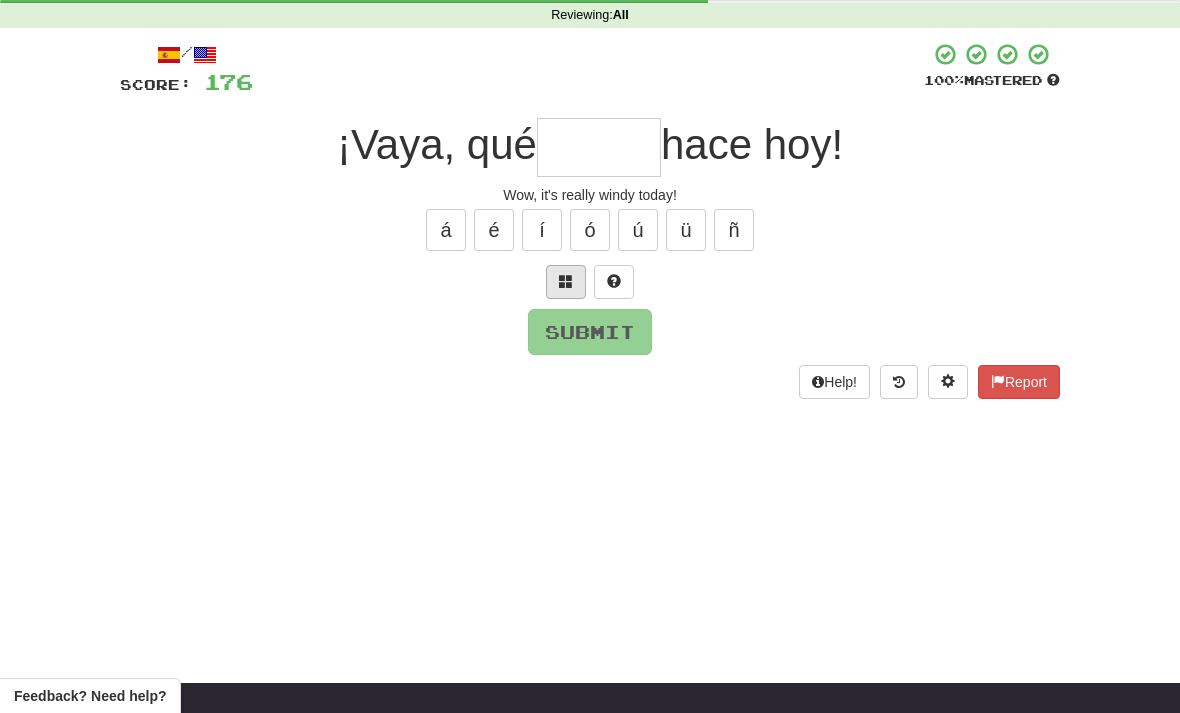 click at bounding box center (566, 281) 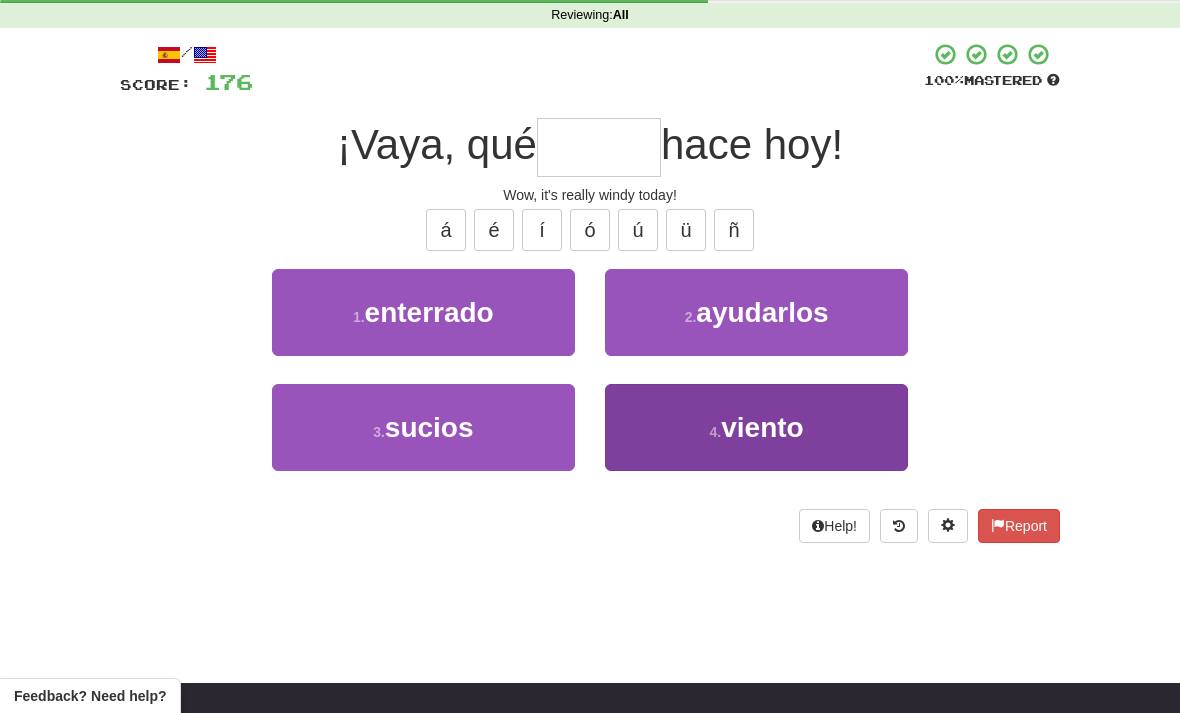 click on "4 .  viento" at bounding box center (756, 427) 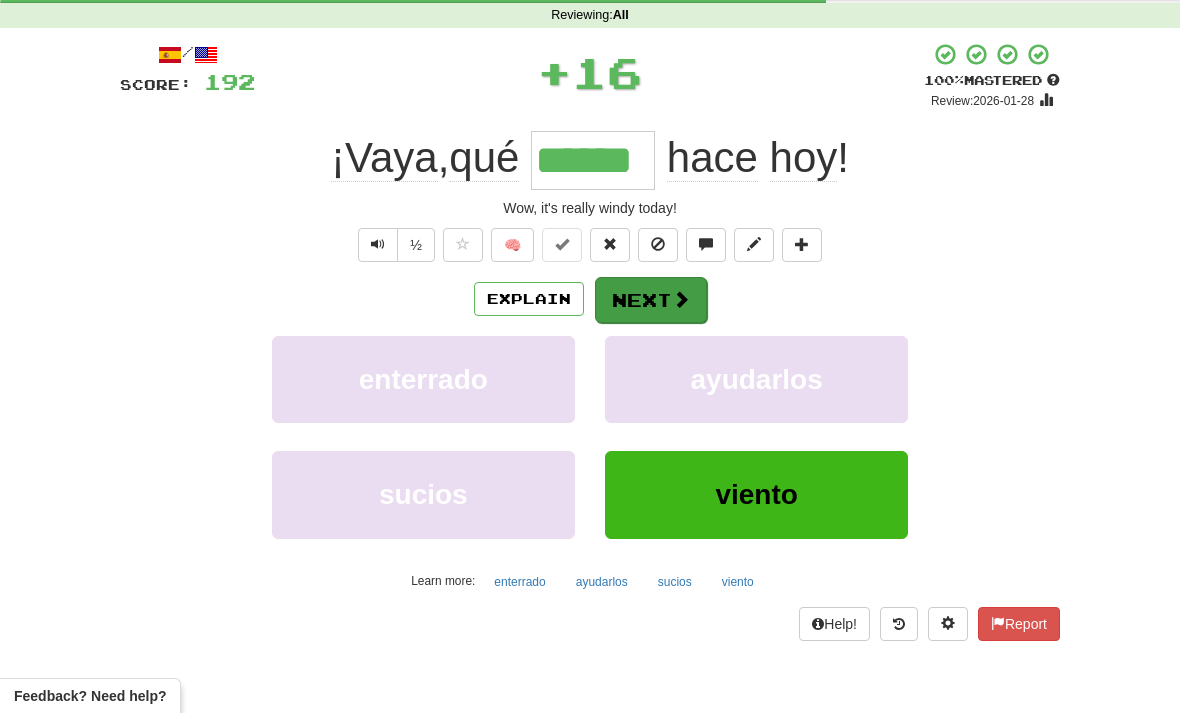 click at bounding box center [681, 299] 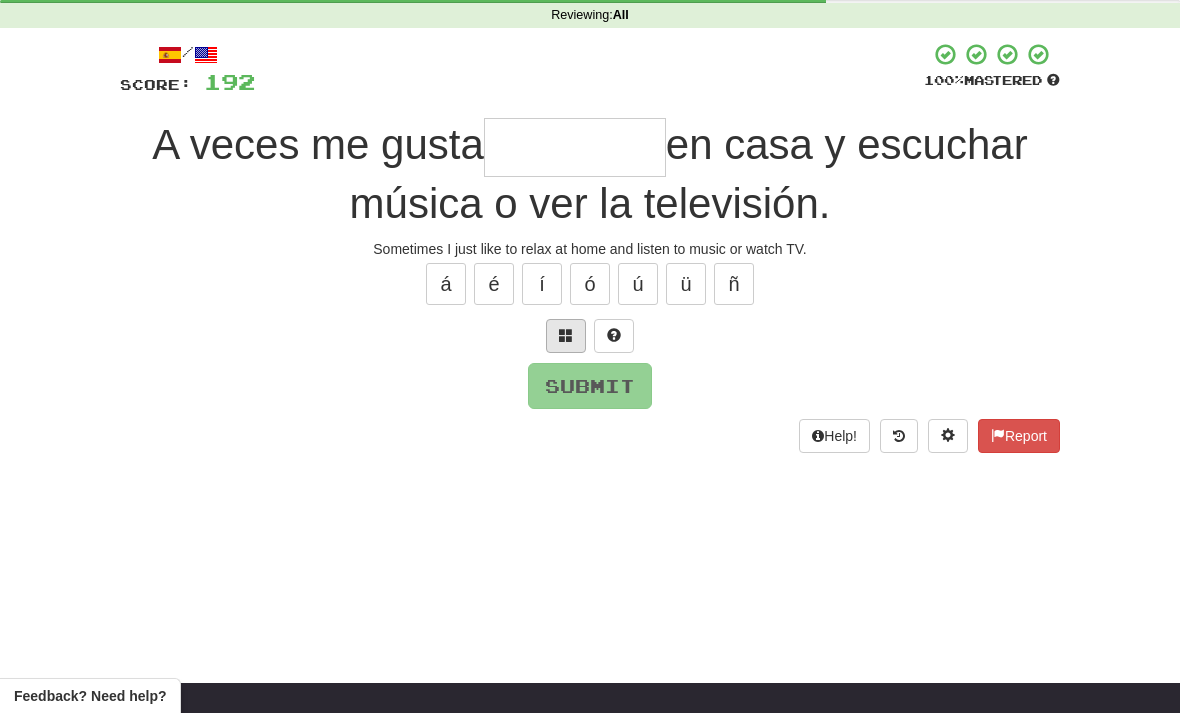 click at bounding box center (566, 335) 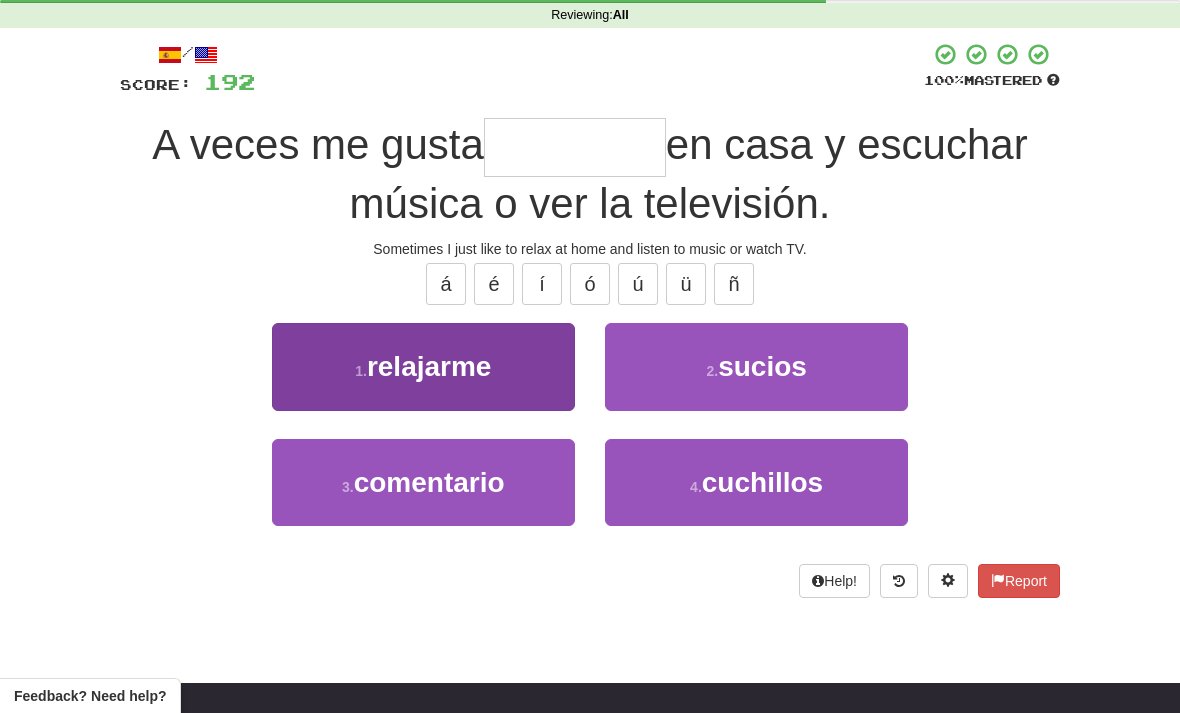 click on "1 .  relajarme" at bounding box center (423, 366) 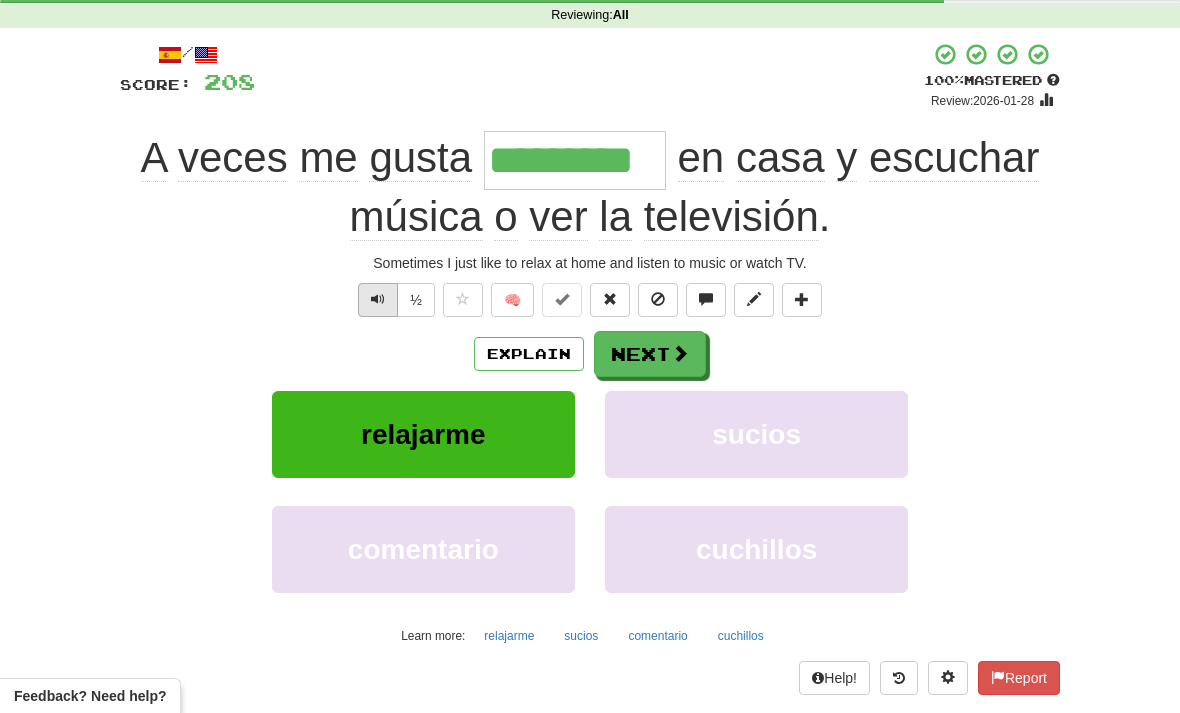 click at bounding box center (378, 299) 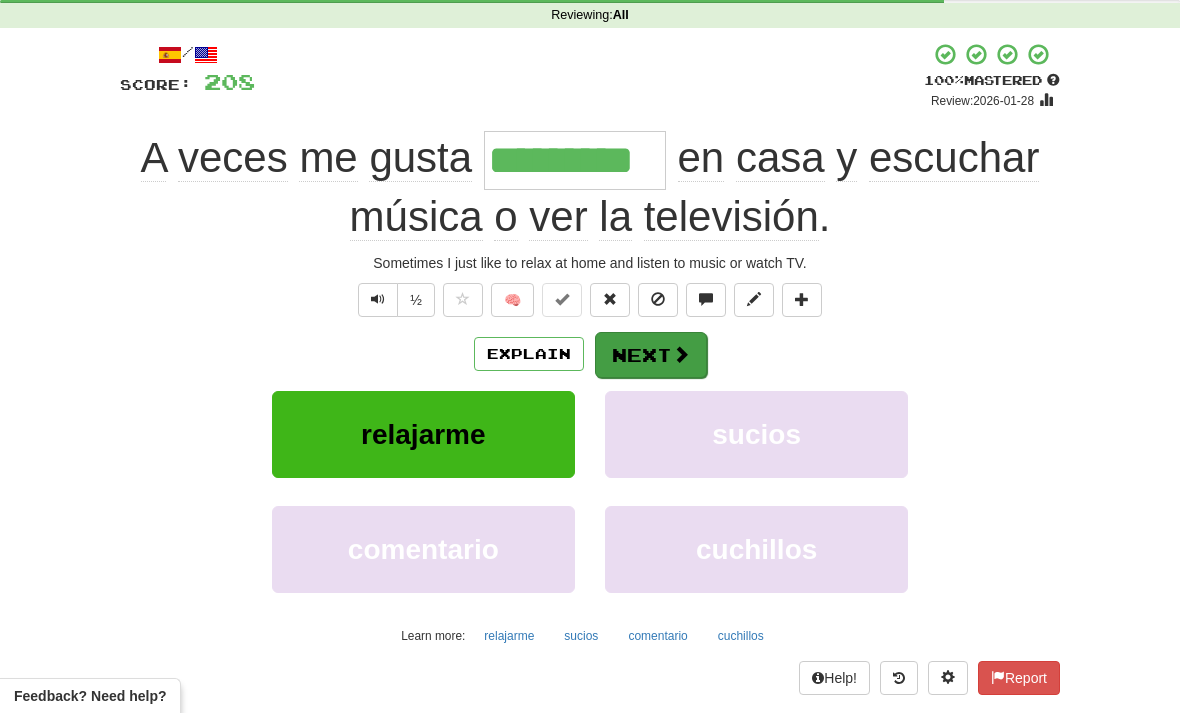 click at bounding box center [681, 354] 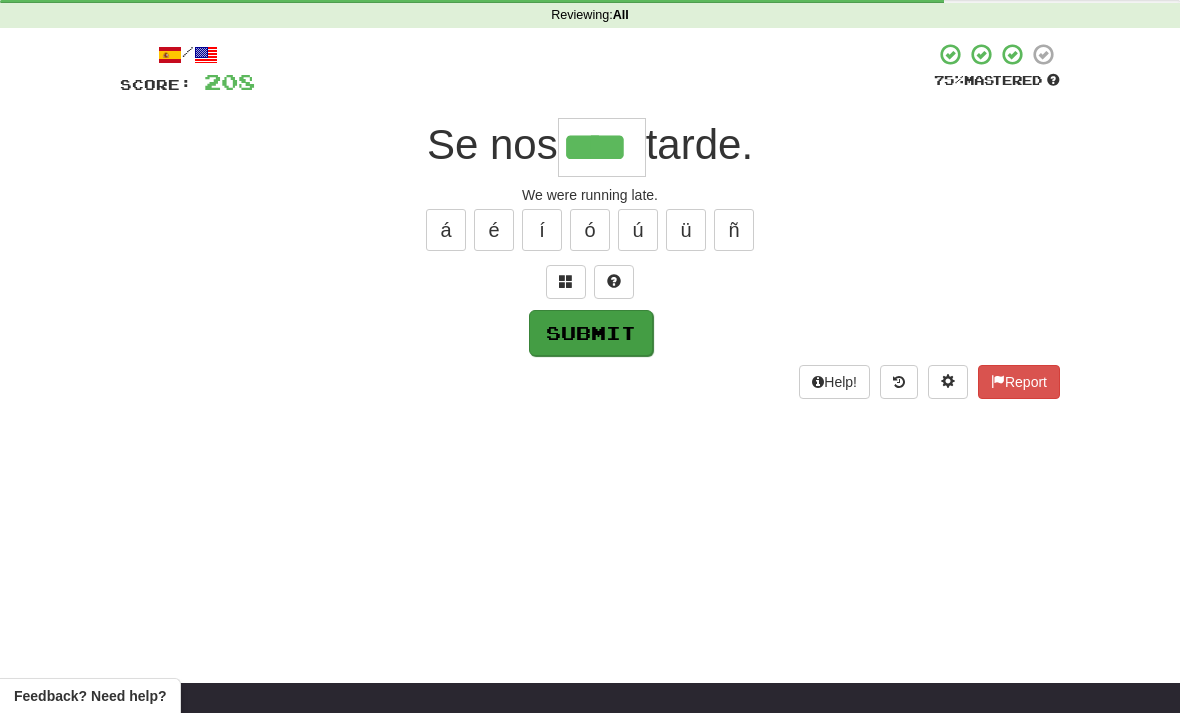 type on "****" 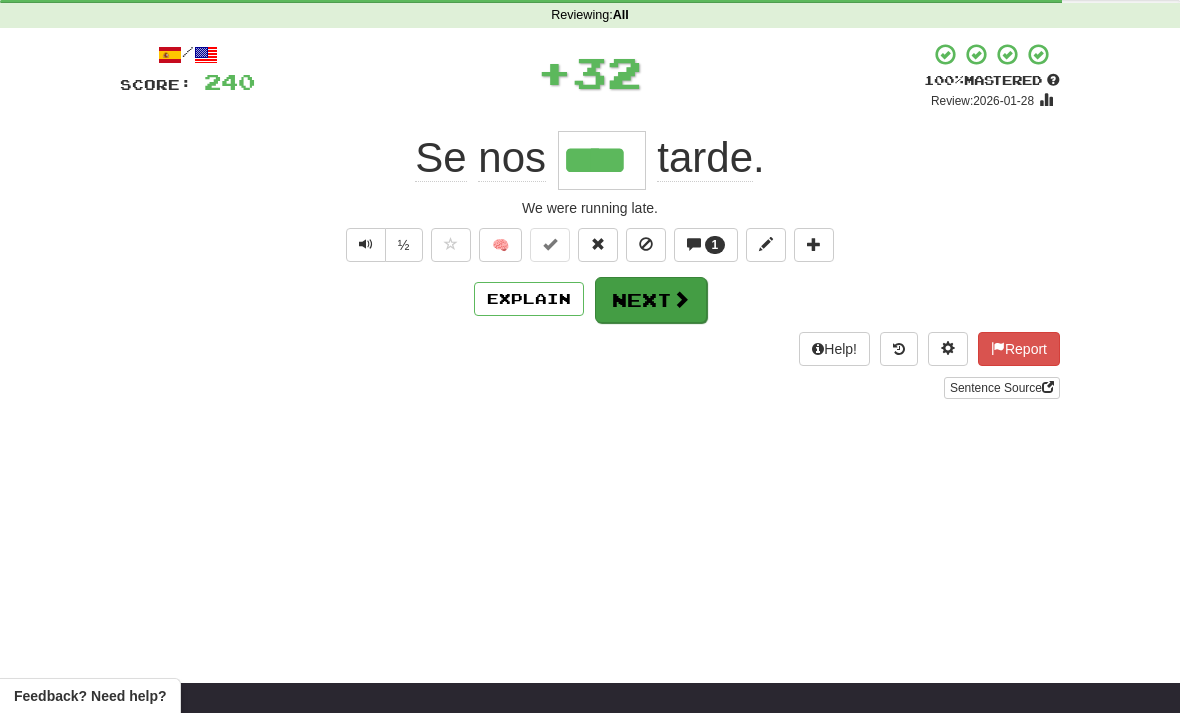 click at bounding box center [681, 299] 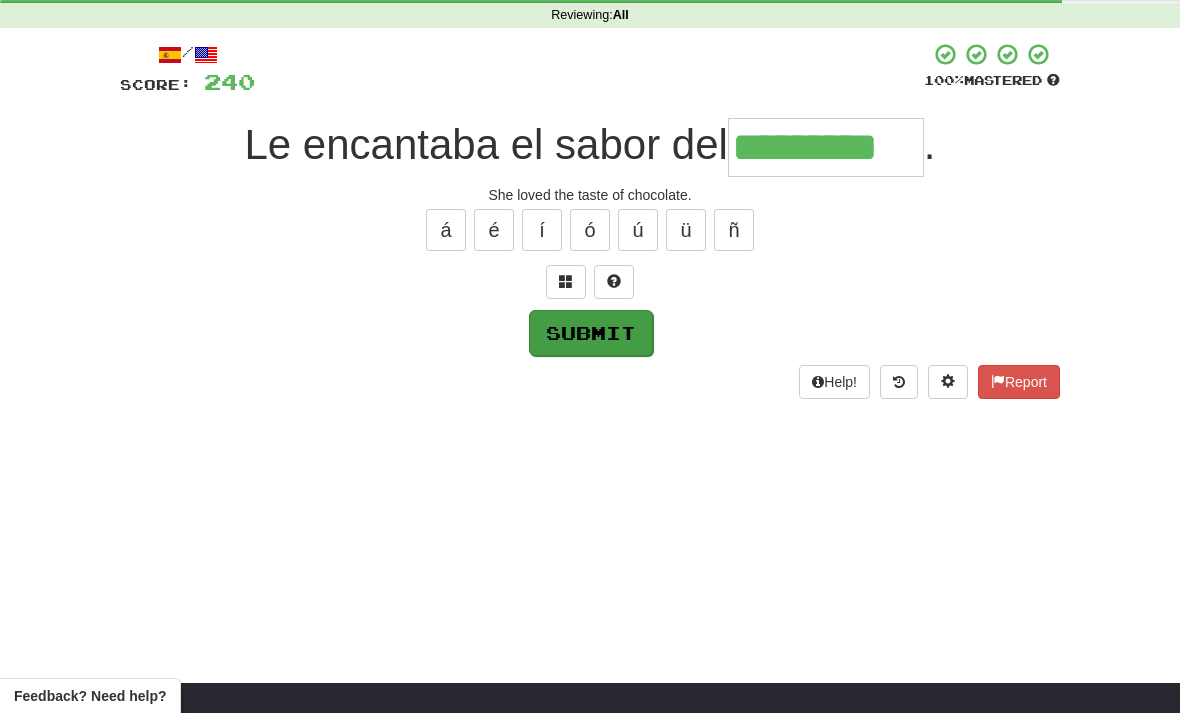 type on "*********" 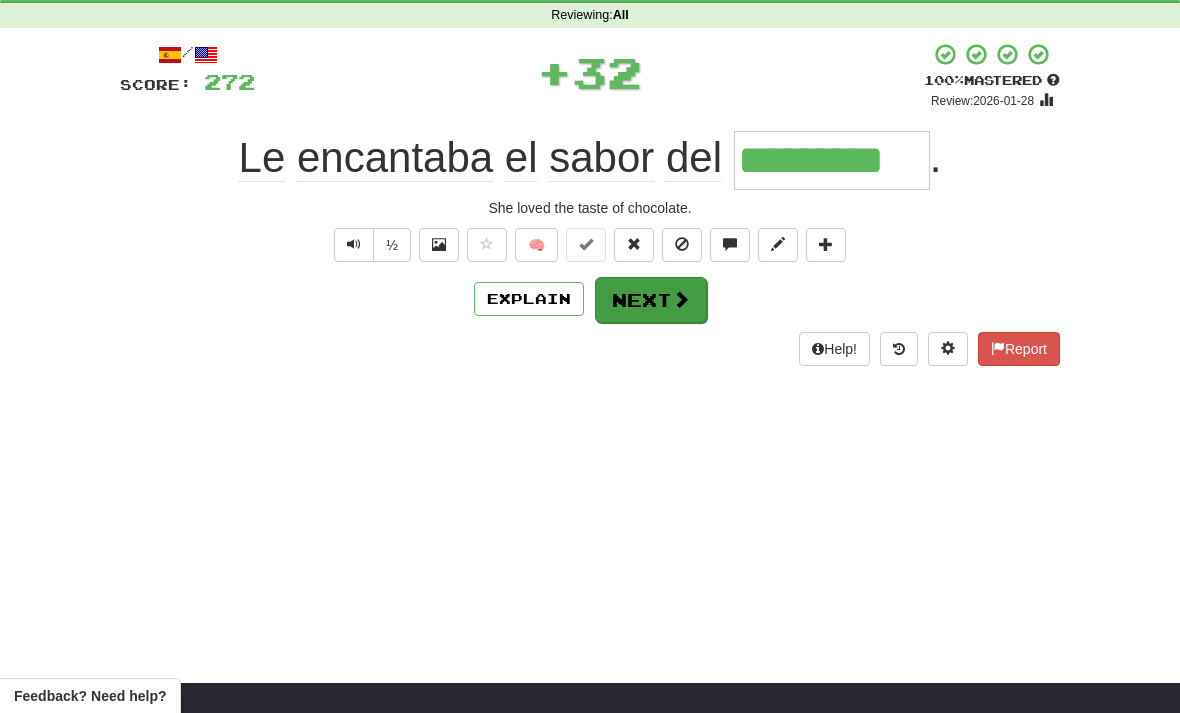 click on "Next" at bounding box center (651, 300) 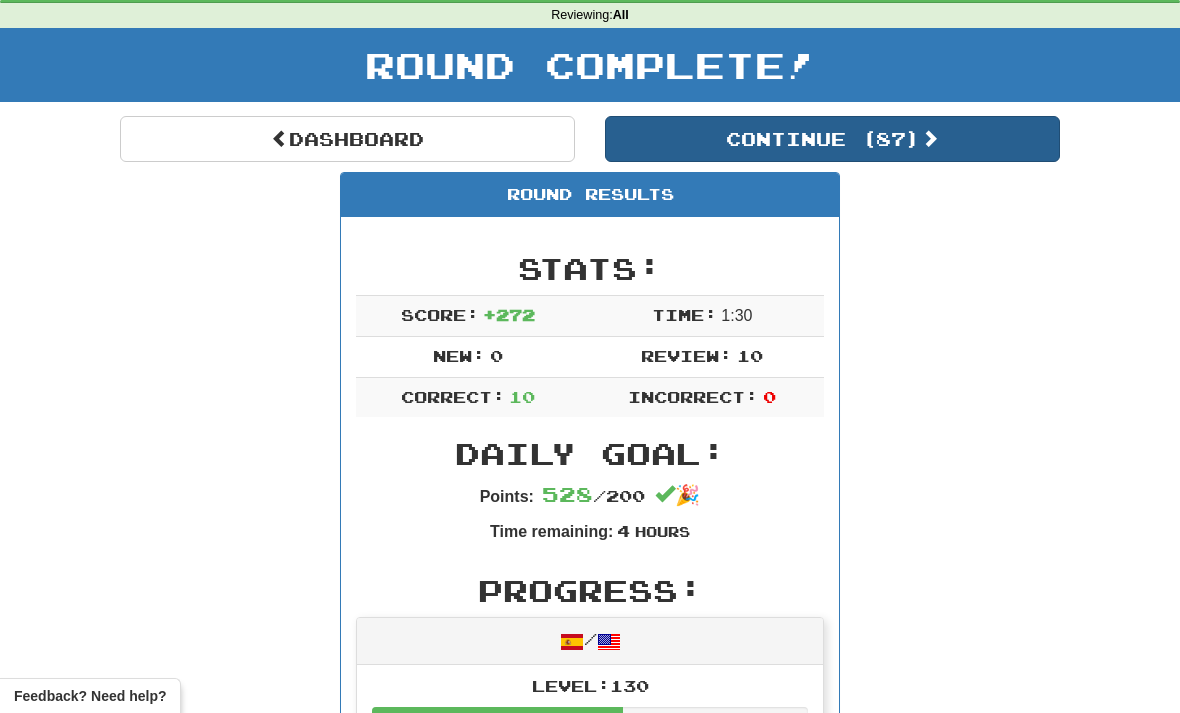 click on "Continue ( 87 )" at bounding box center (832, 139) 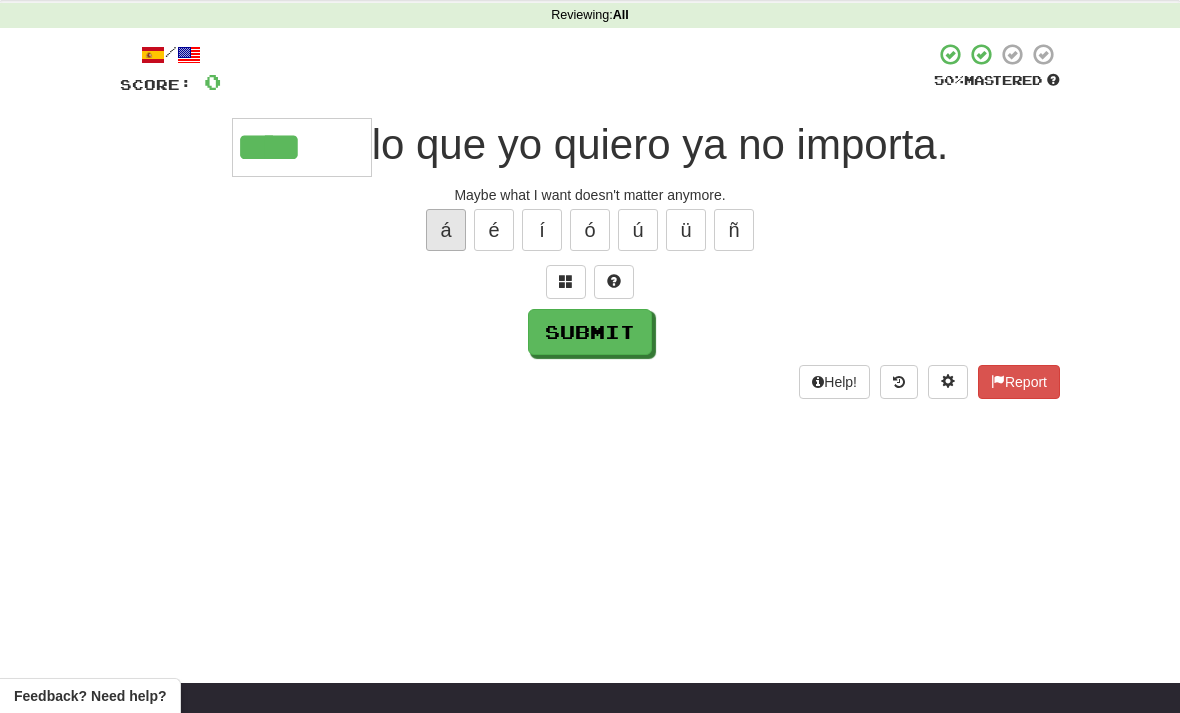 click on "á" at bounding box center (446, 230) 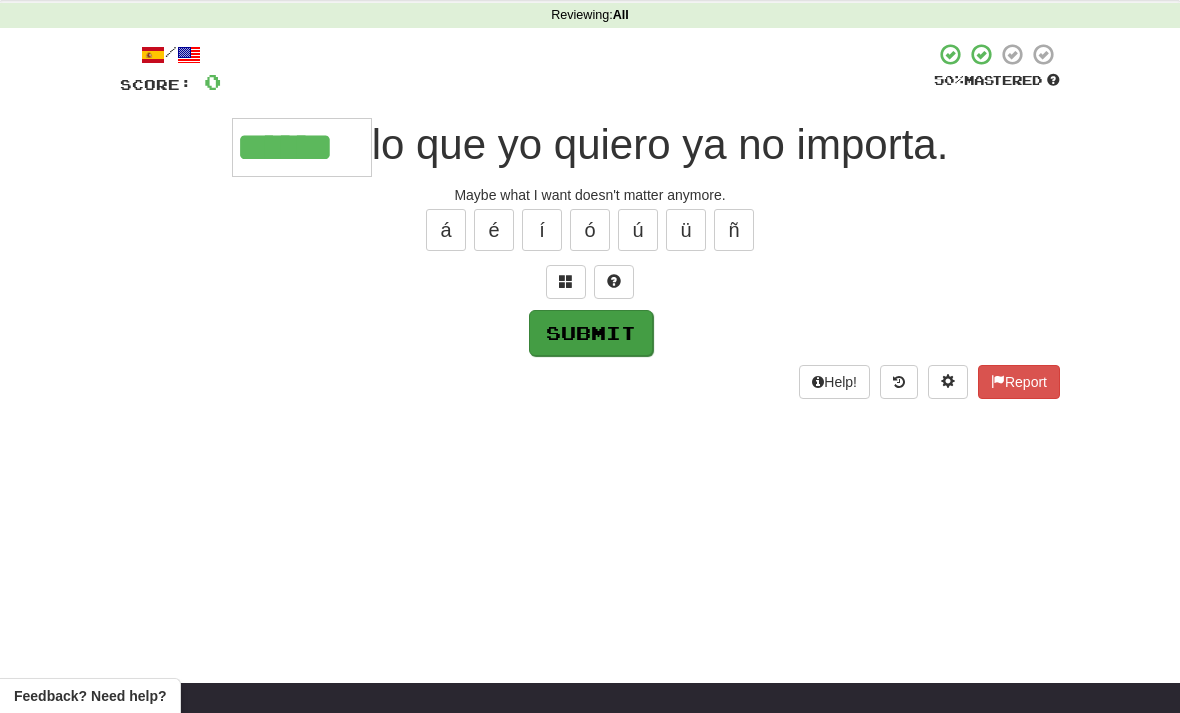 click on "Submit" at bounding box center [591, 333] 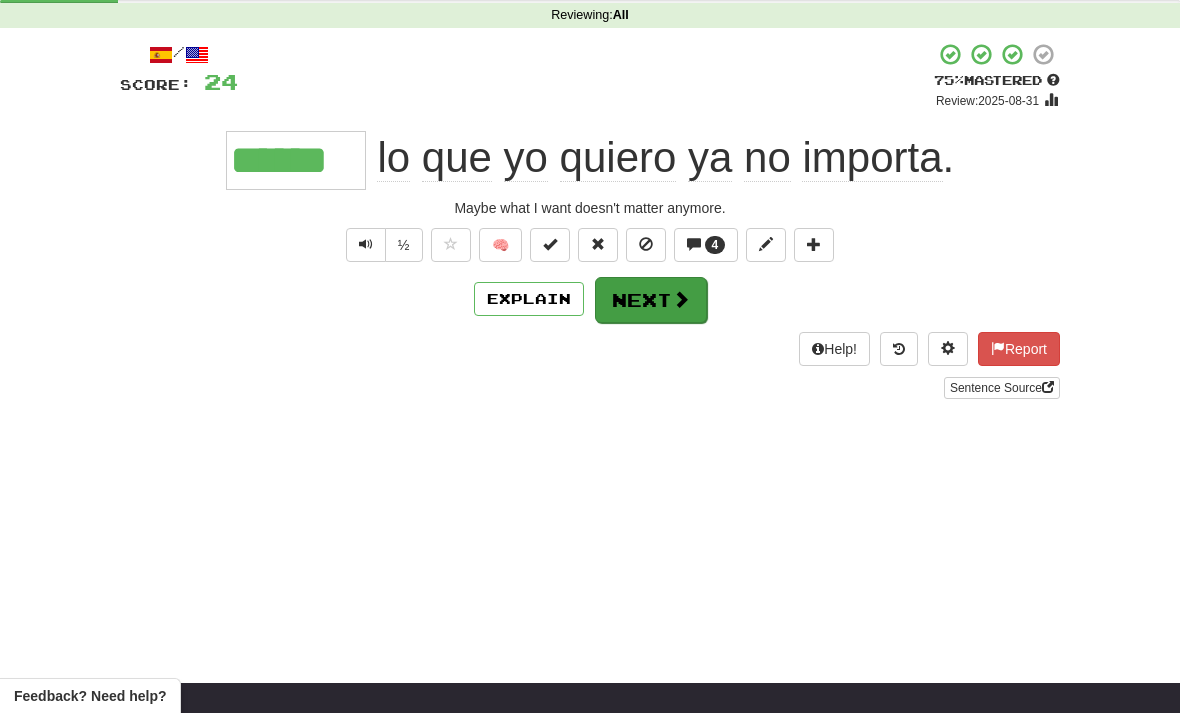 click at bounding box center (681, 299) 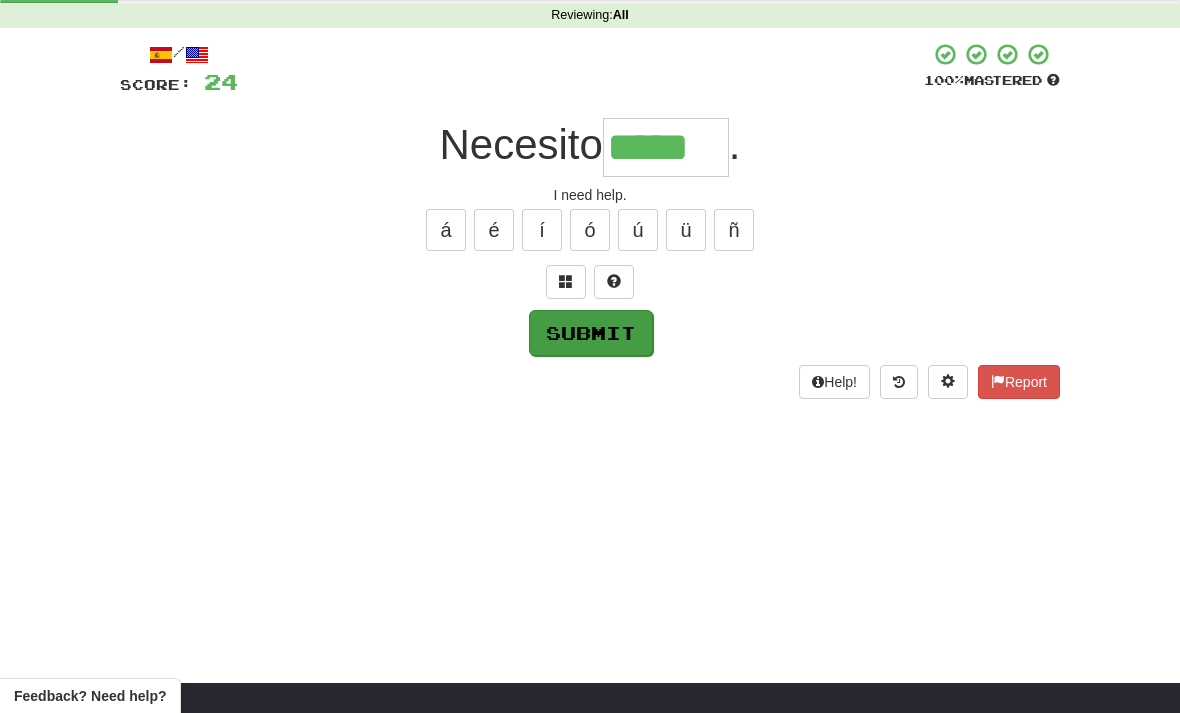 type on "*****" 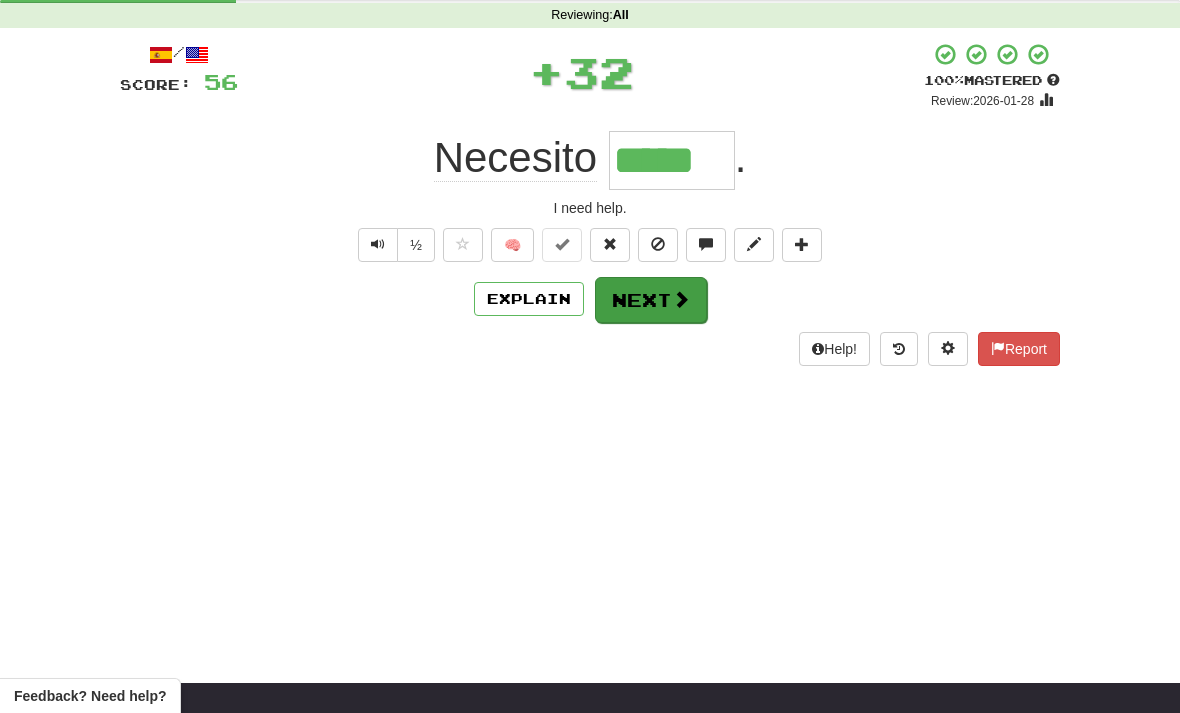 click on "Next" at bounding box center (651, 300) 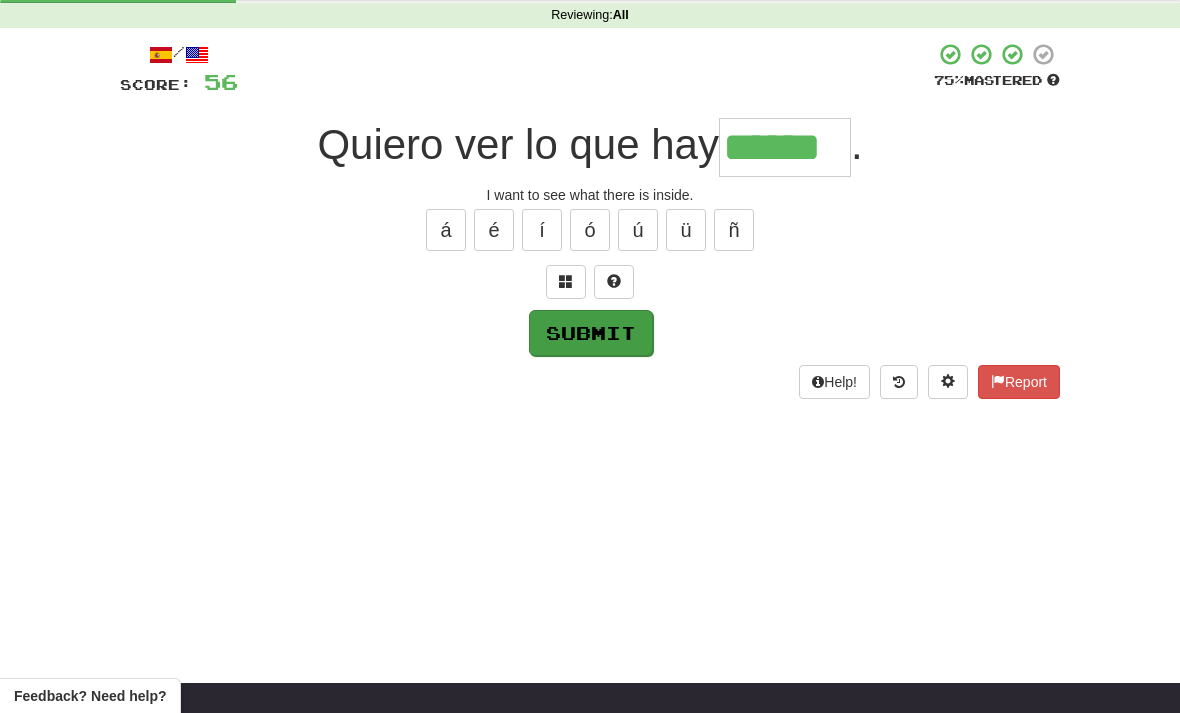 type on "******" 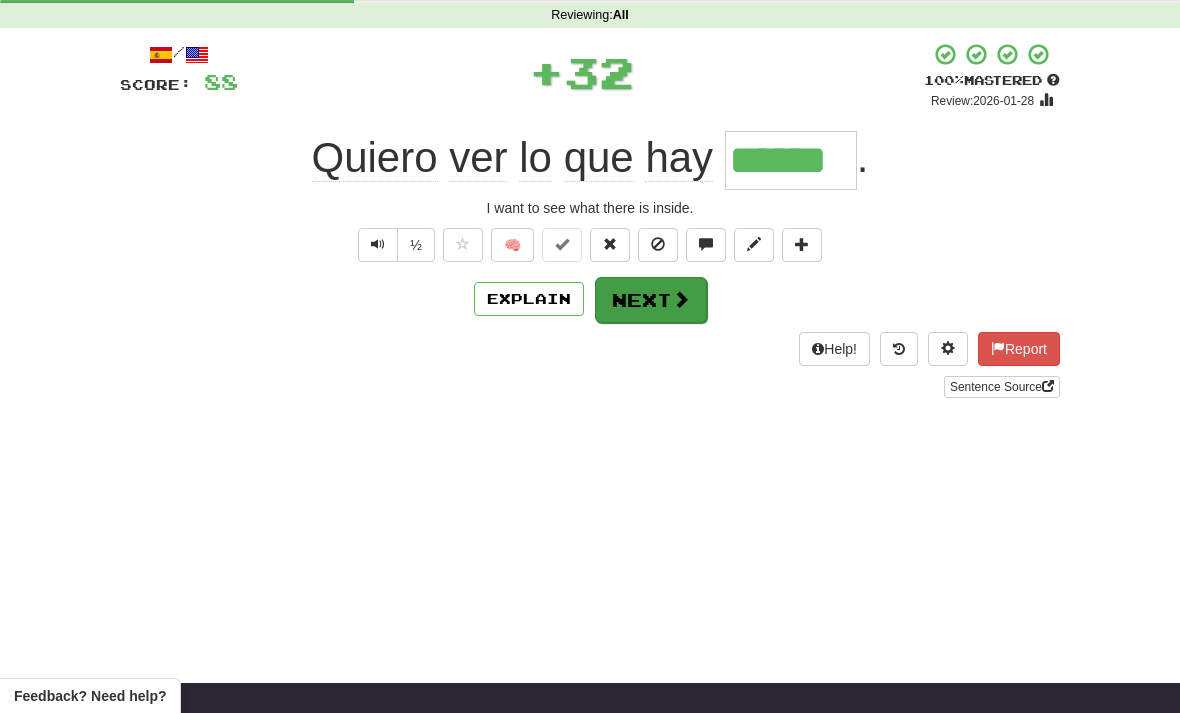 click at bounding box center [681, 299] 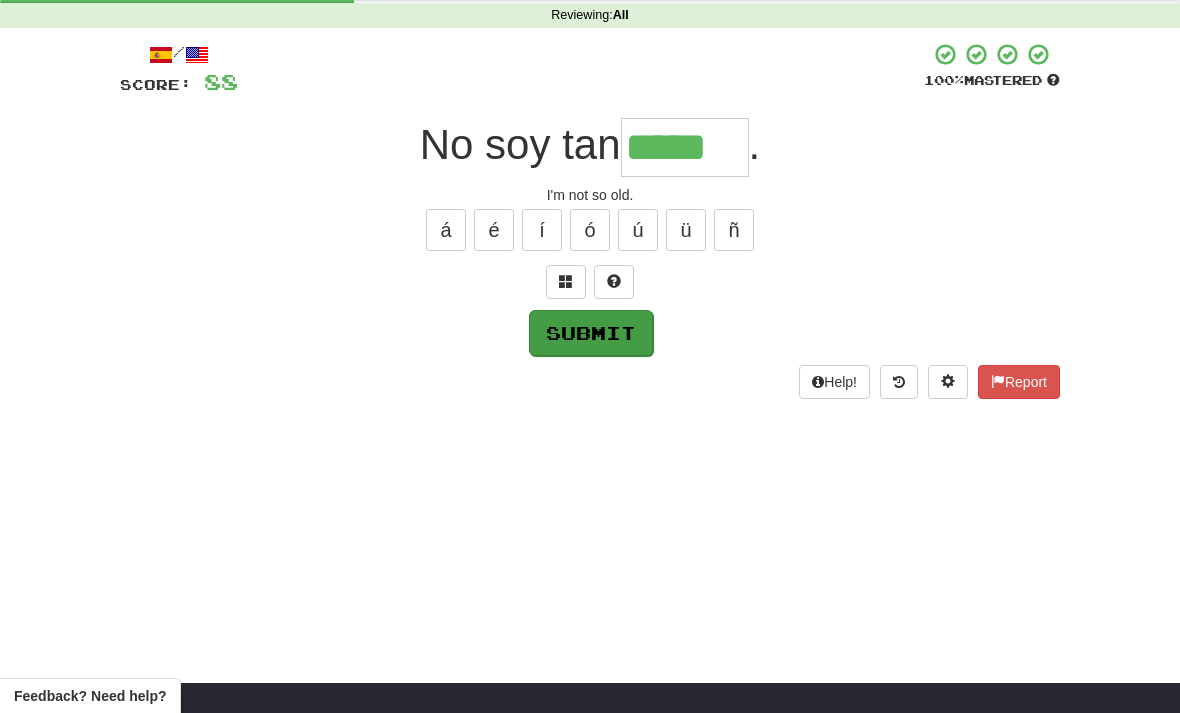 click on "Submit" at bounding box center (591, 333) 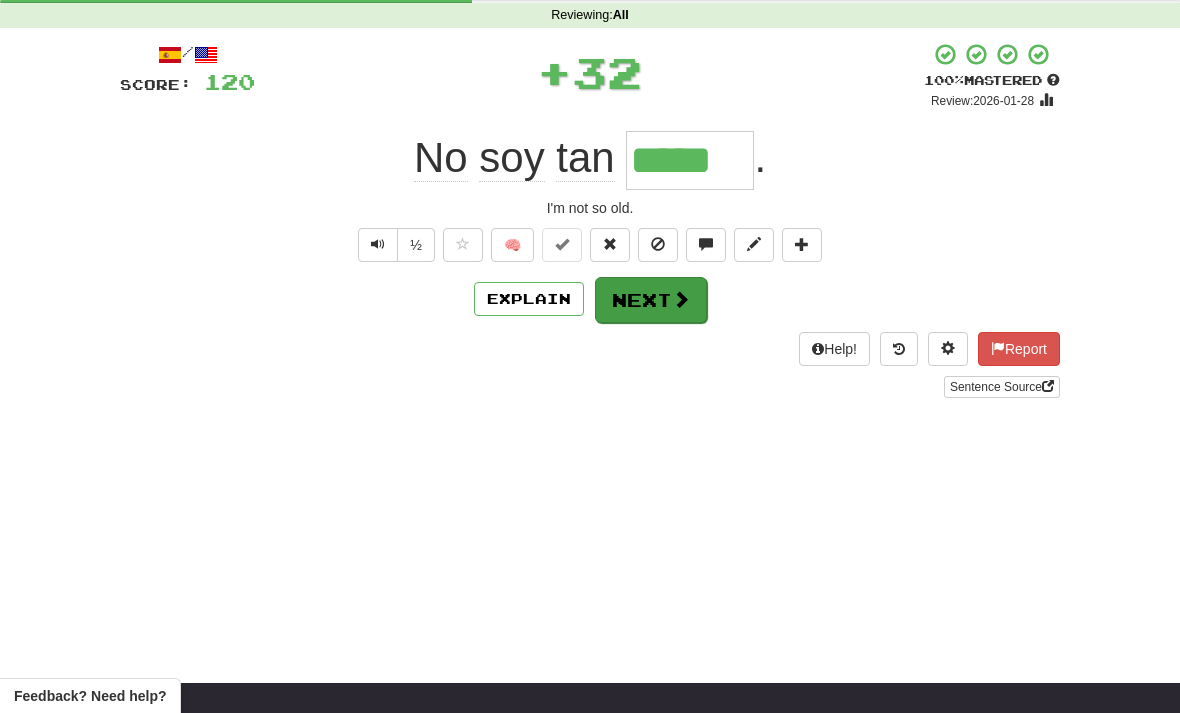 click on "Next" at bounding box center (651, 300) 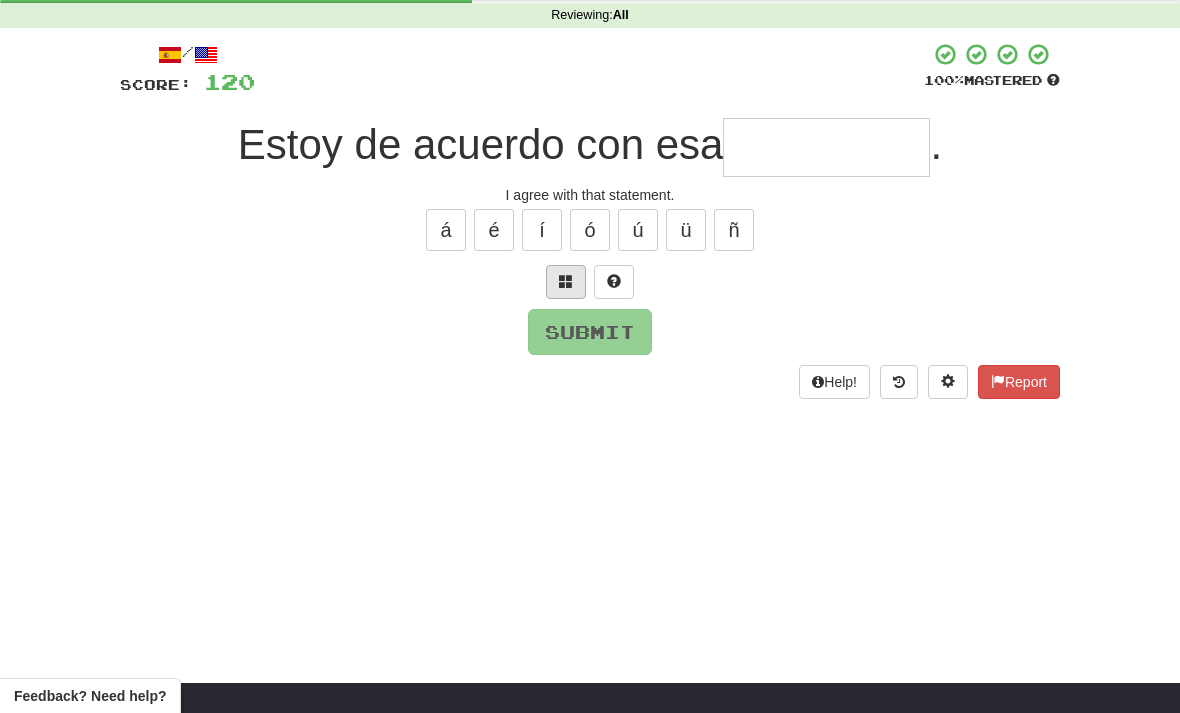 click at bounding box center (566, 282) 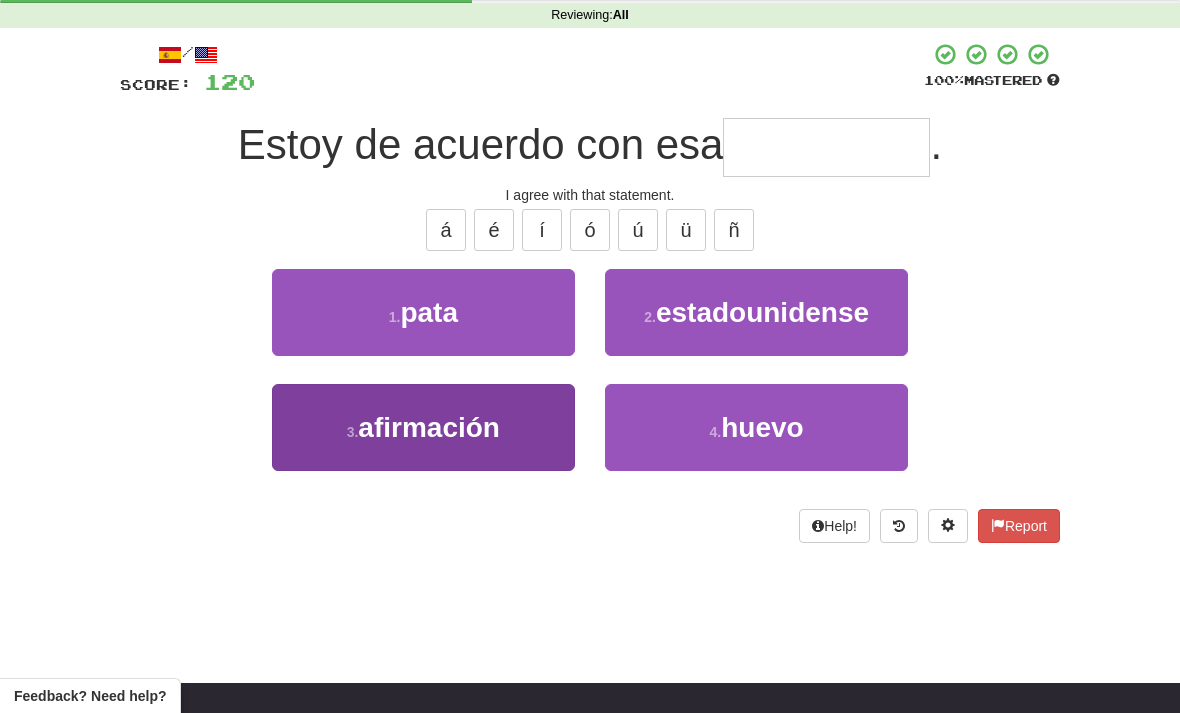 click on "3 .  afirmación" at bounding box center [423, 427] 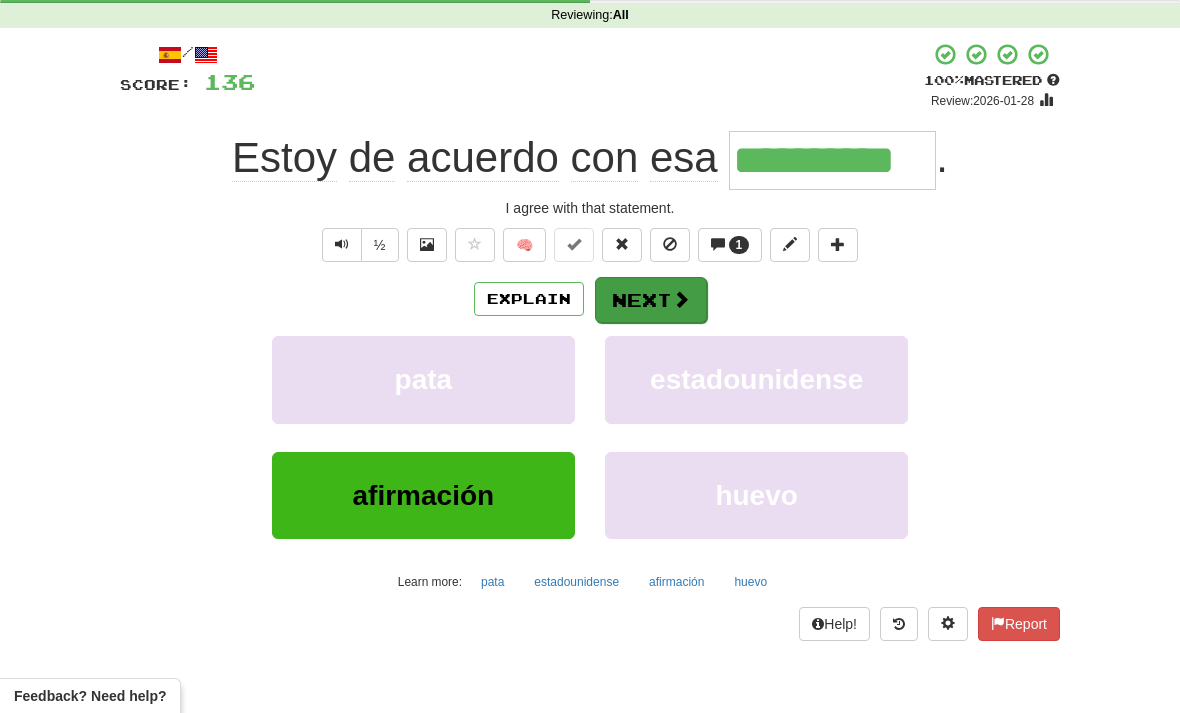 click at bounding box center (681, 299) 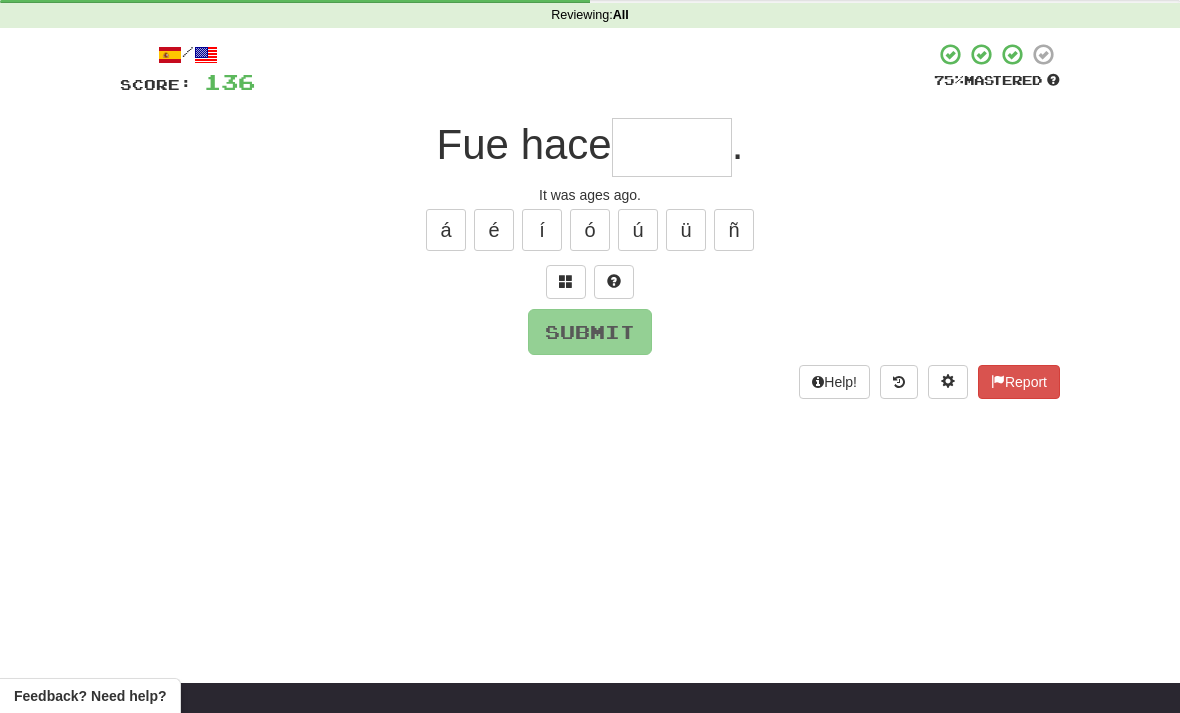 type on "*" 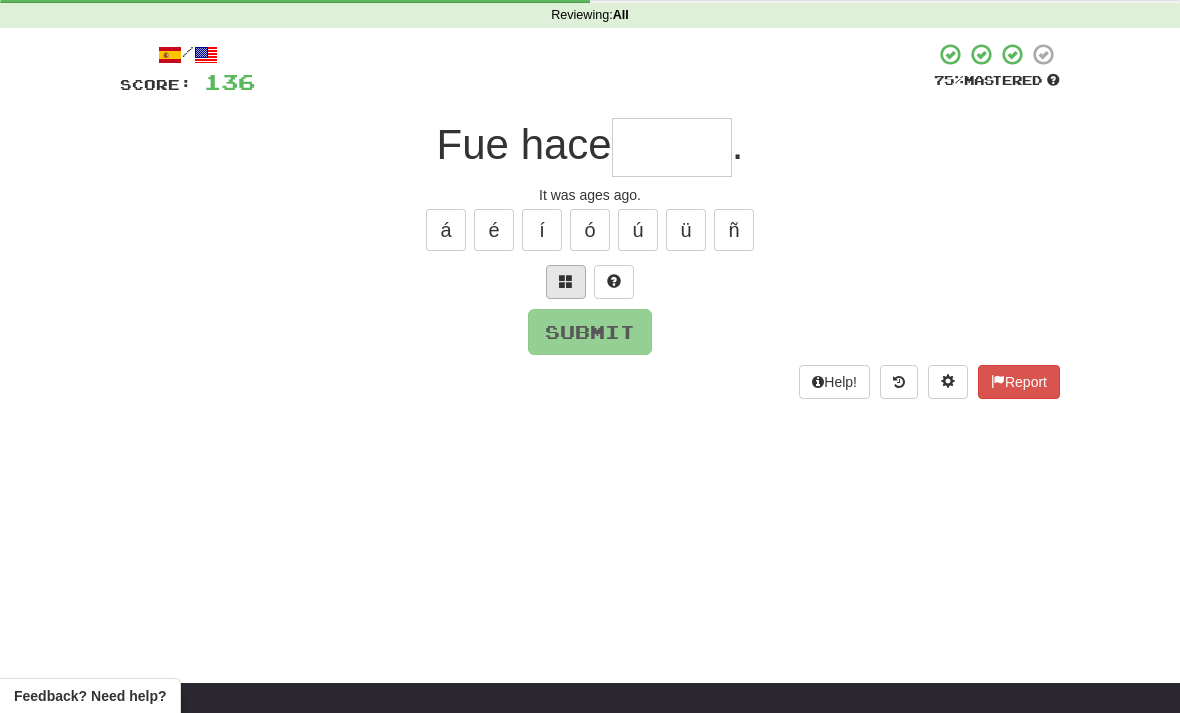 click at bounding box center (566, 281) 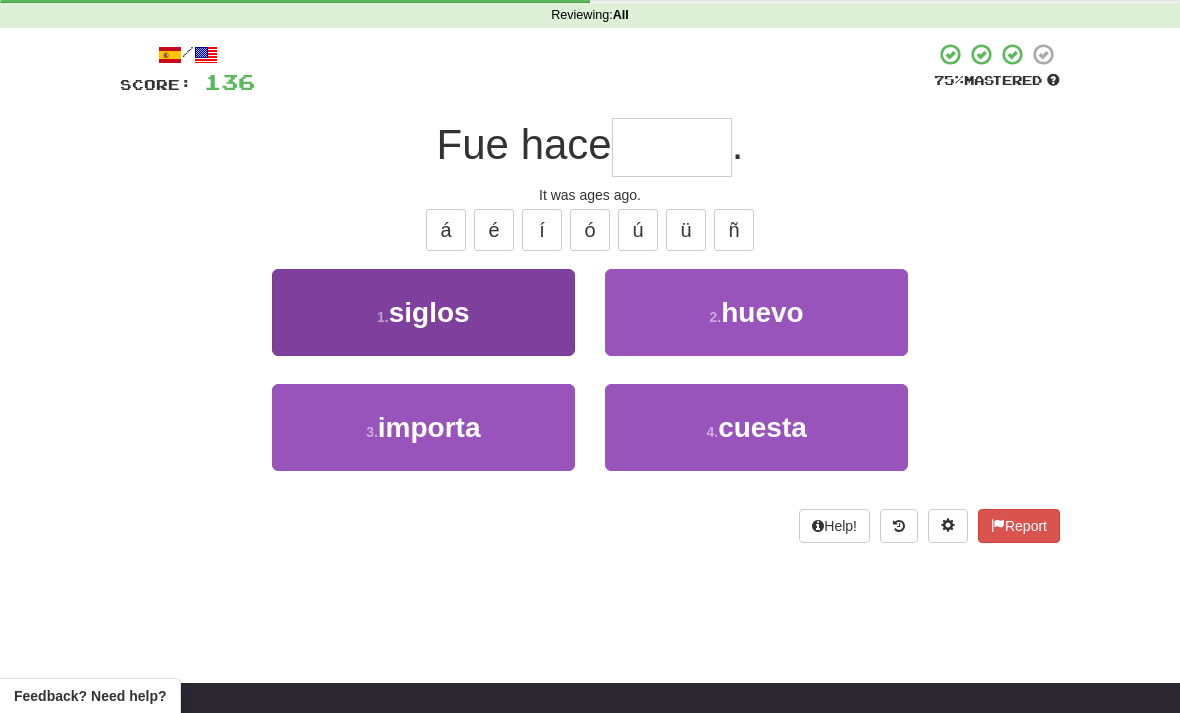 click on "1 .  siglos" at bounding box center (423, 312) 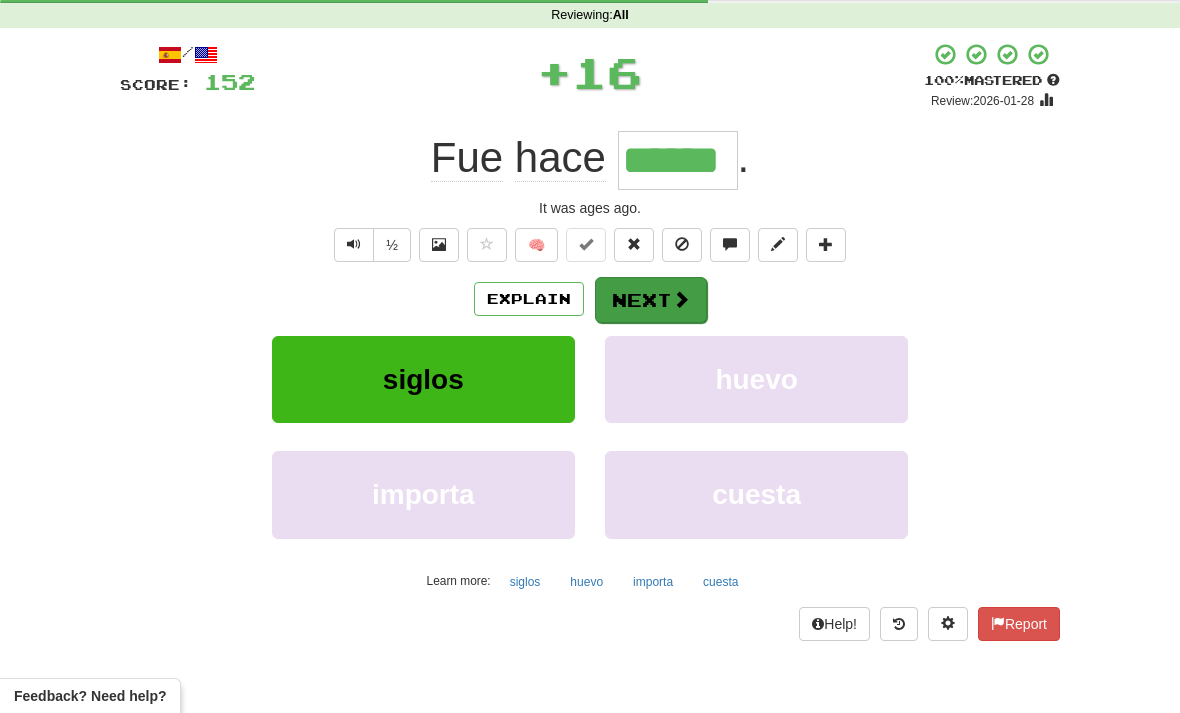 click at bounding box center [681, 299] 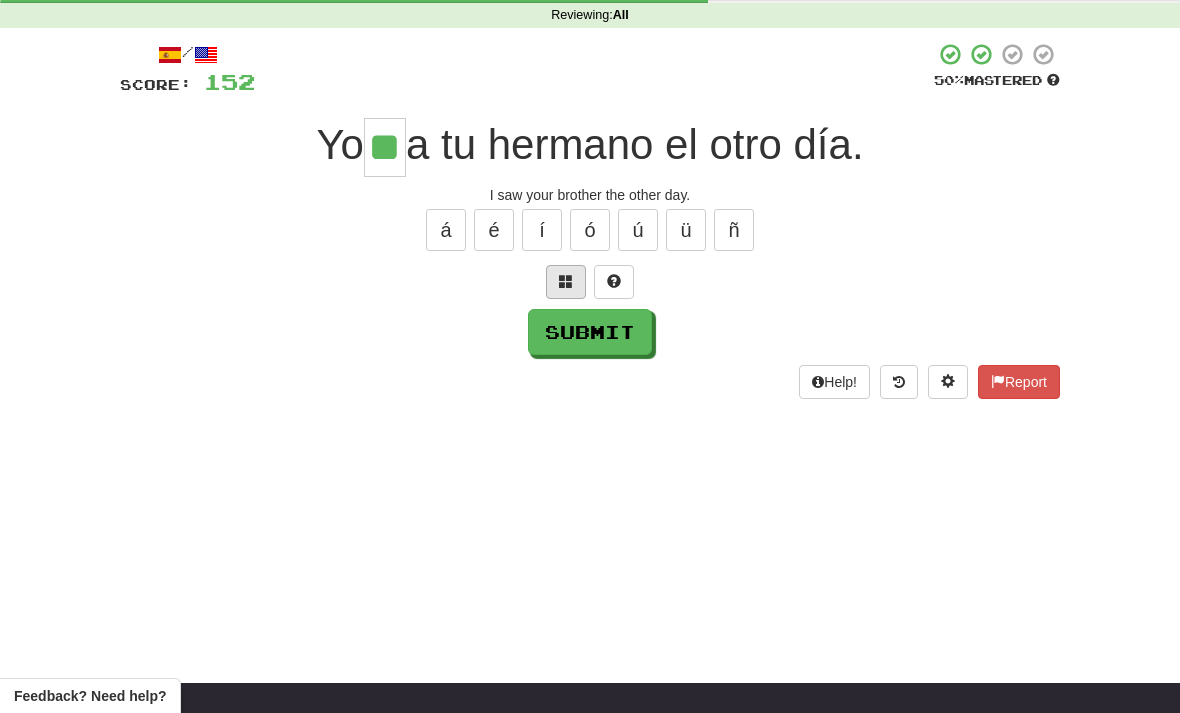 type on "**" 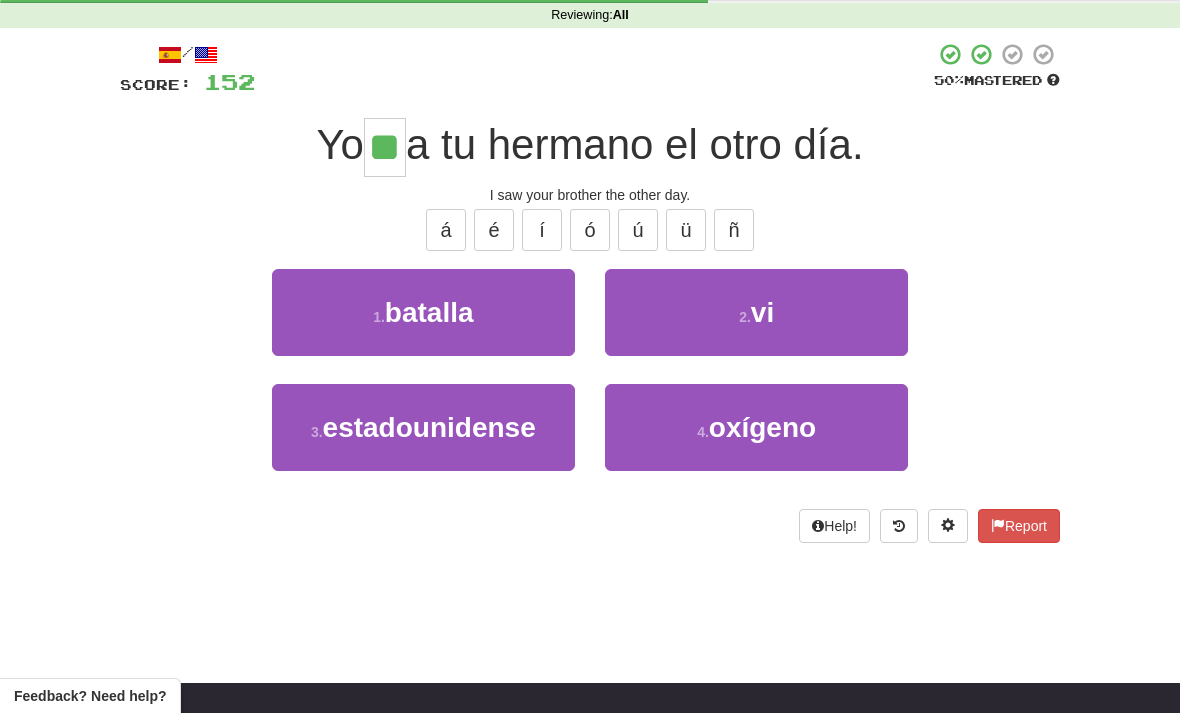 click on "á é í ó ú ü ñ" at bounding box center [590, 230] 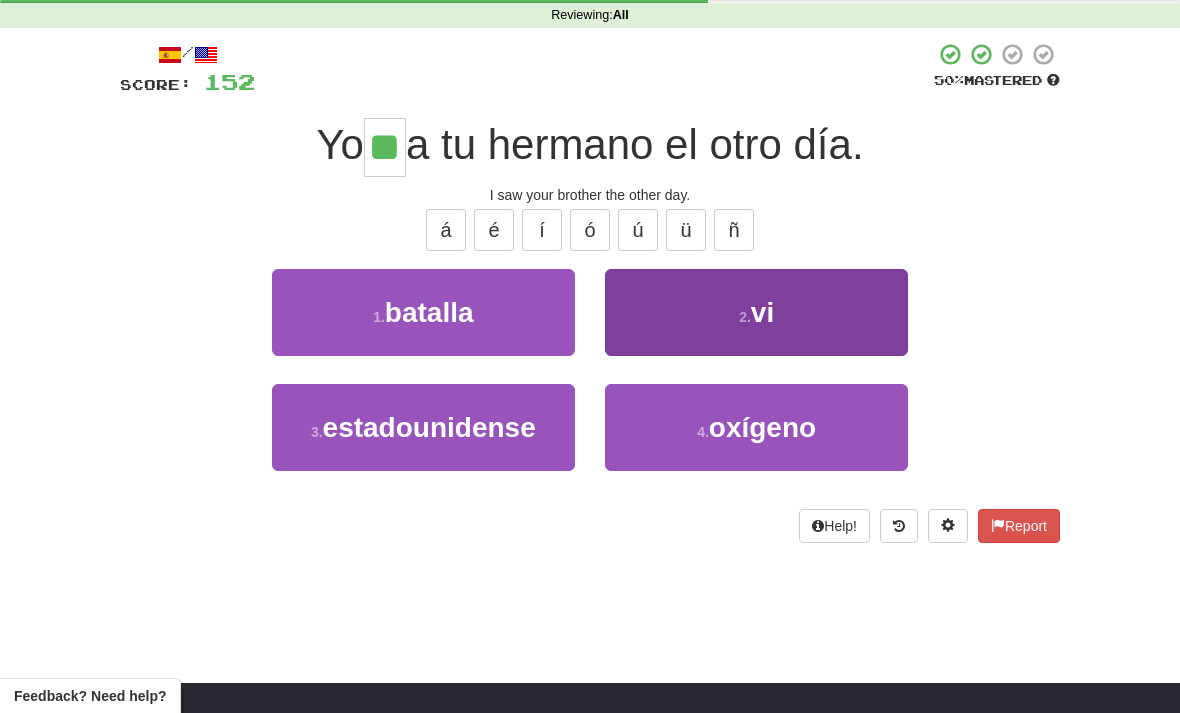 click on "2 .  vi" at bounding box center (756, 312) 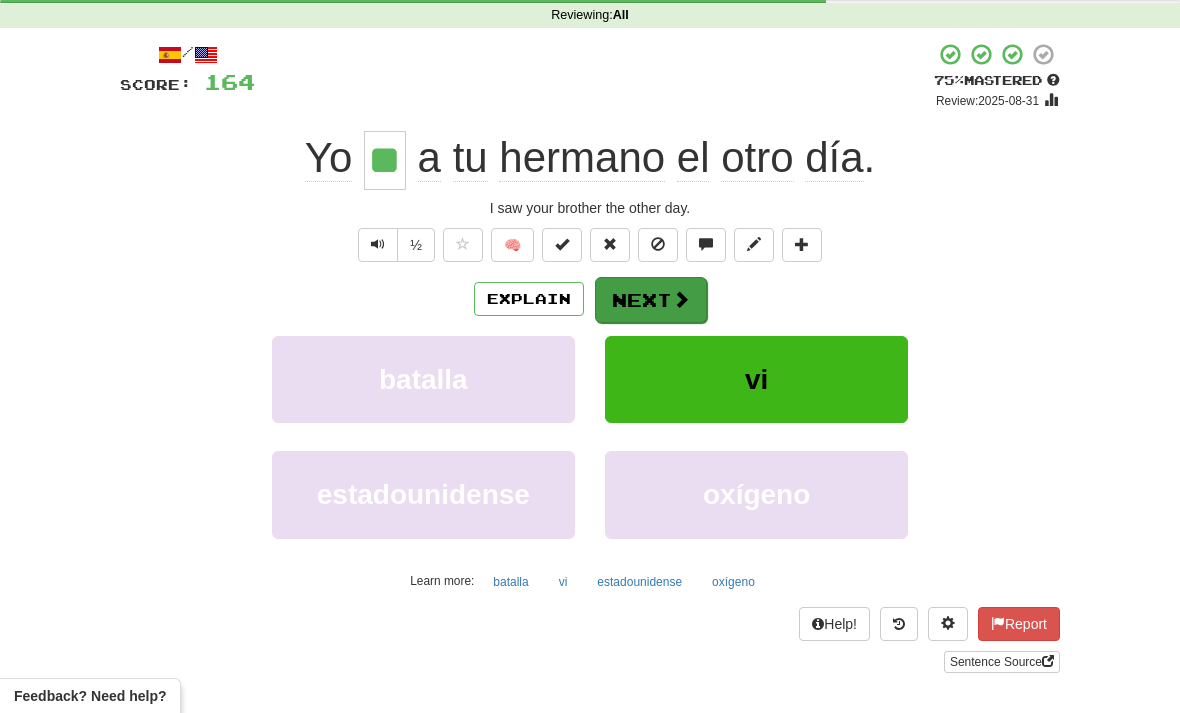click at bounding box center (681, 299) 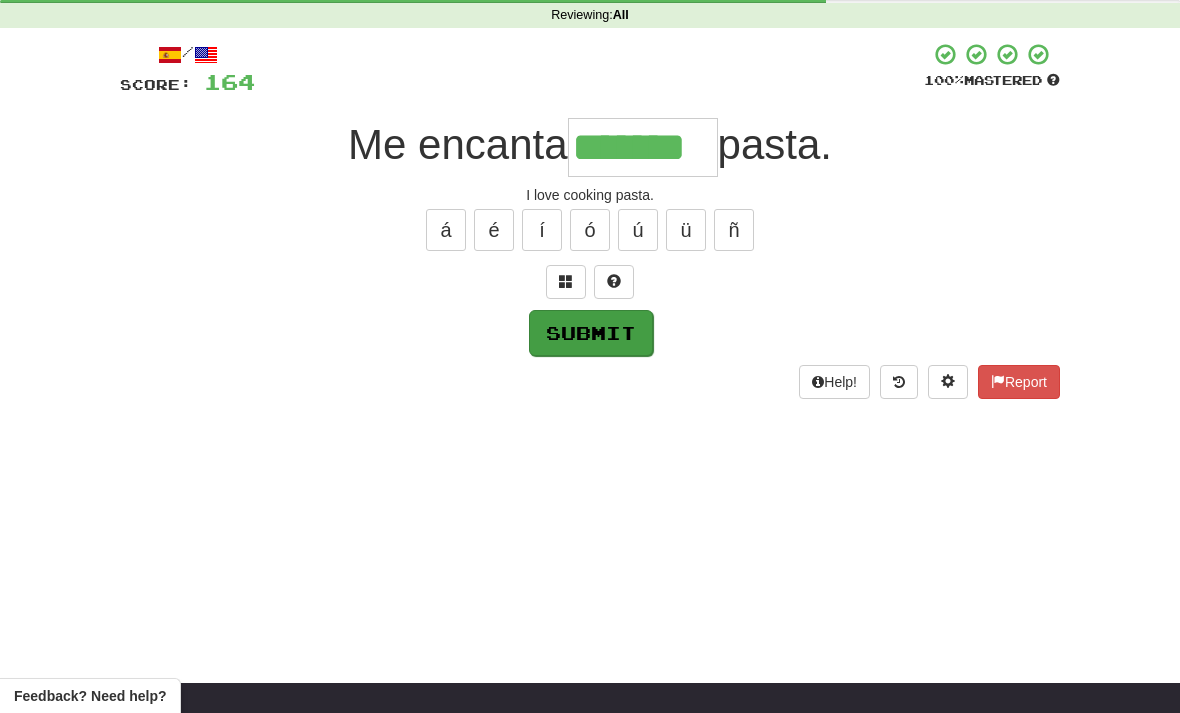 type on "*******" 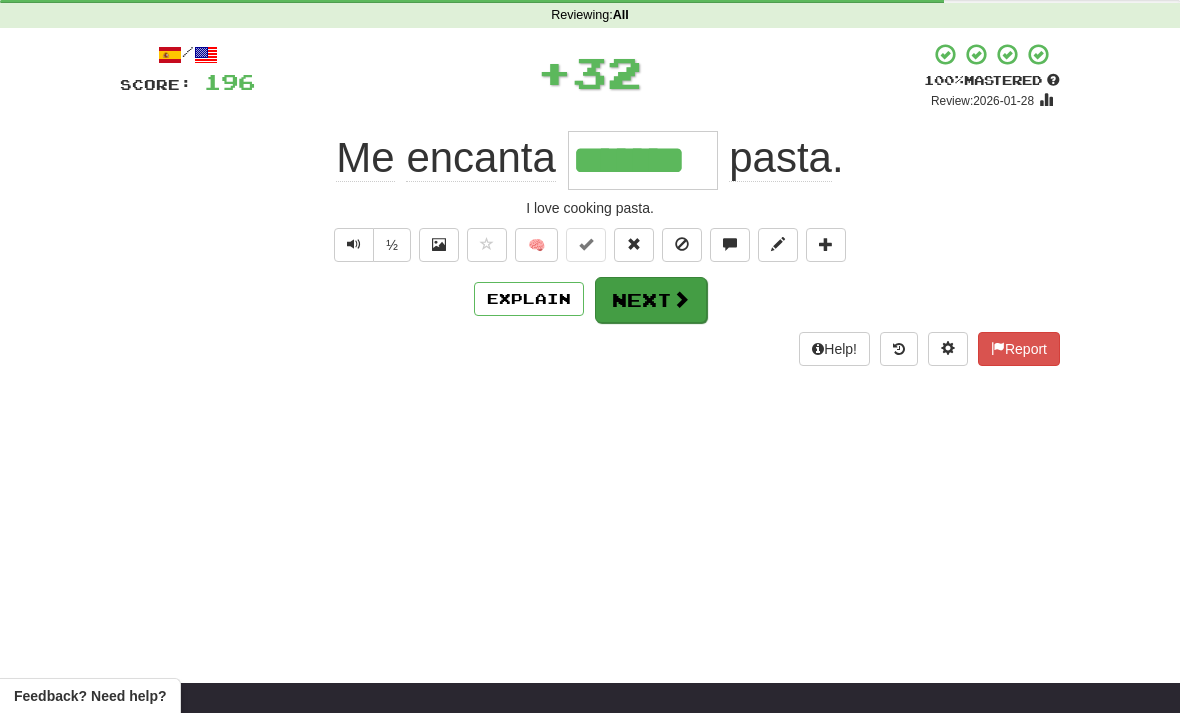 click on "Next" at bounding box center [651, 300] 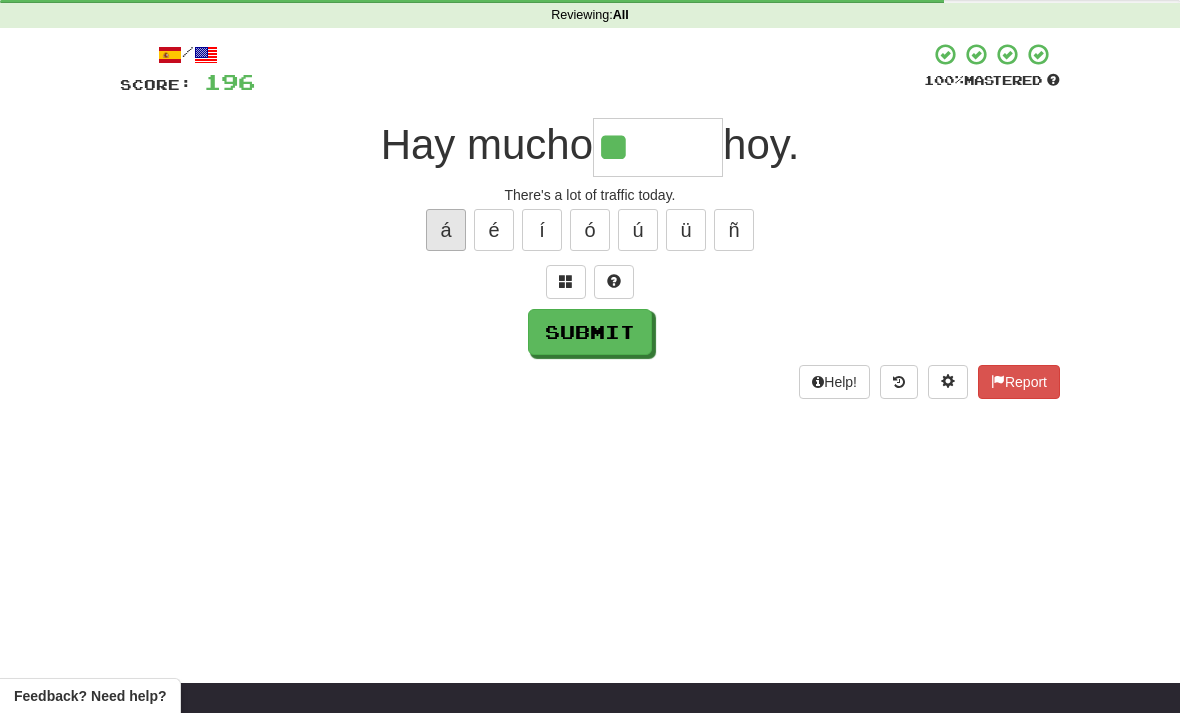click on "á" at bounding box center (446, 230) 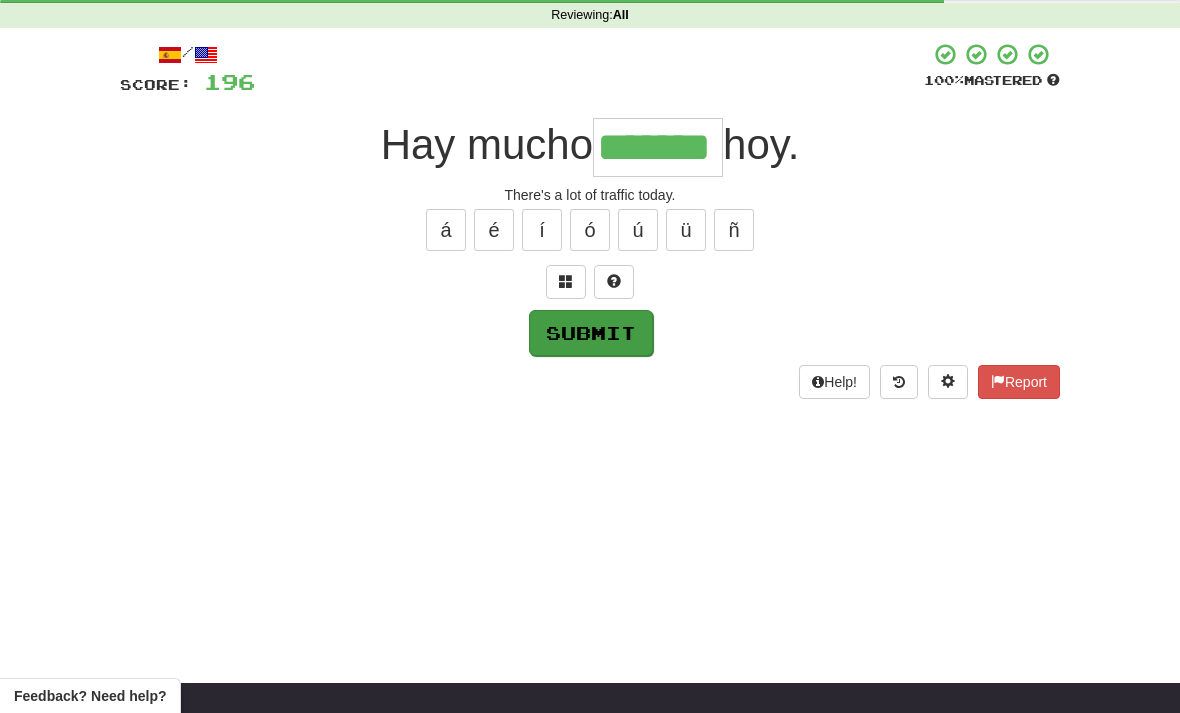 type on "*******" 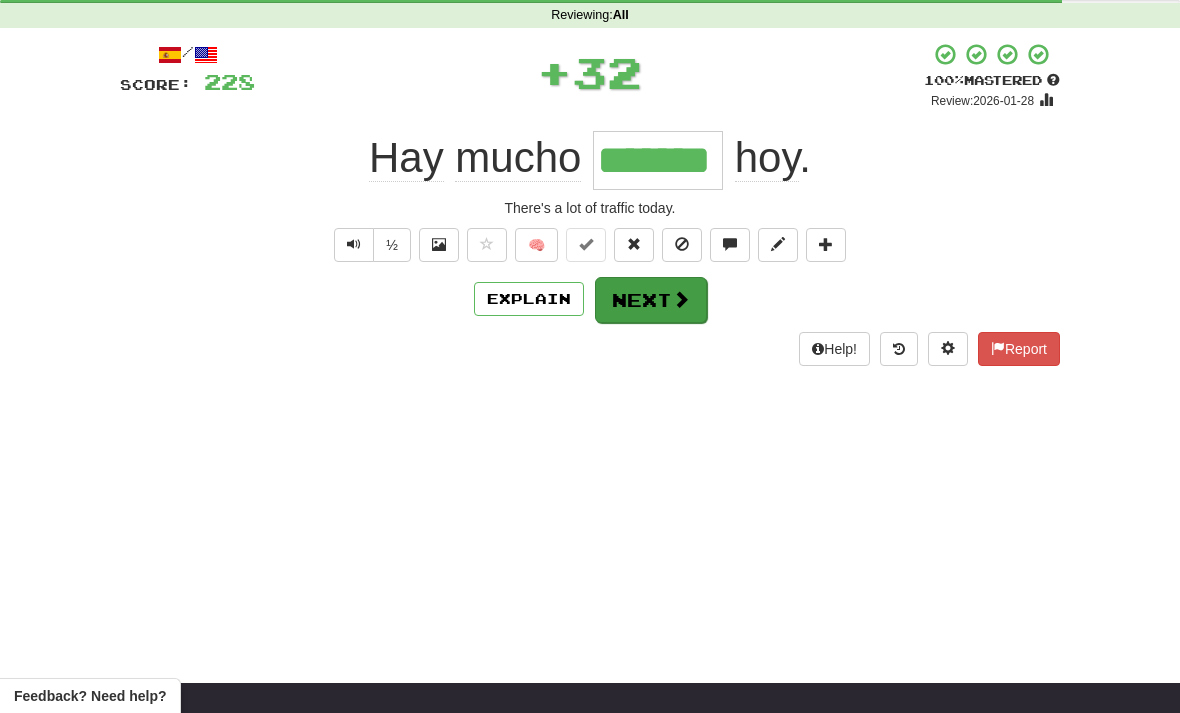 click on "Next" at bounding box center [651, 300] 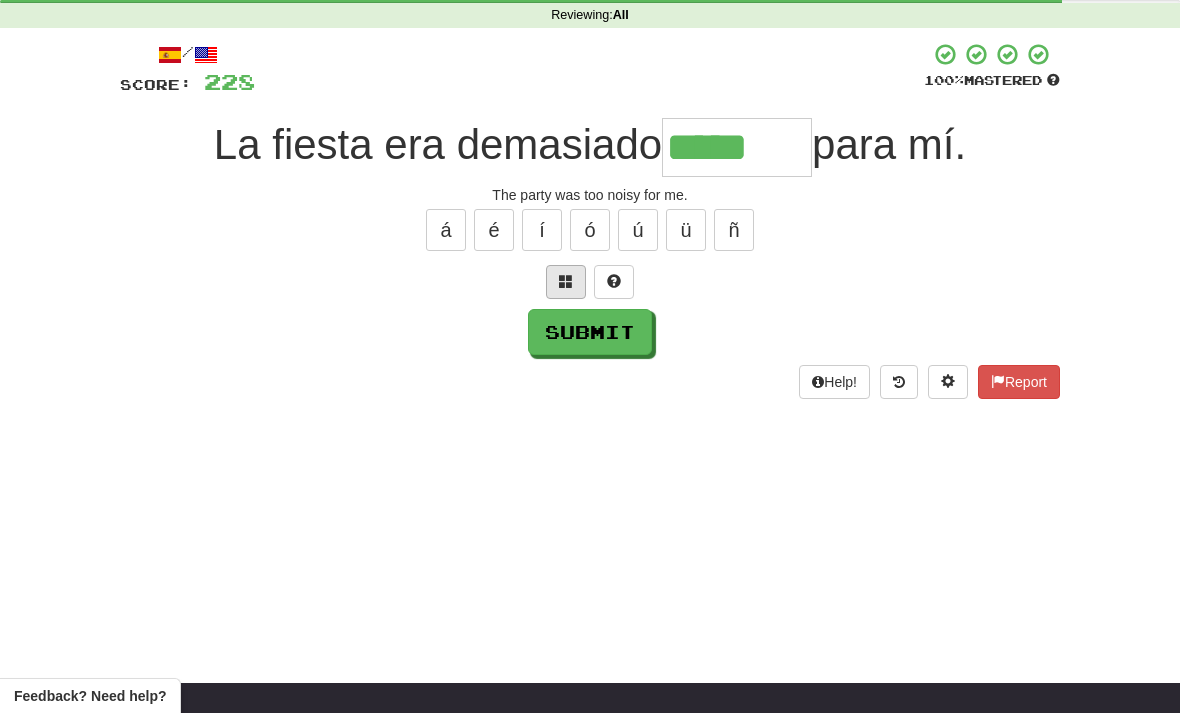 click at bounding box center [566, 281] 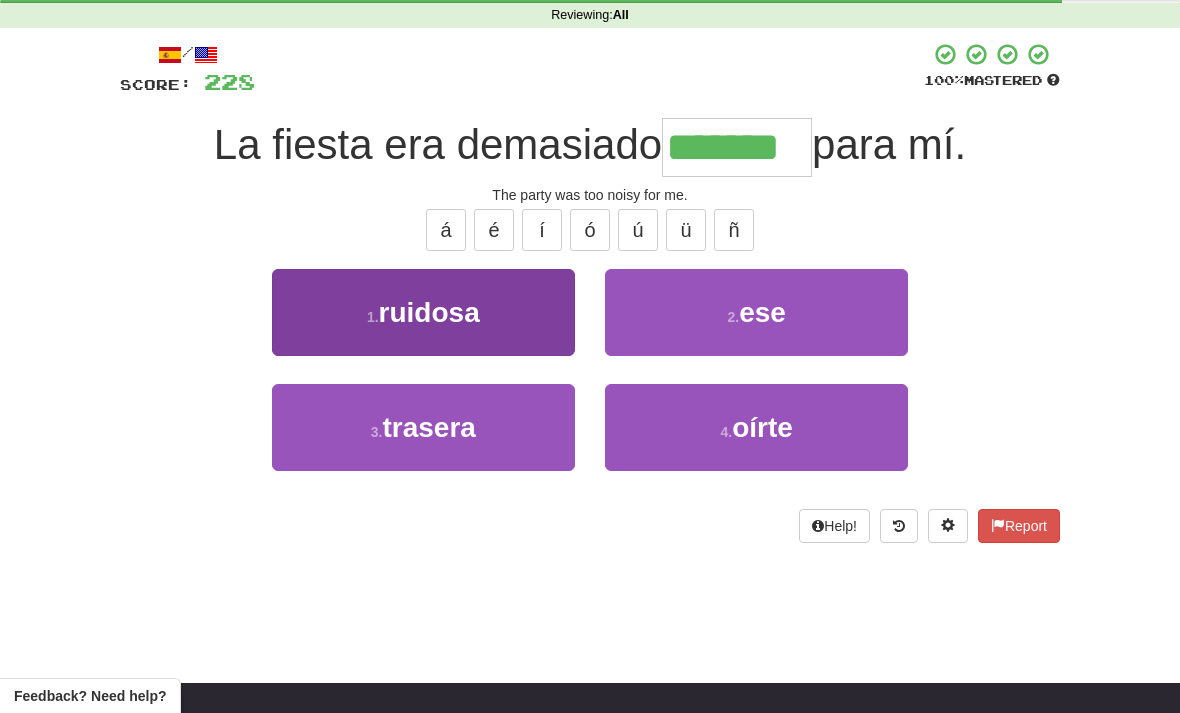 type on "*******" 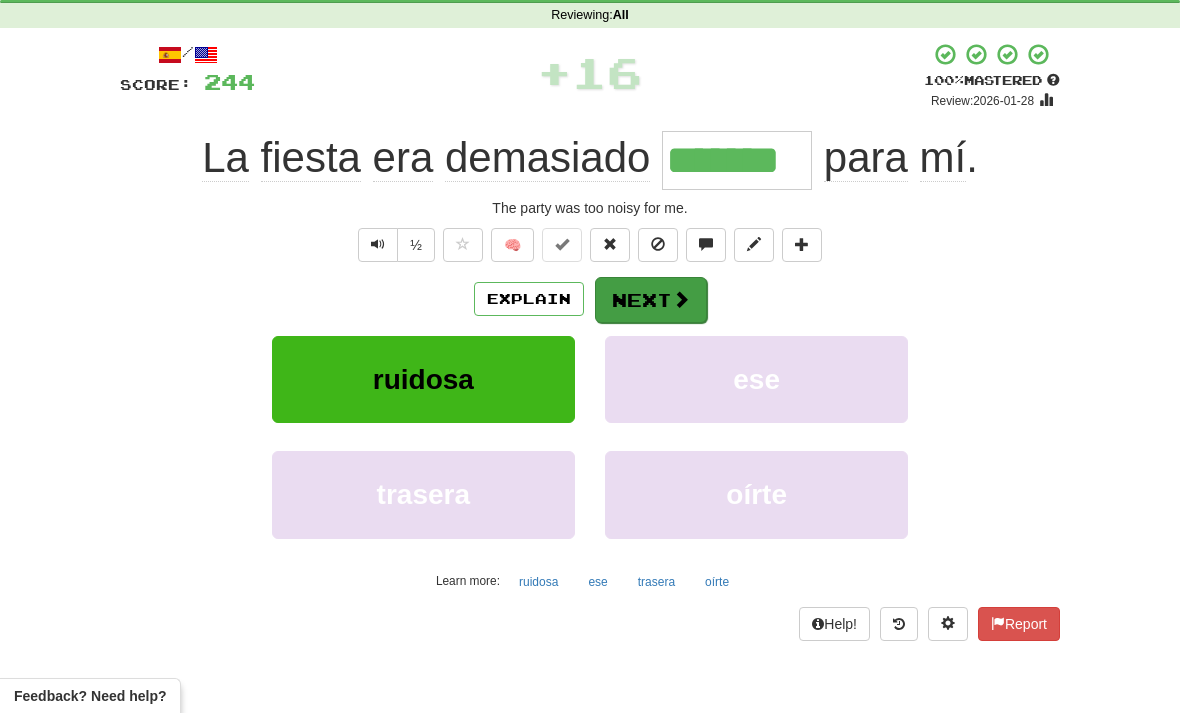 click at bounding box center [681, 299] 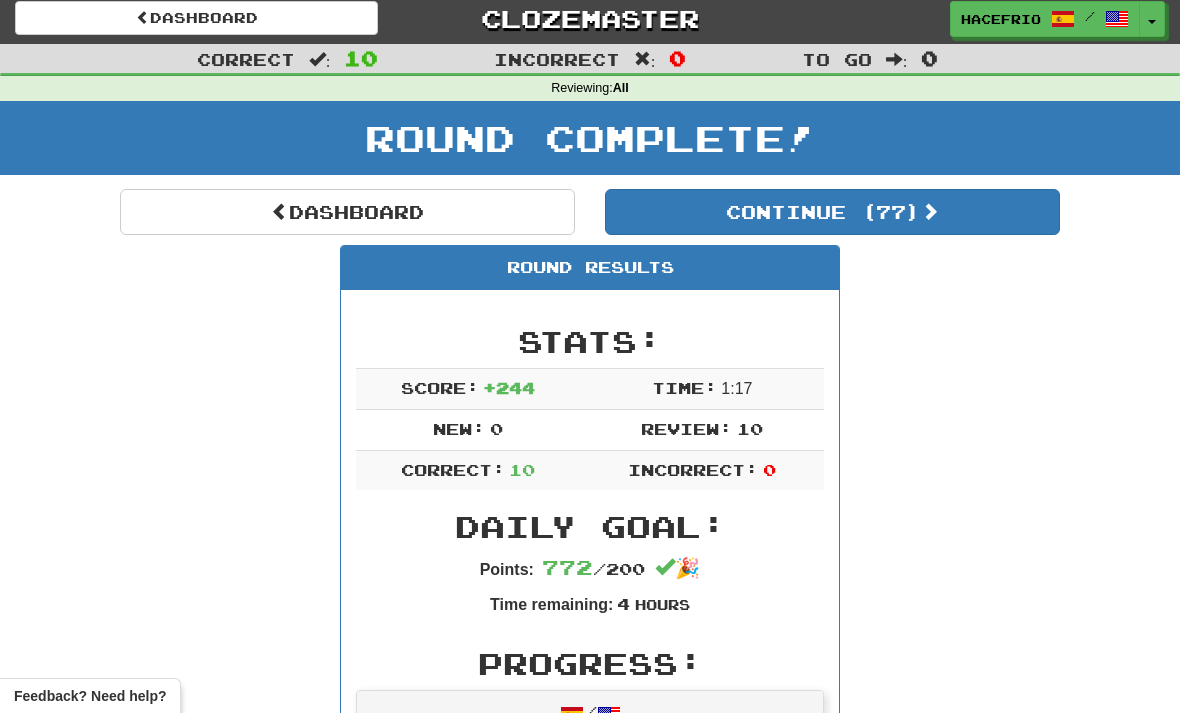 scroll, scrollTop: 6, scrollLeft: 0, axis: vertical 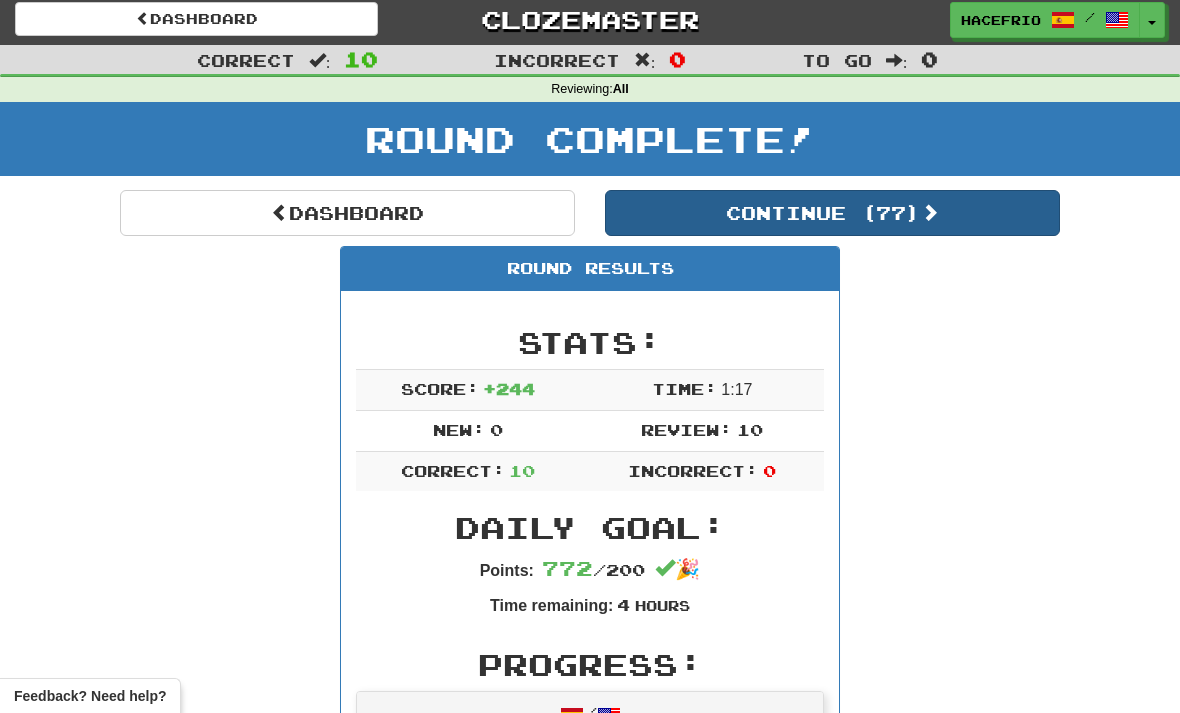 click on "Continue ( 77 )" at bounding box center [832, 213] 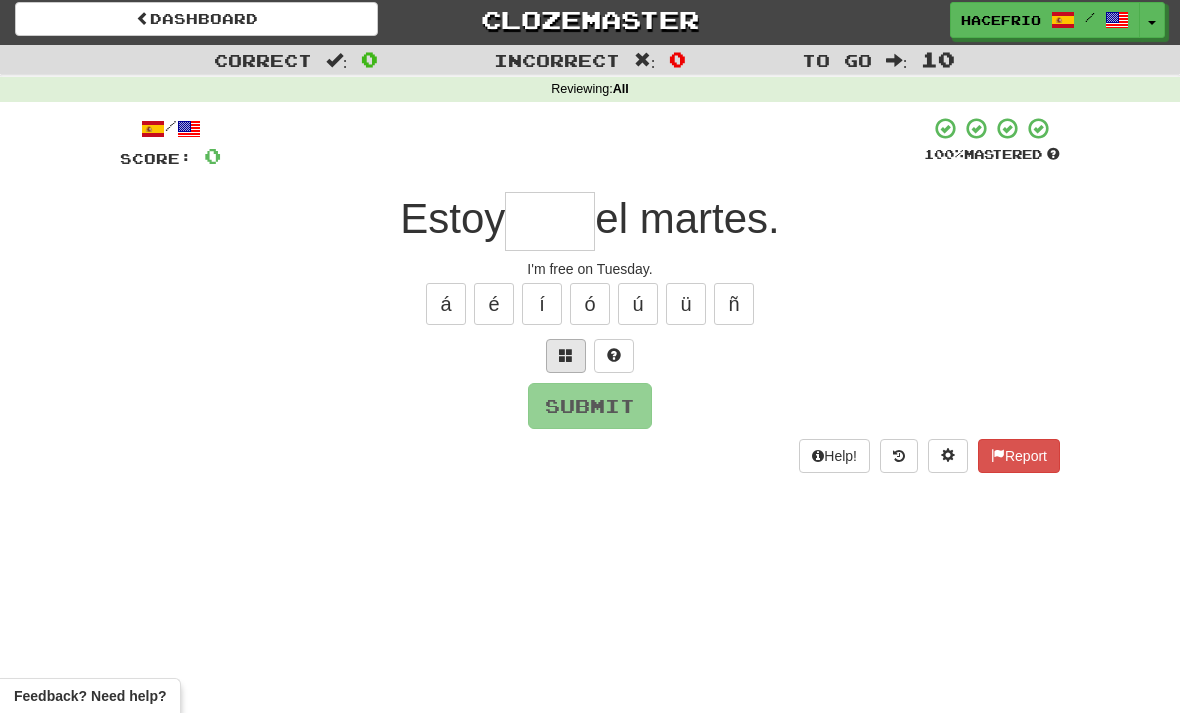 click at bounding box center [566, 356] 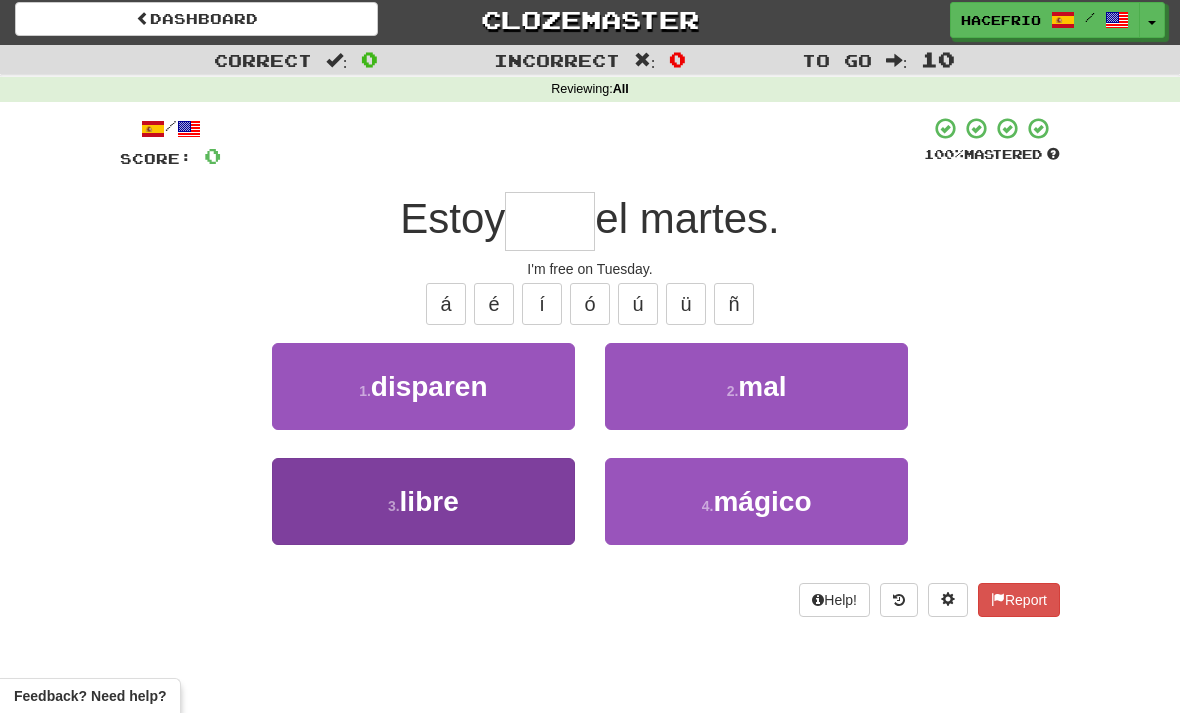 click on "3 .  libre" at bounding box center (423, 501) 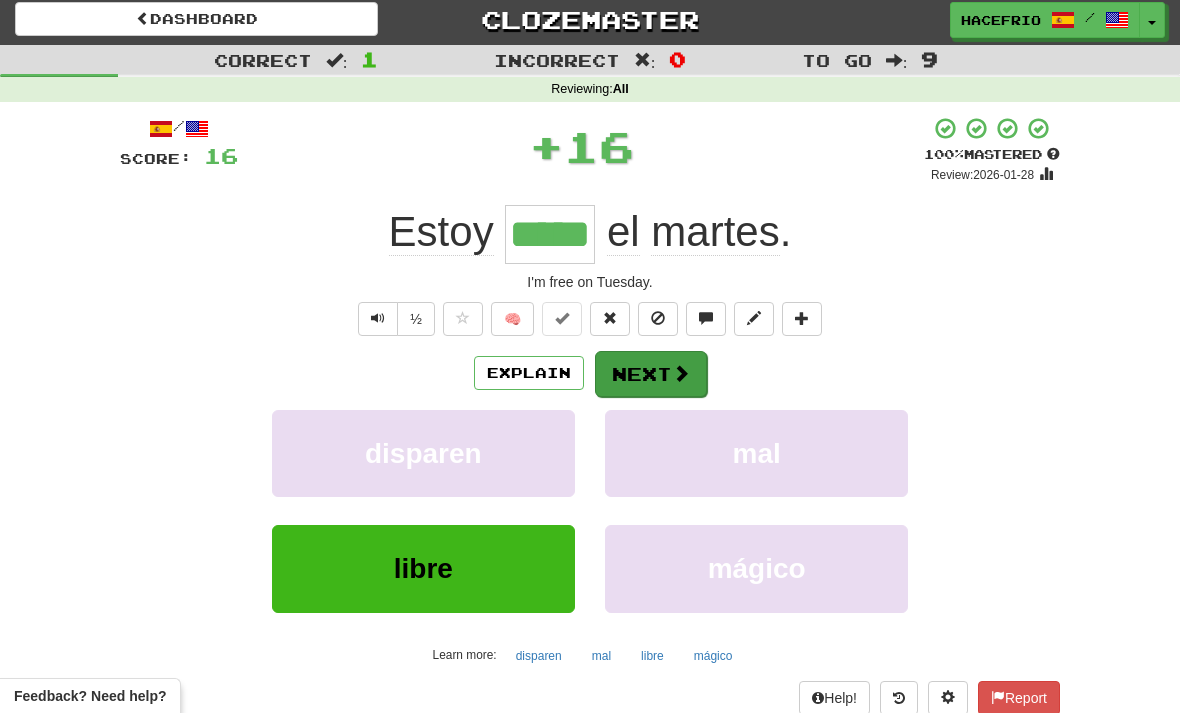 click on "Next" at bounding box center [651, 374] 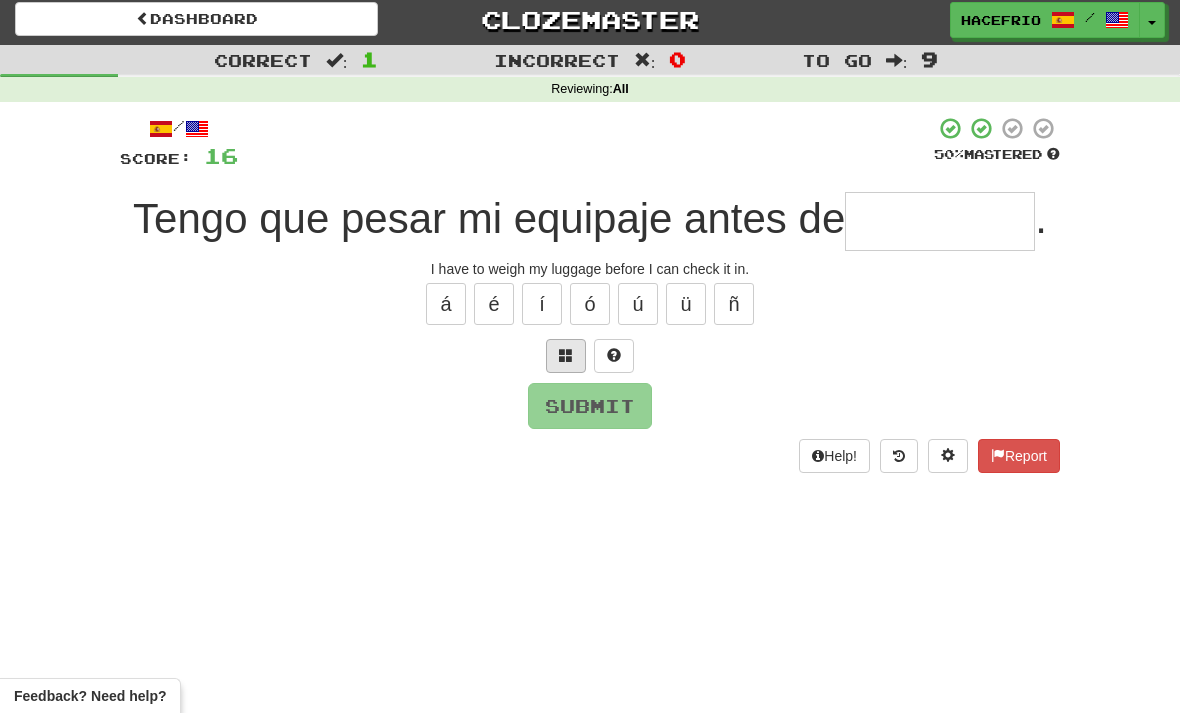 click at bounding box center (566, 355) 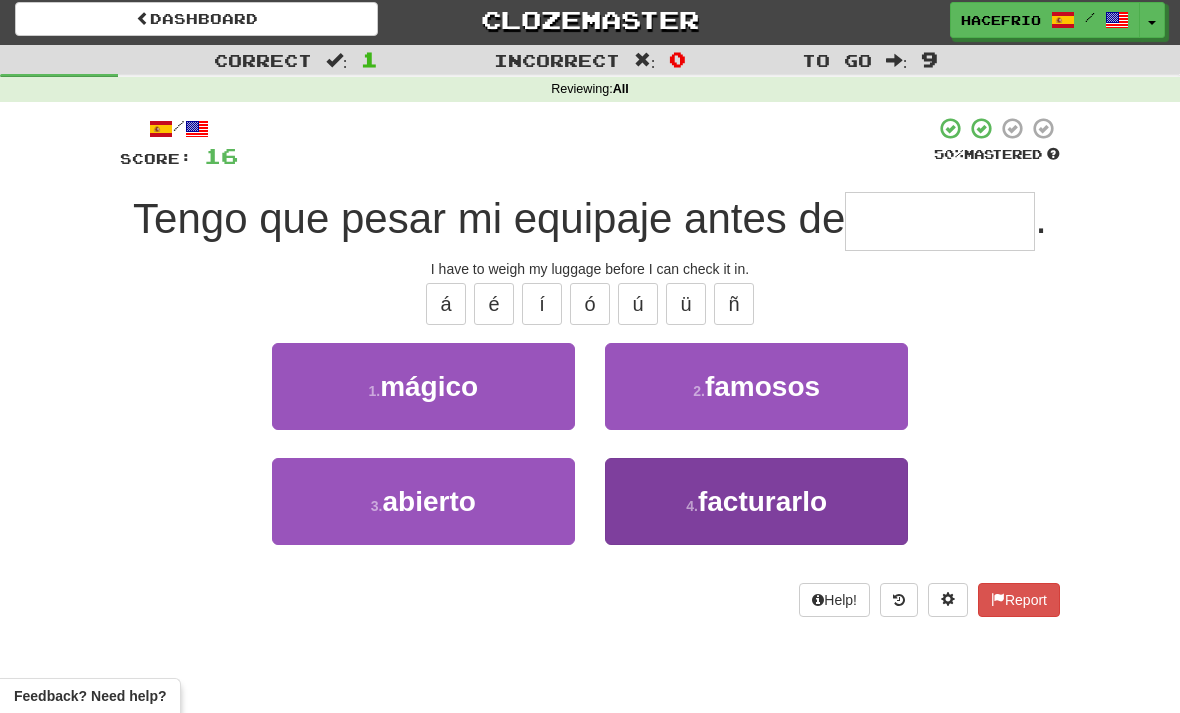 click on "facturarlo" at bounding box center (762, 501) 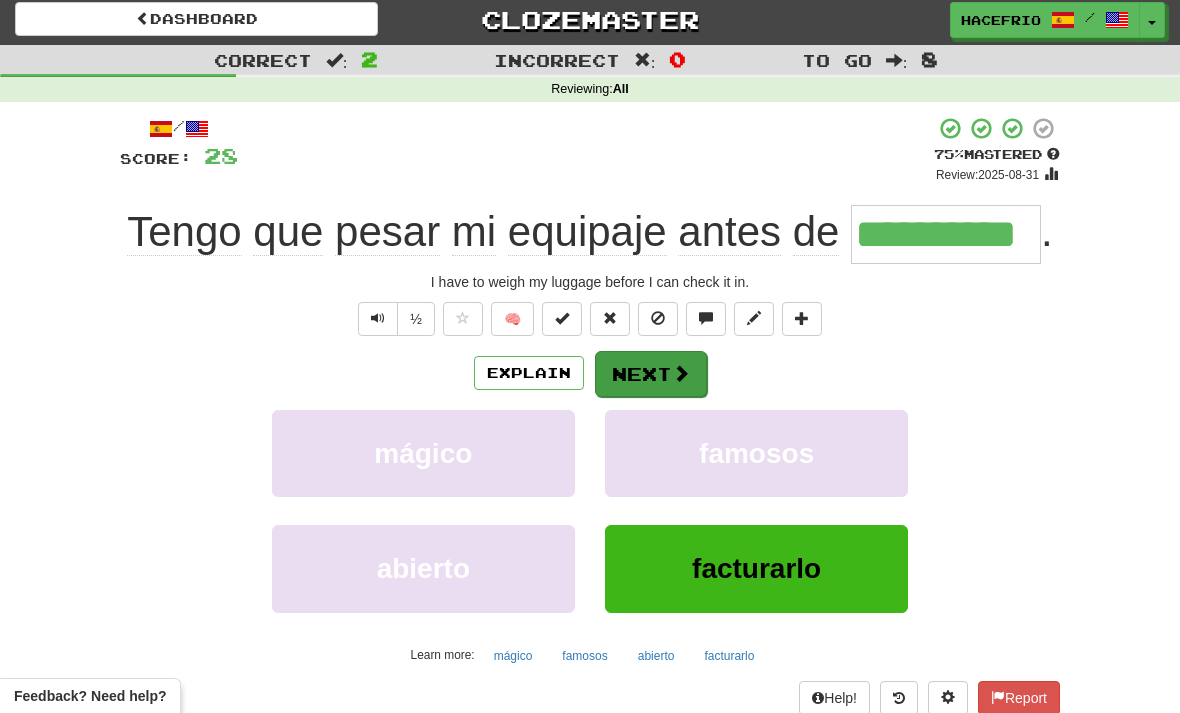 click at bounding box center [681, 373] 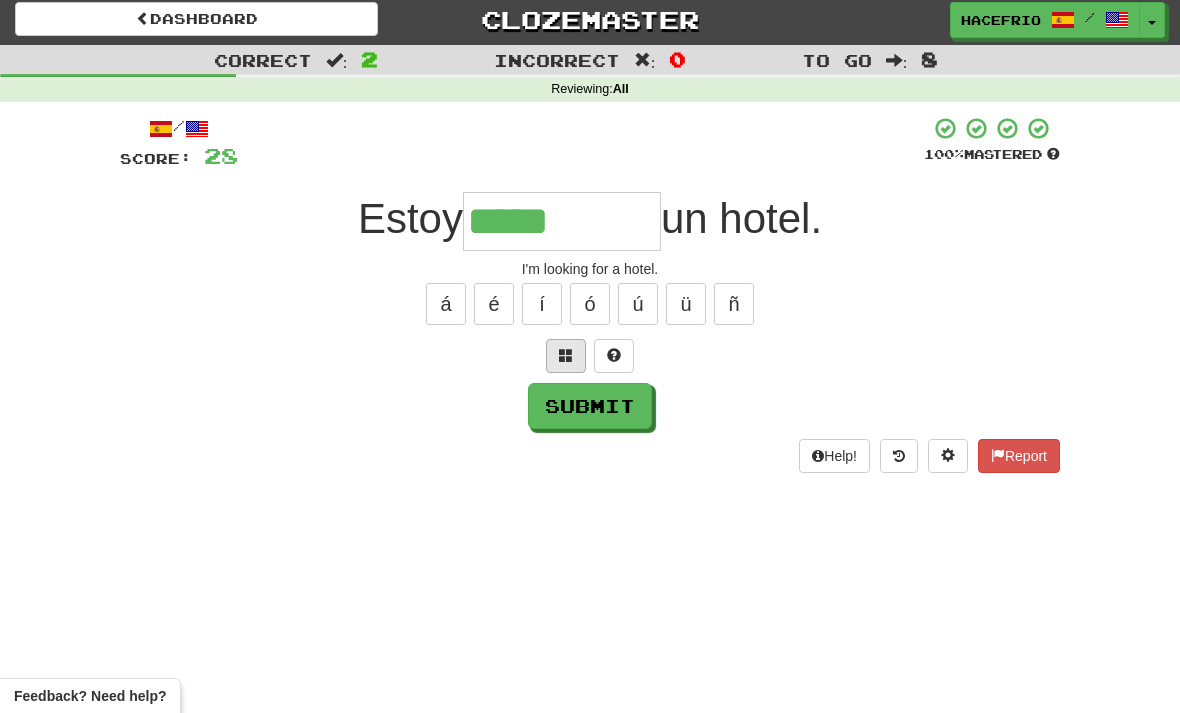 click at bounding box center (566, 355) 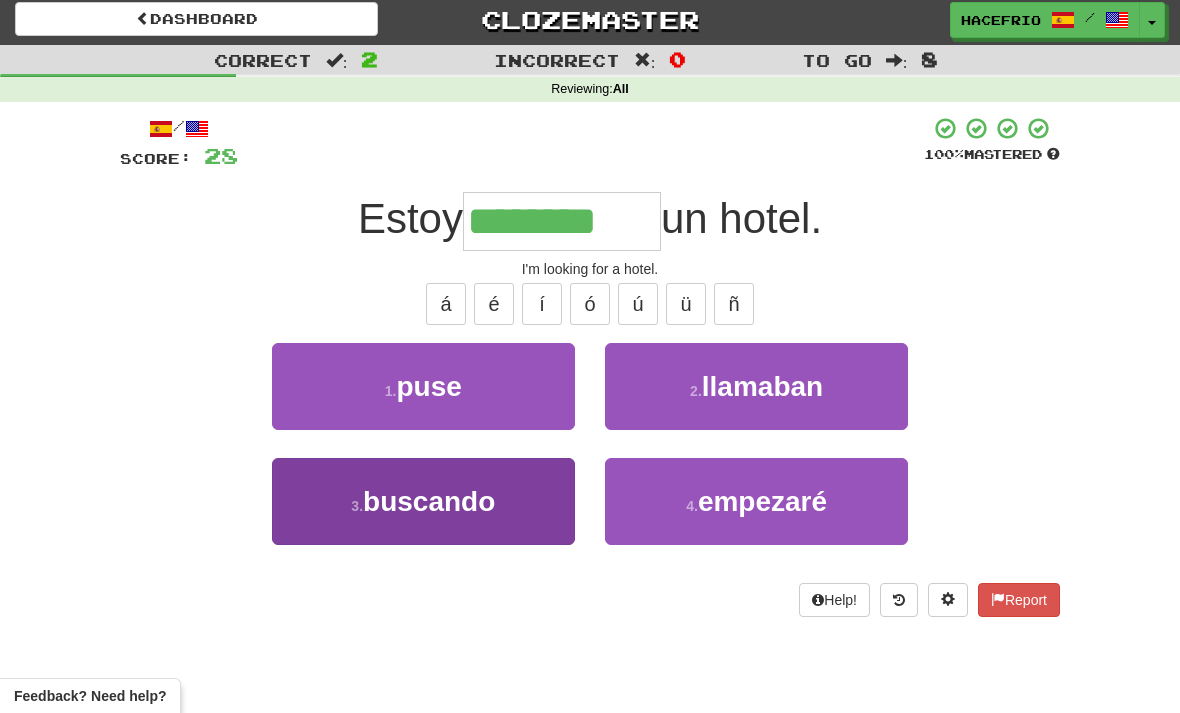 type on "********" 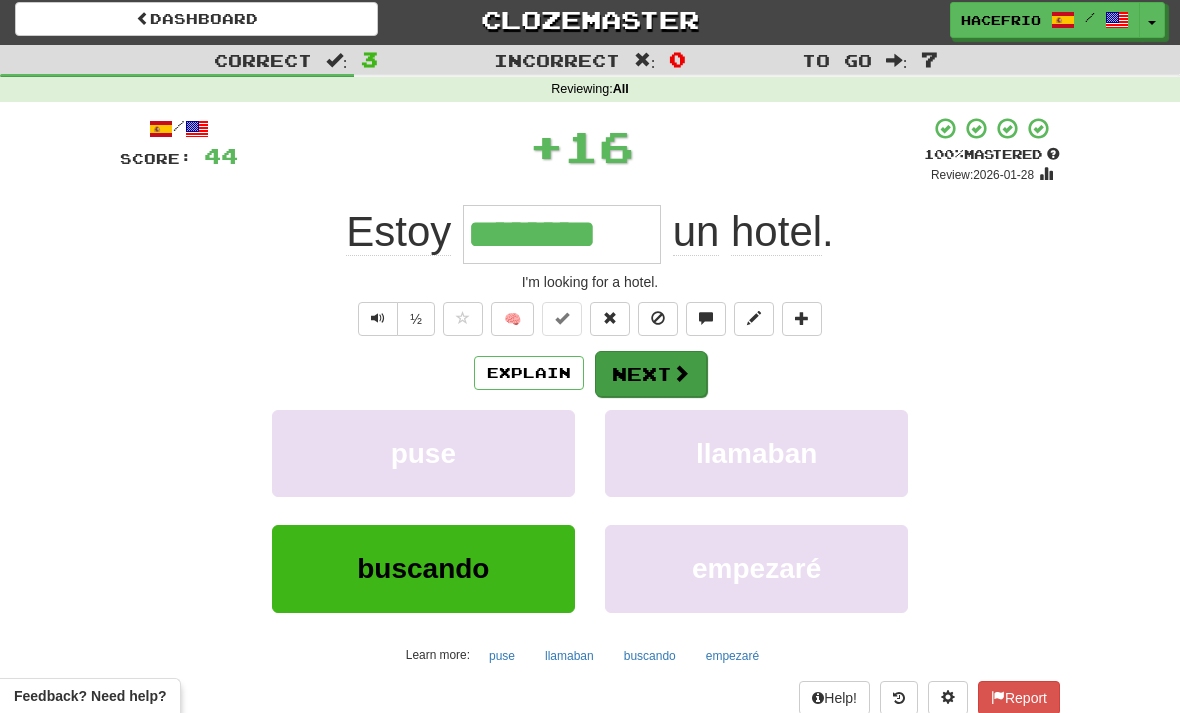 click at bounding box center [681, 373] 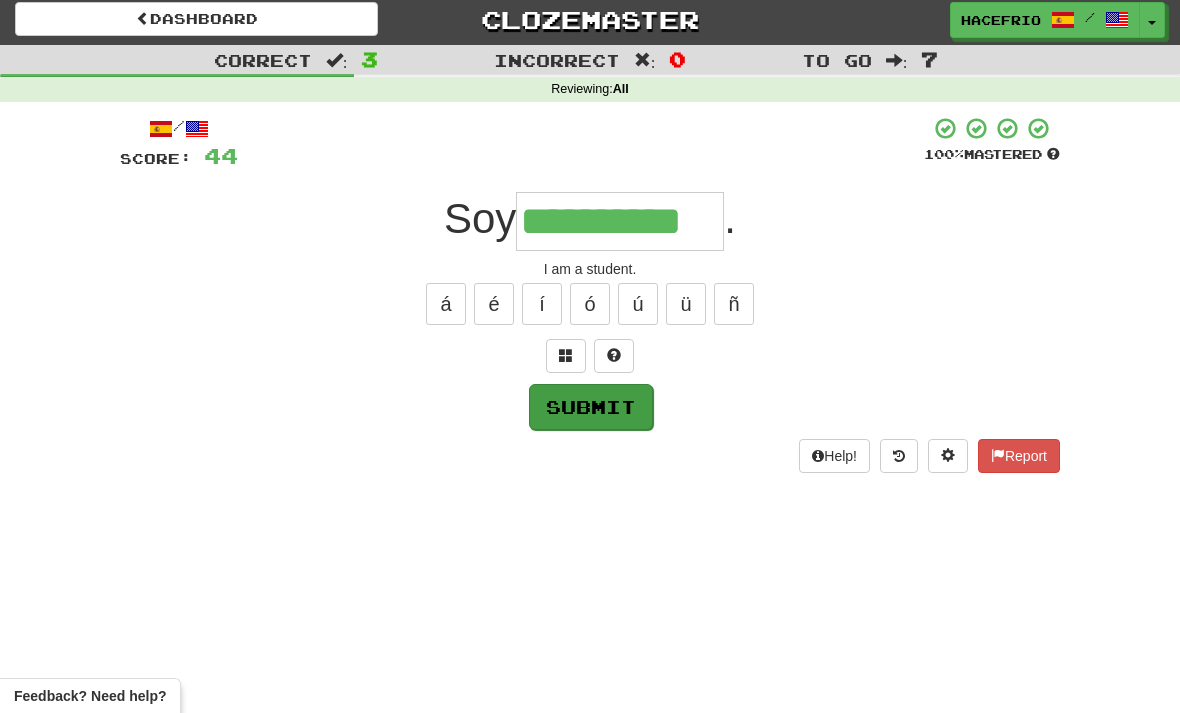 type on "**********" 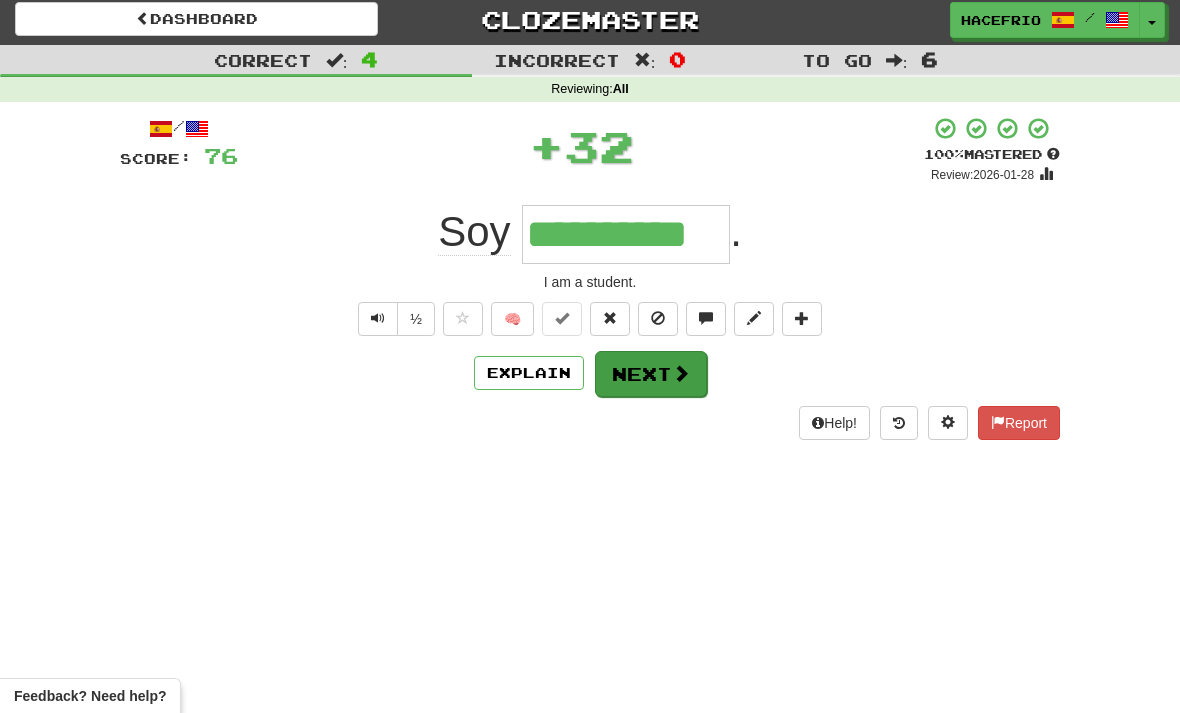 click on "Next" at bounding box center (651, 374) 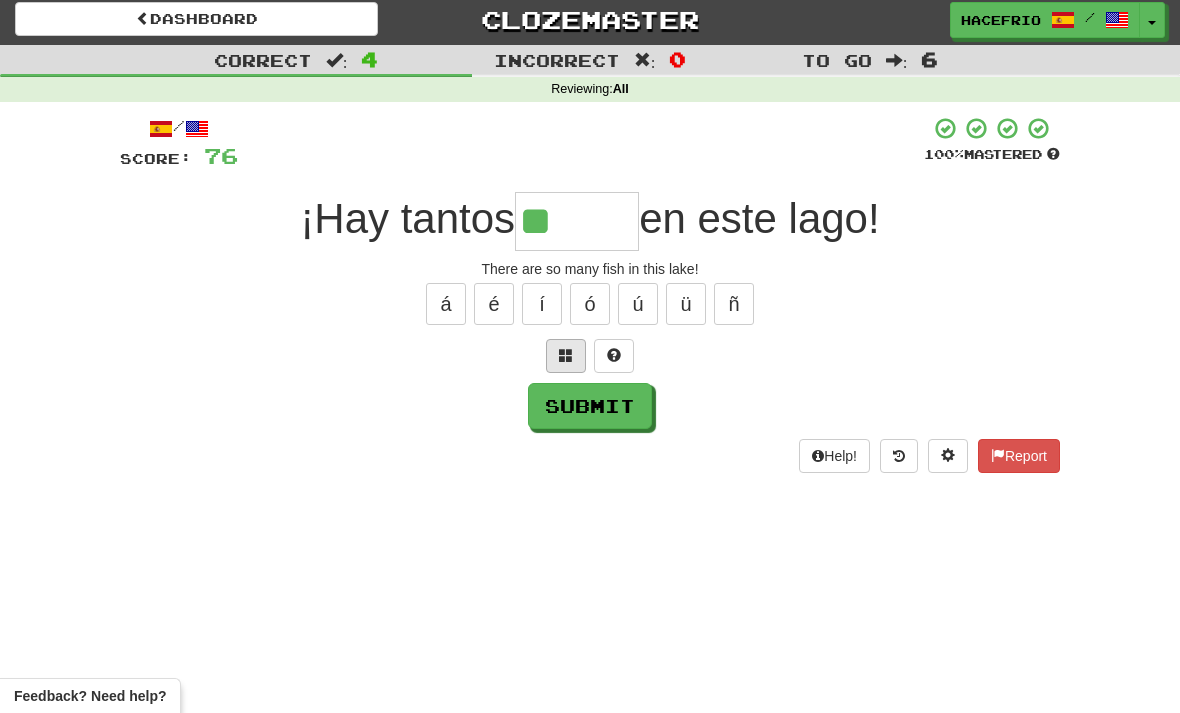 click at bounding box center (566, 355) 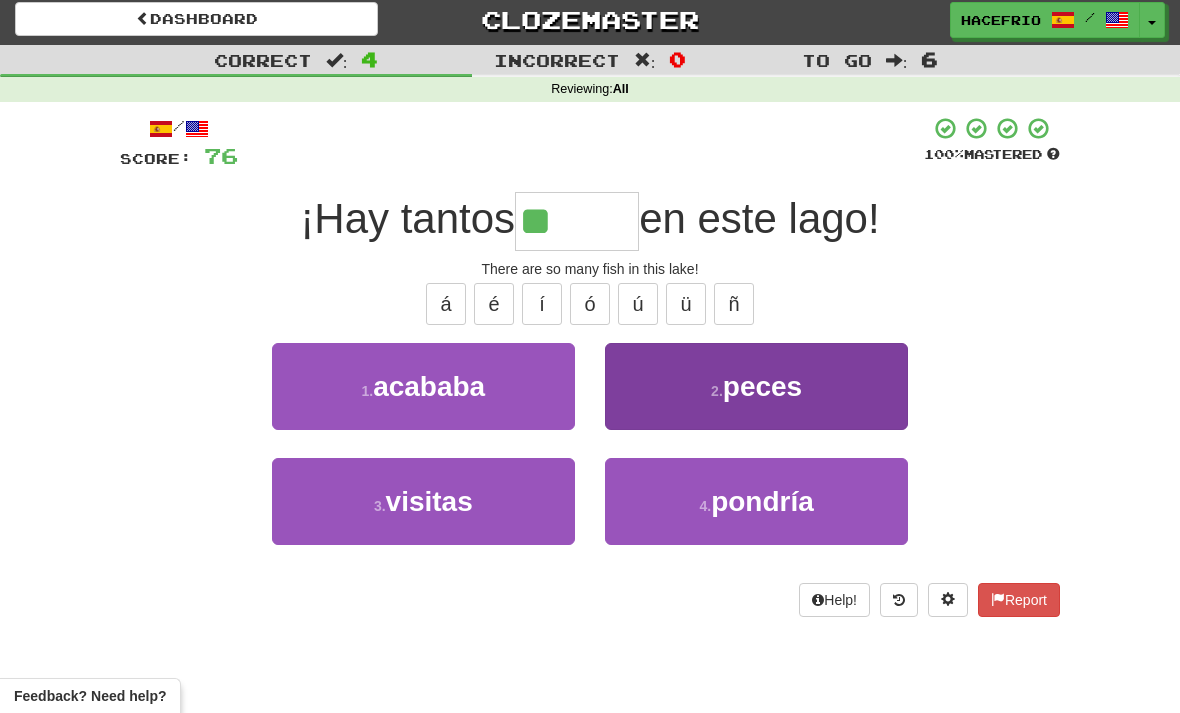 click on "2 .  peces" at bounding box center [756, 386] 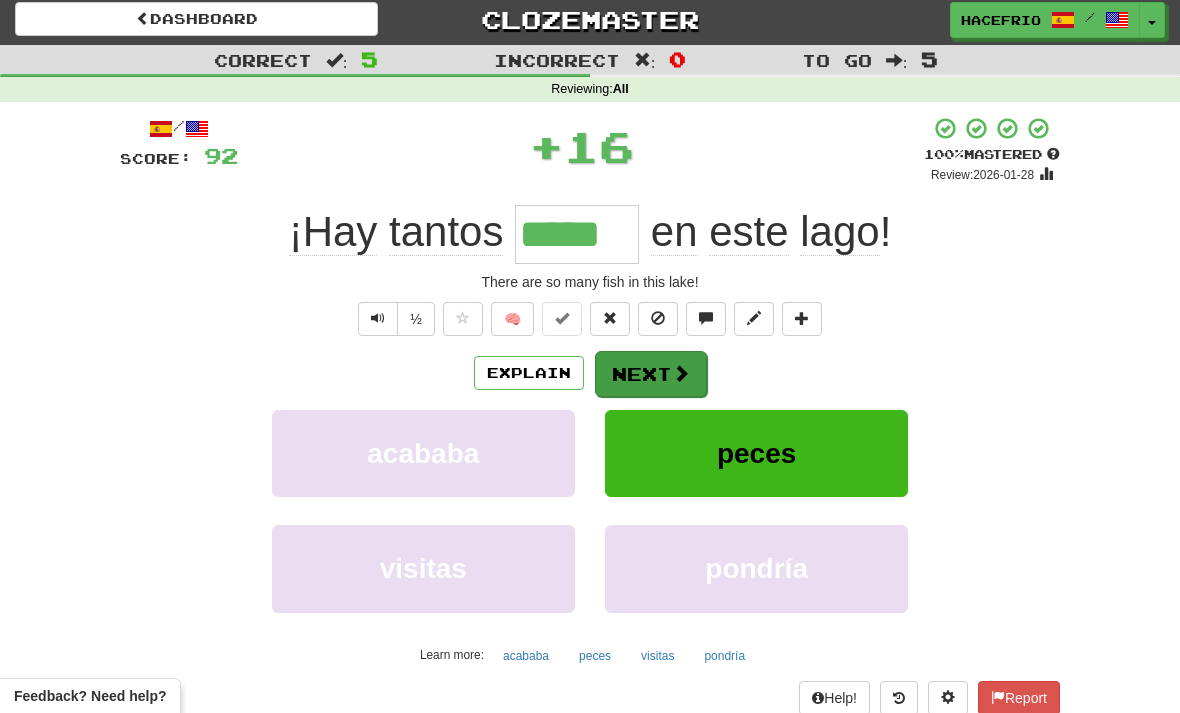 click at bounding box center [681, 373] 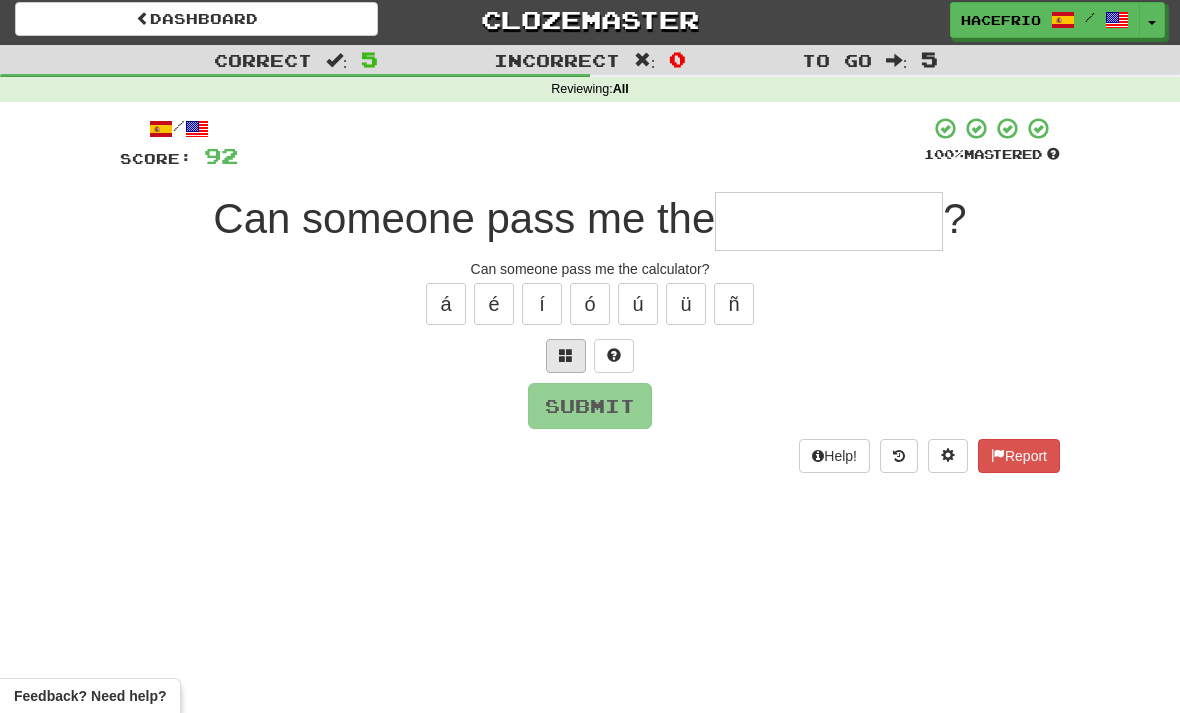 click at bounding box center [566, 355] 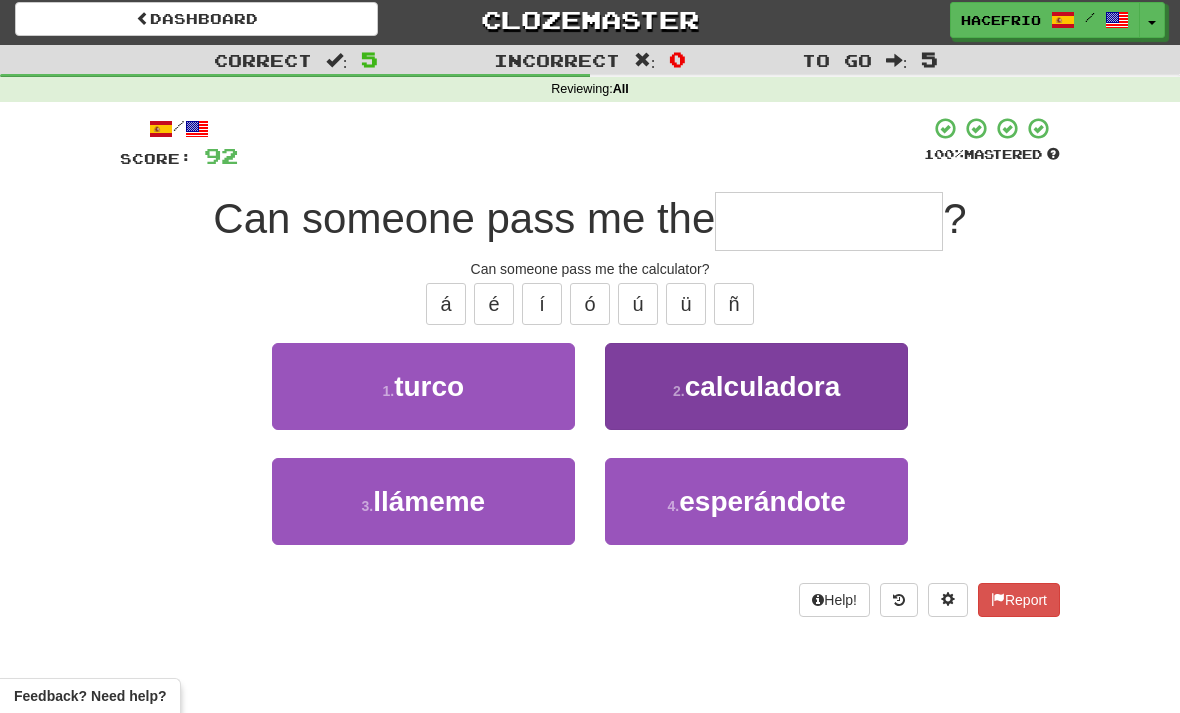 click on "2 .  calculadora" at bounding box center (756, 386) 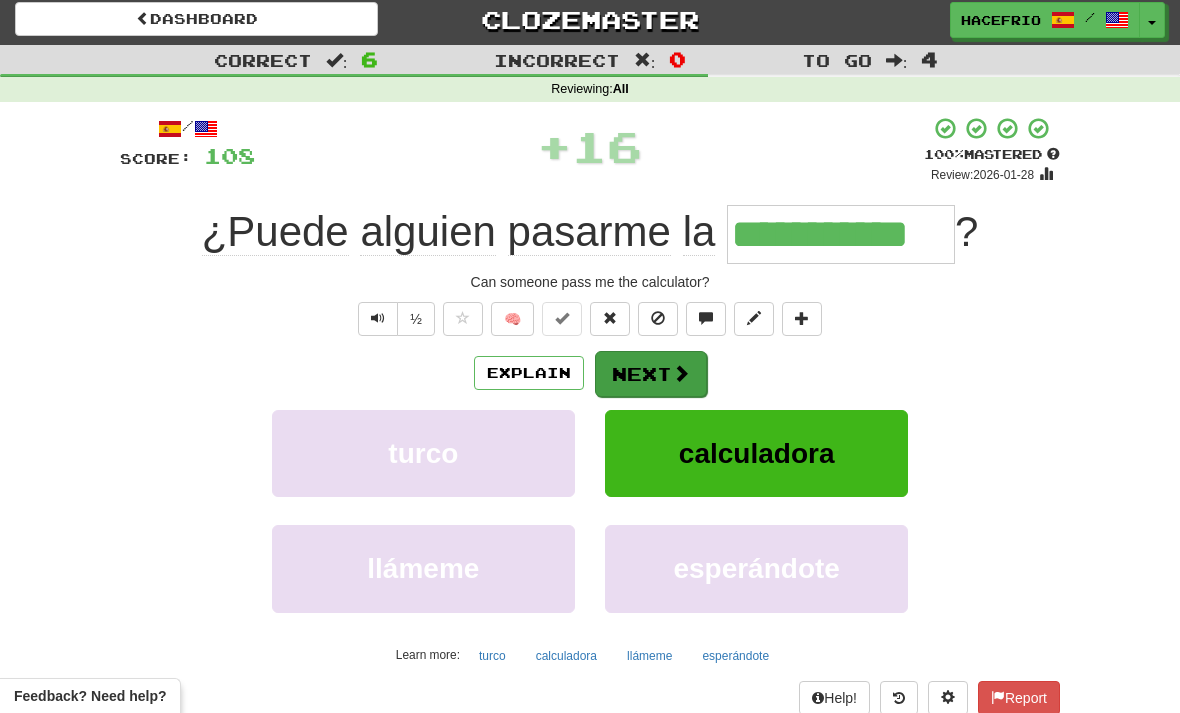 click on "Next" at bounding box center [651, 374] 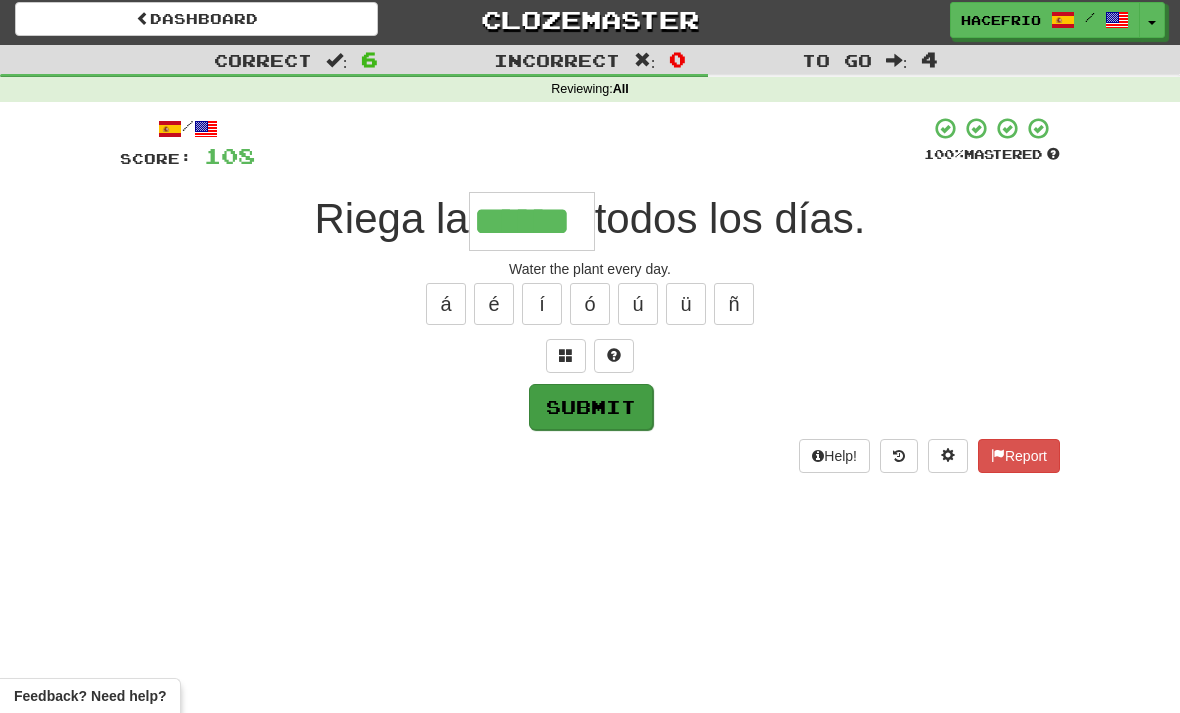 type on "******" 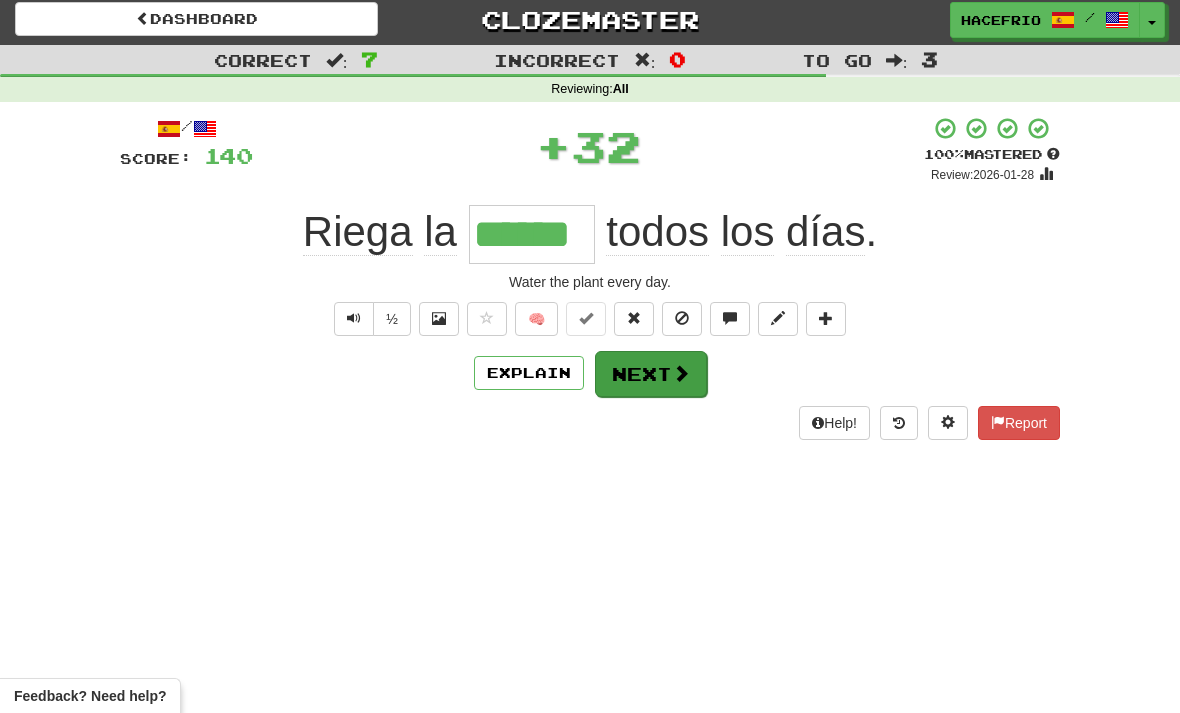 click on "Next" at bounding box center (651, 374) 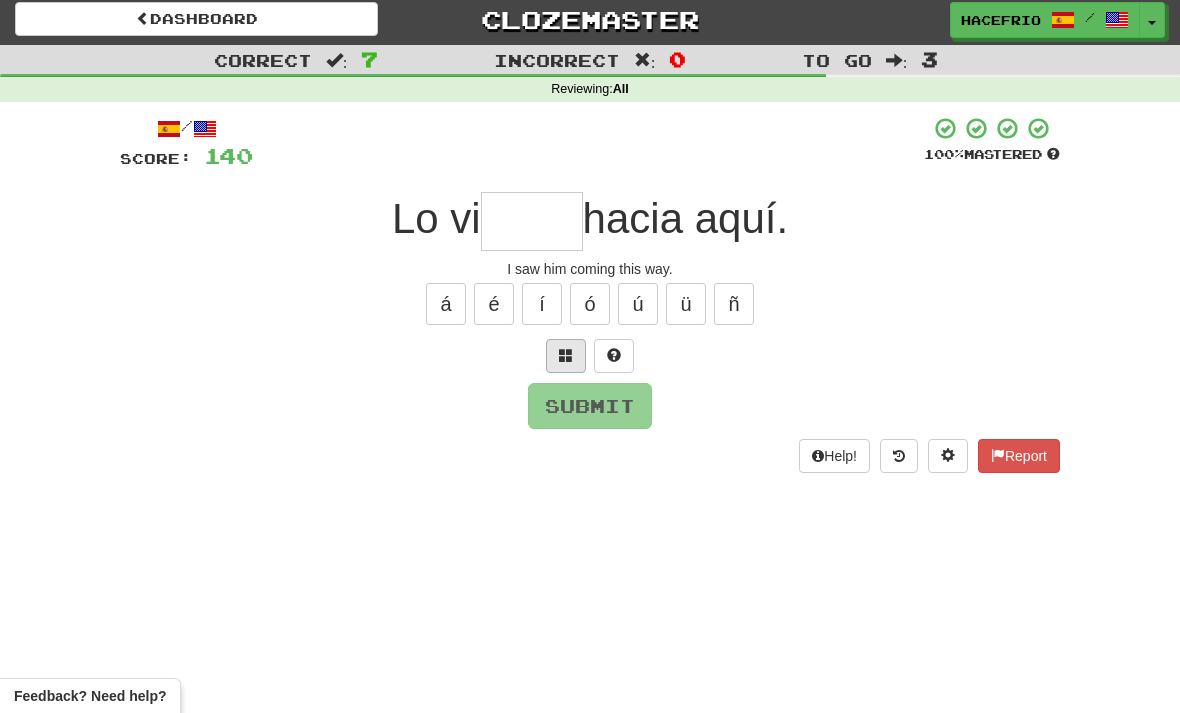 click at bounding box center (566, 356) 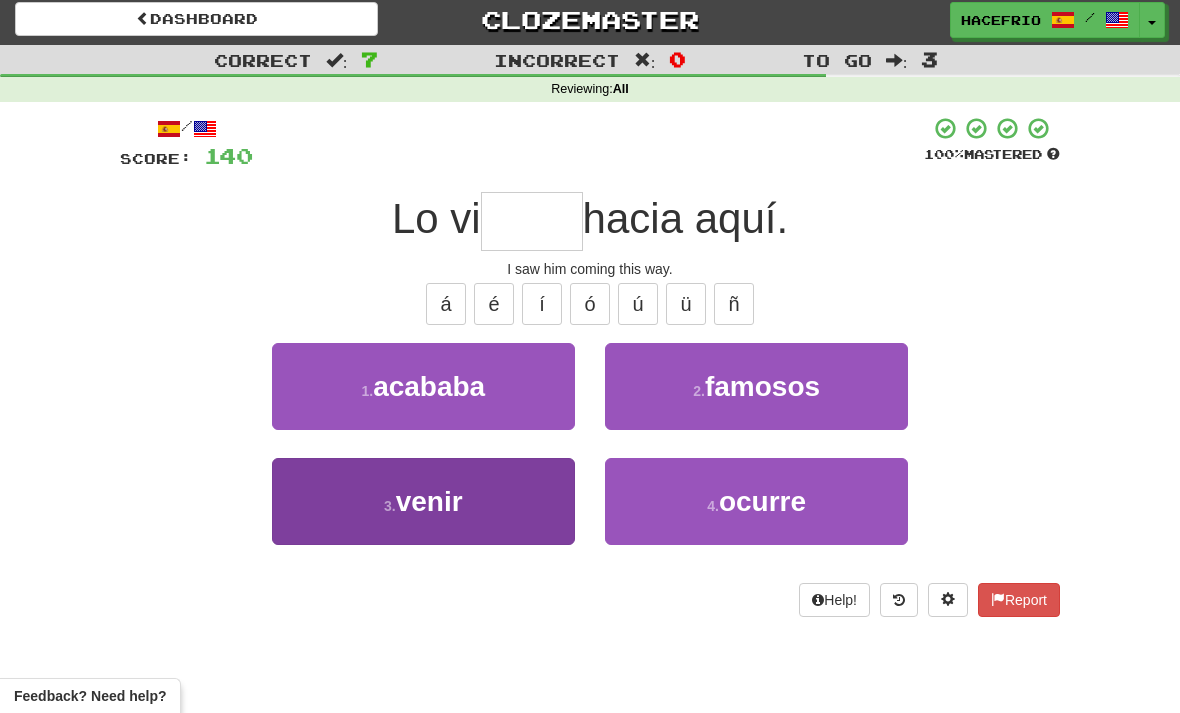 click on "3 .  venir" at bounding box center [423, 501] 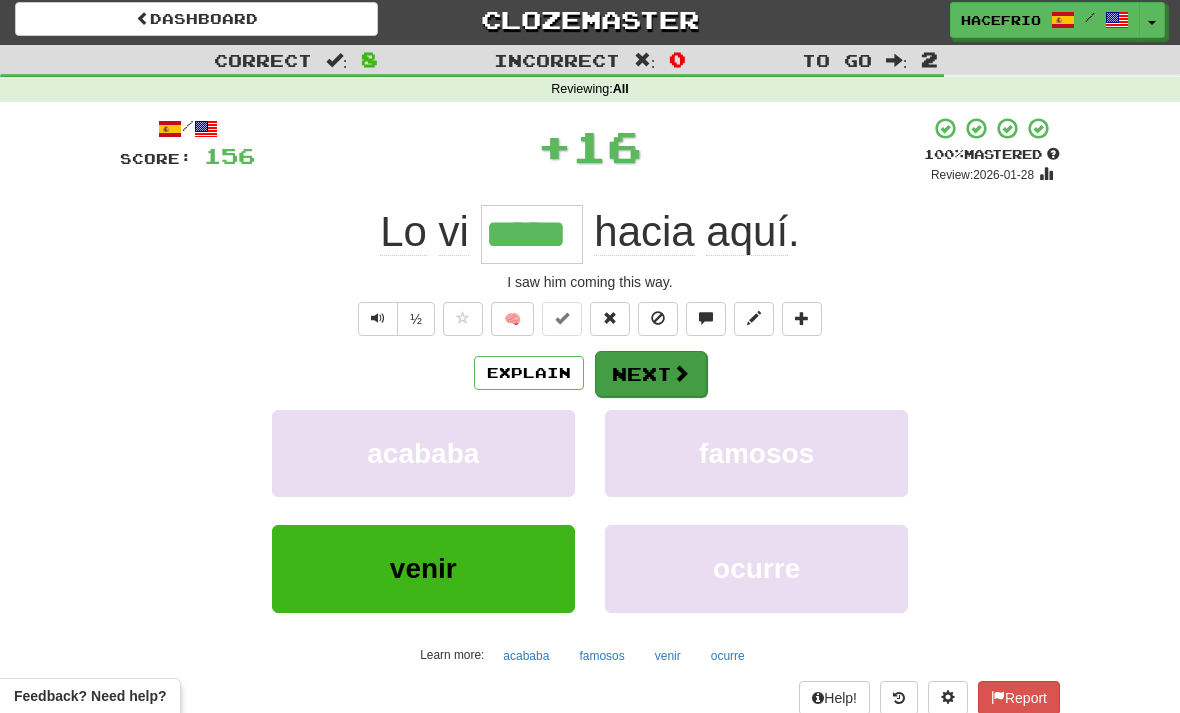 click at bounding box center [681, 373] 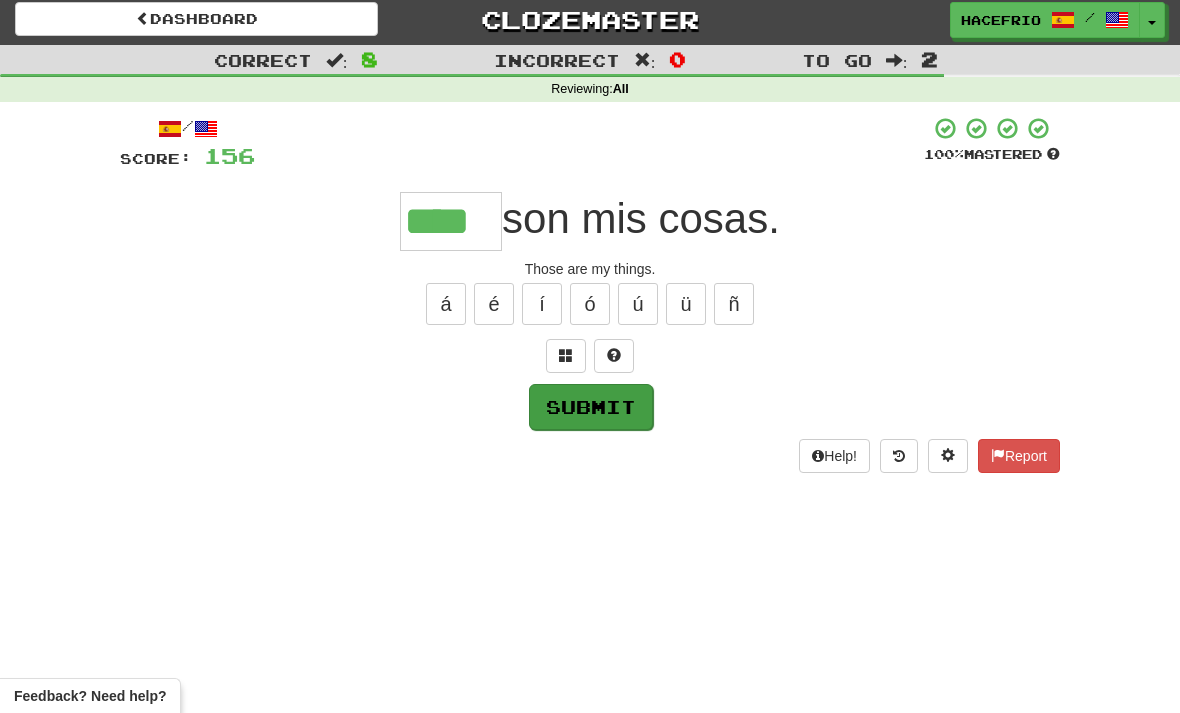 click on "Submit" at bounding box center [591, 407] 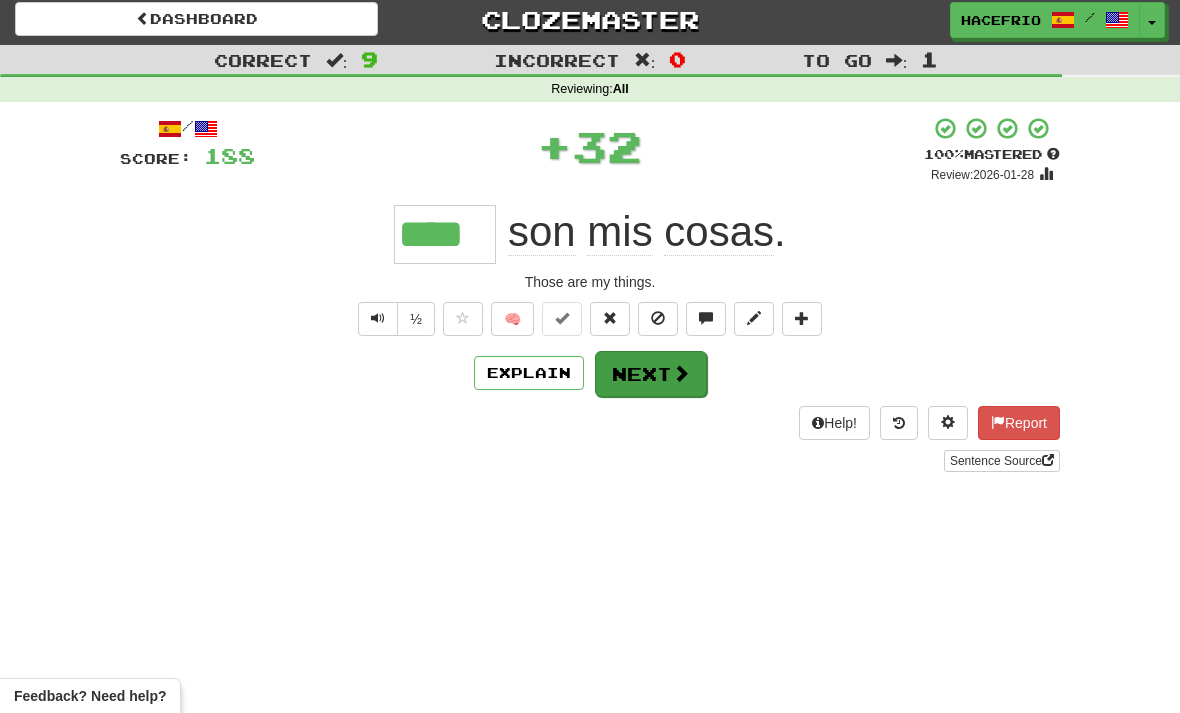 click at bounding box center [681, 373] 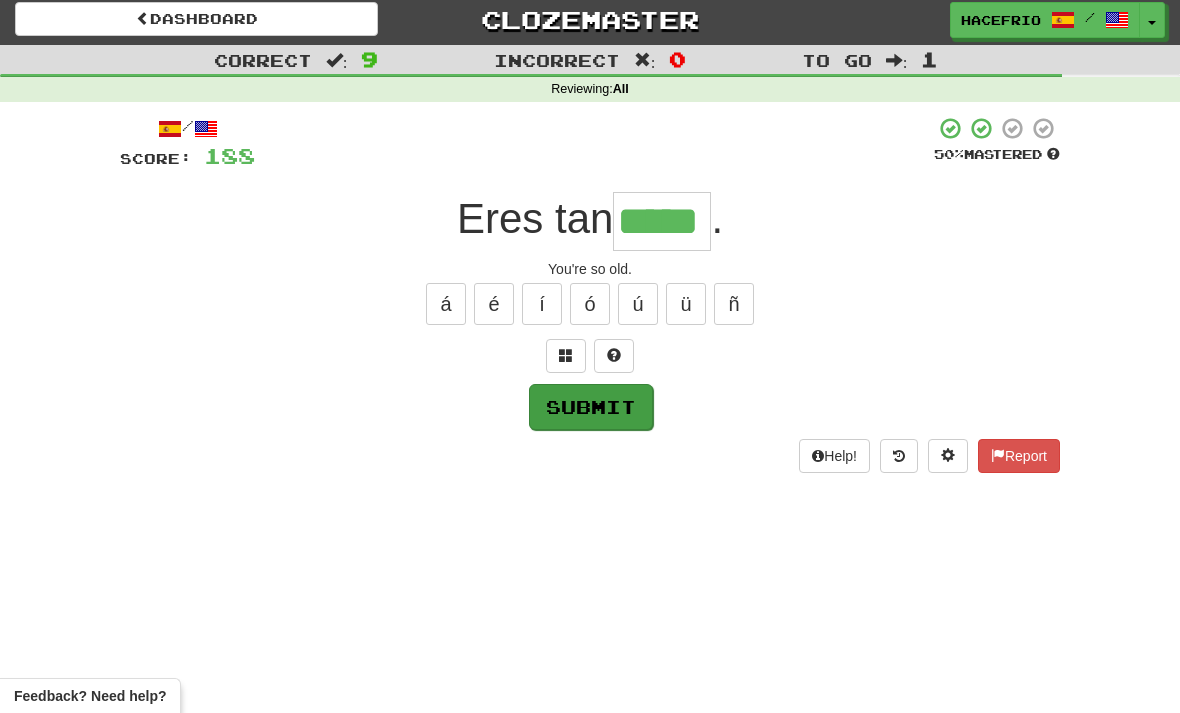 type on "*****" 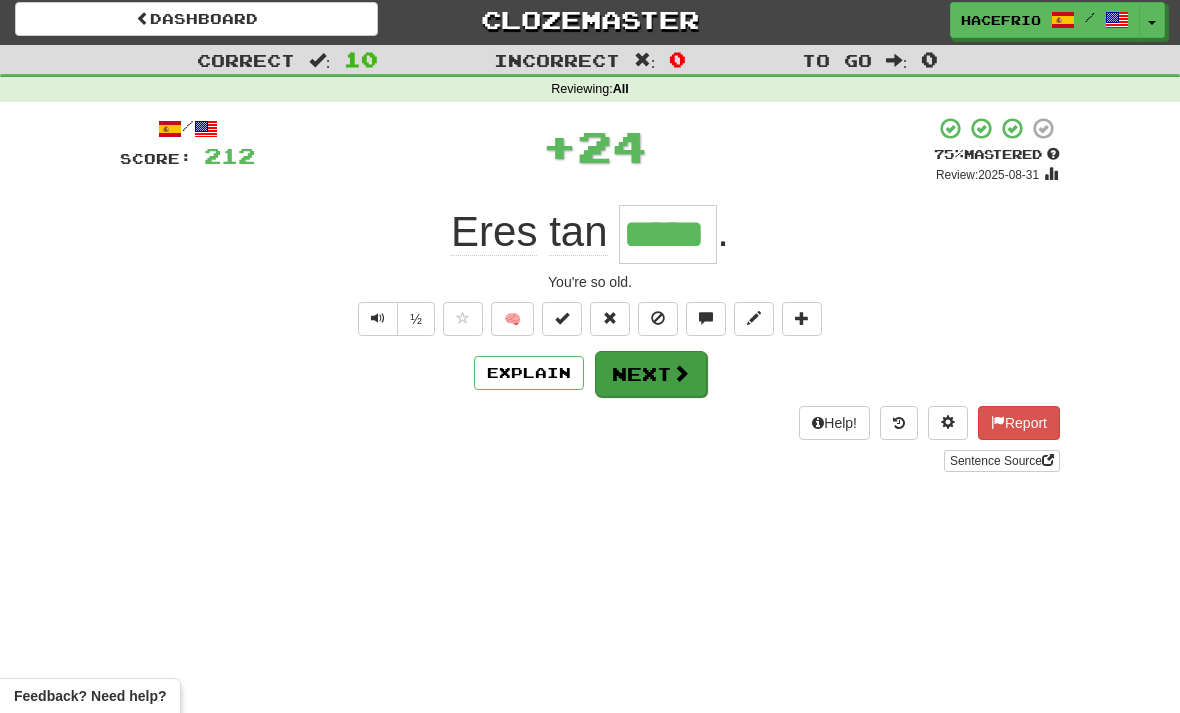 click at bounding box center [681, 373] 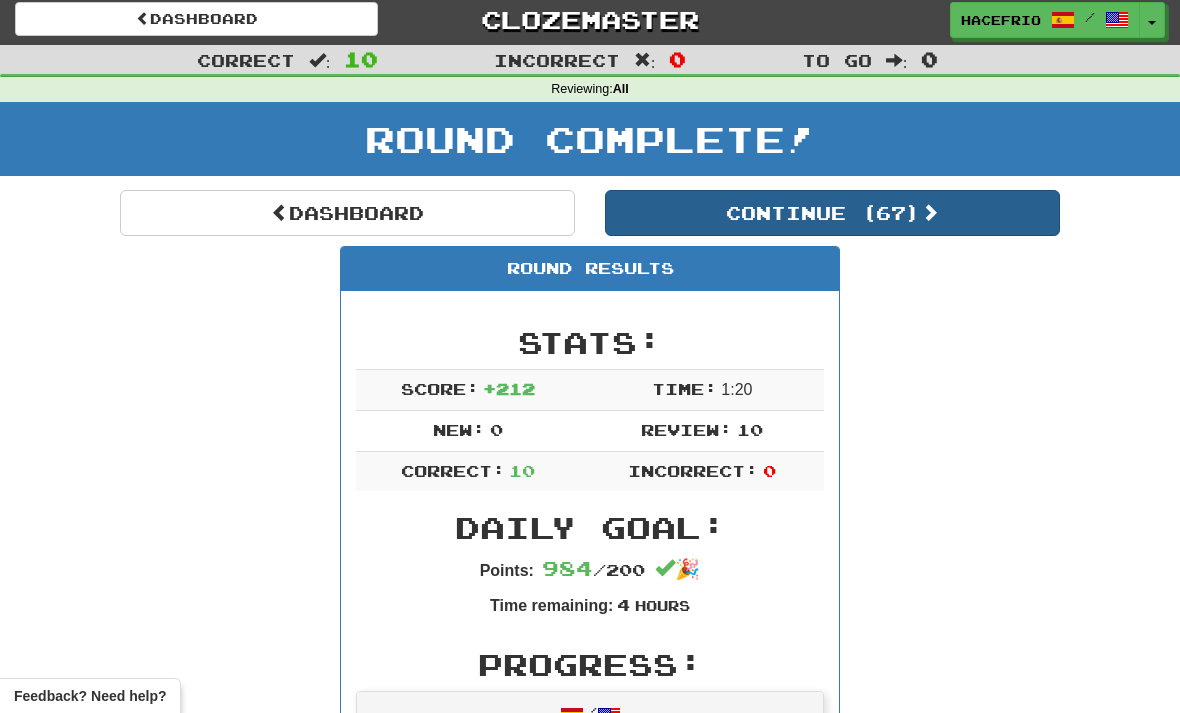 click on "Continue ( 67 )" at bounding box center [832, 213] 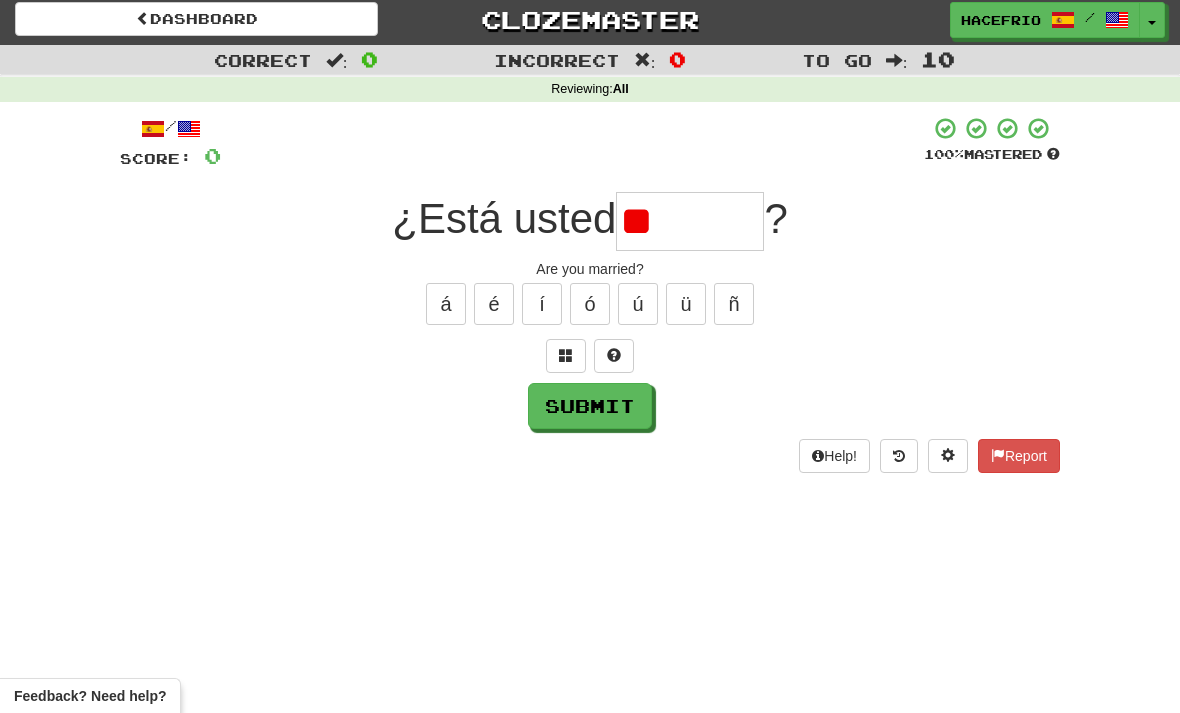 type on "*" 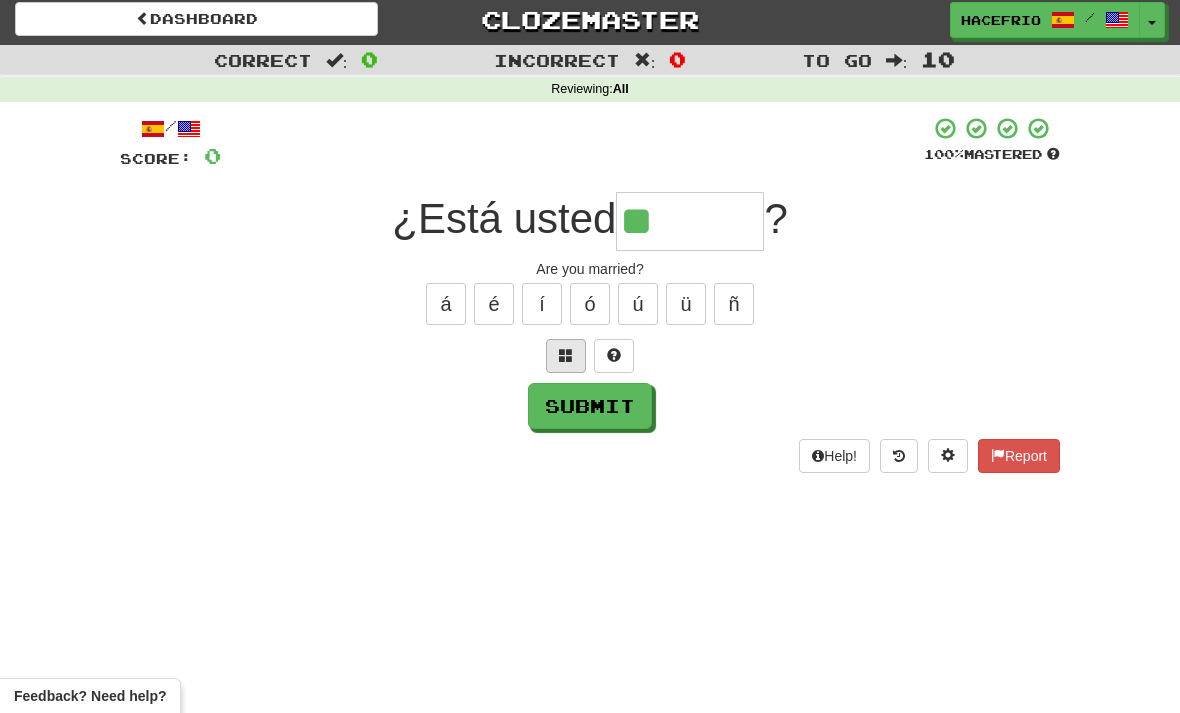 click at bounding box center (566, 356) 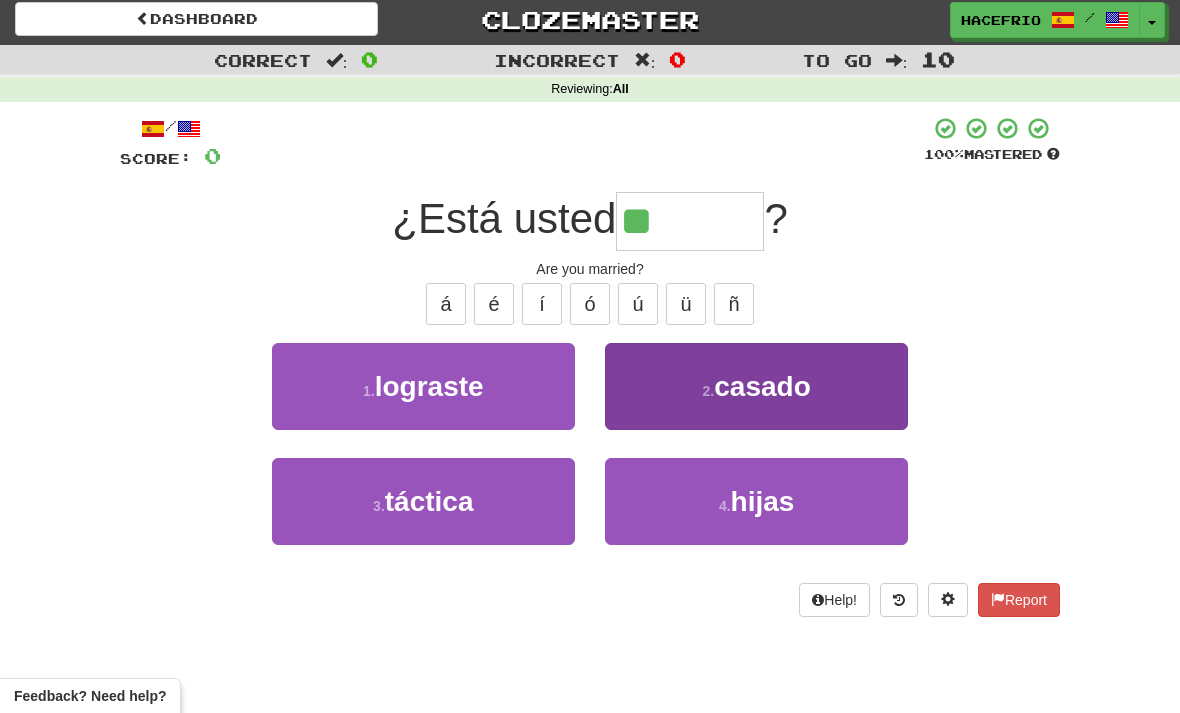 click on "casado" at bounding box center [762, 386] 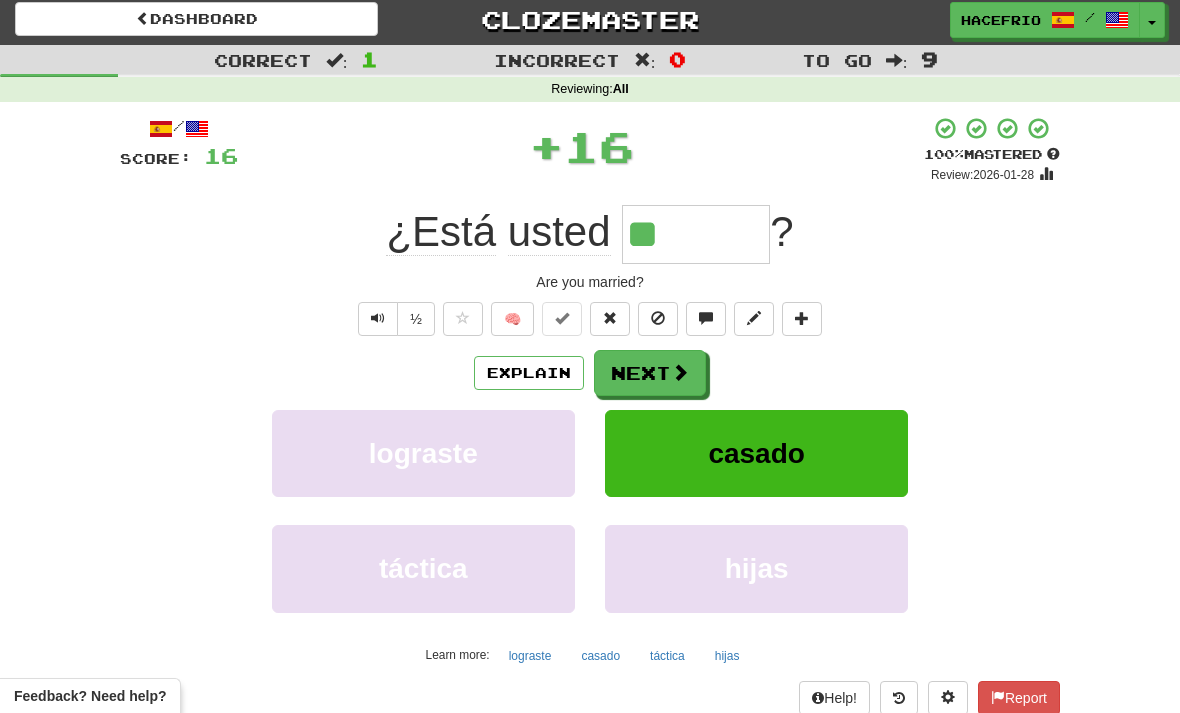 type on "******" 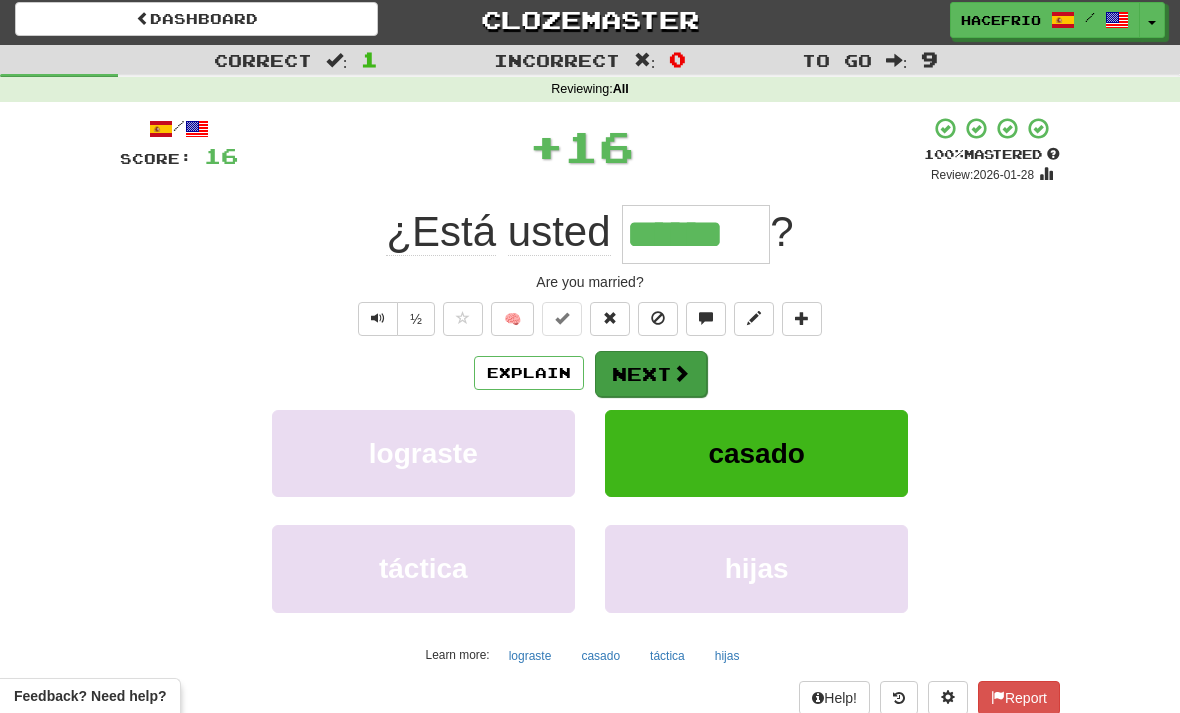 click on "Next" at bounding box center (651, 374) 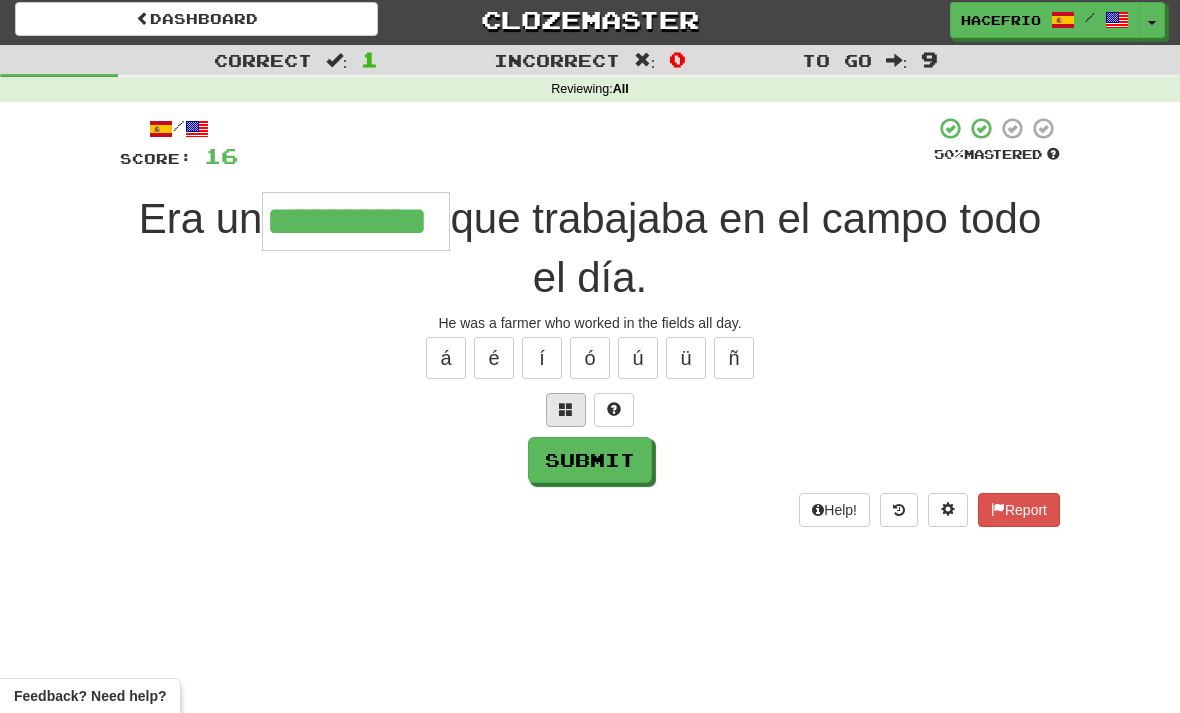 type on "**********" 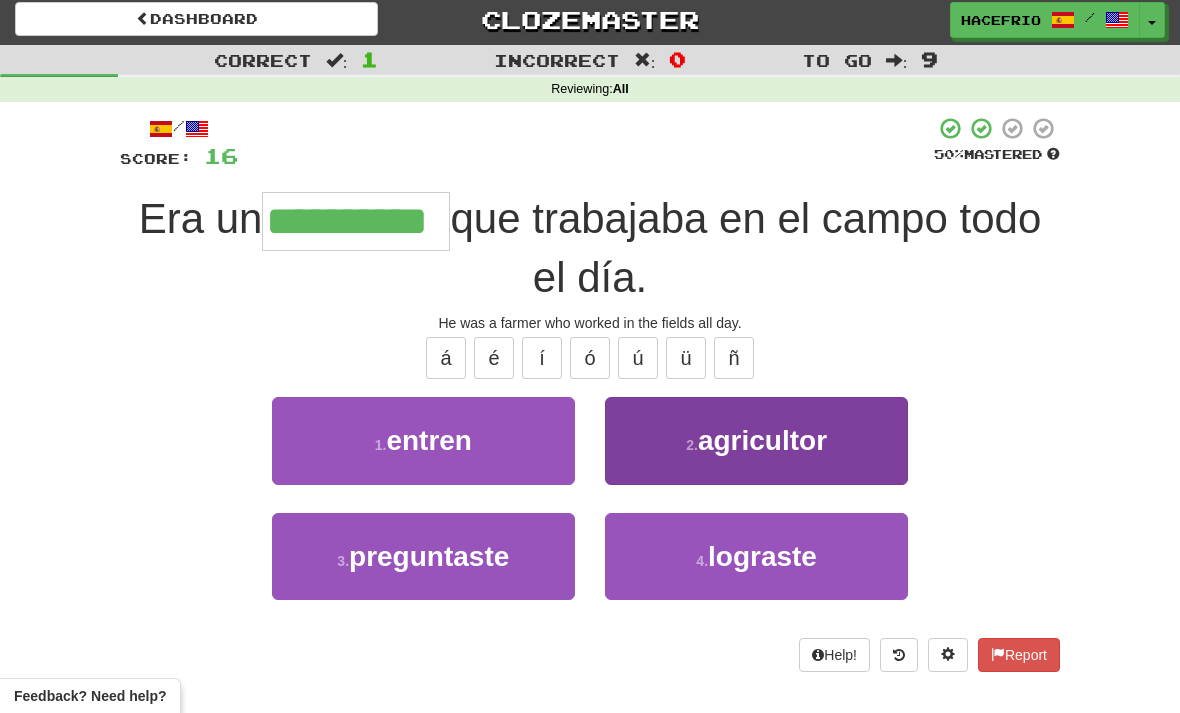 click on "agricultor" at bounding box center [762, 440] 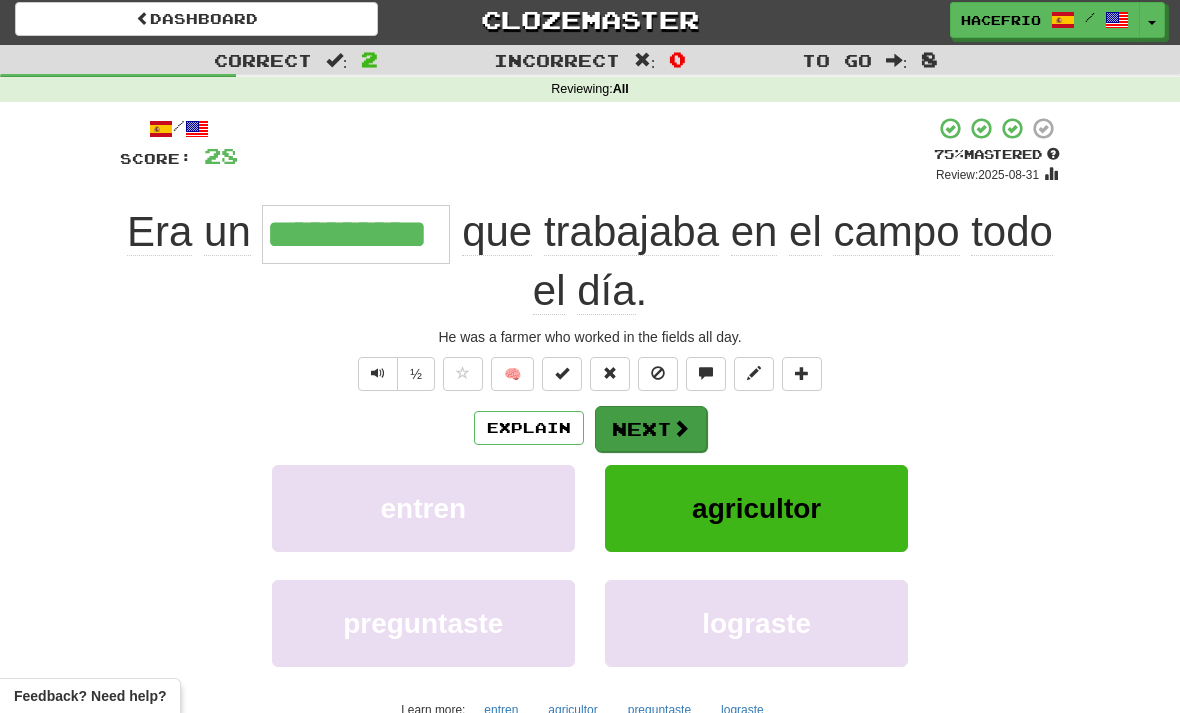 click at bounding box center [681, 428] 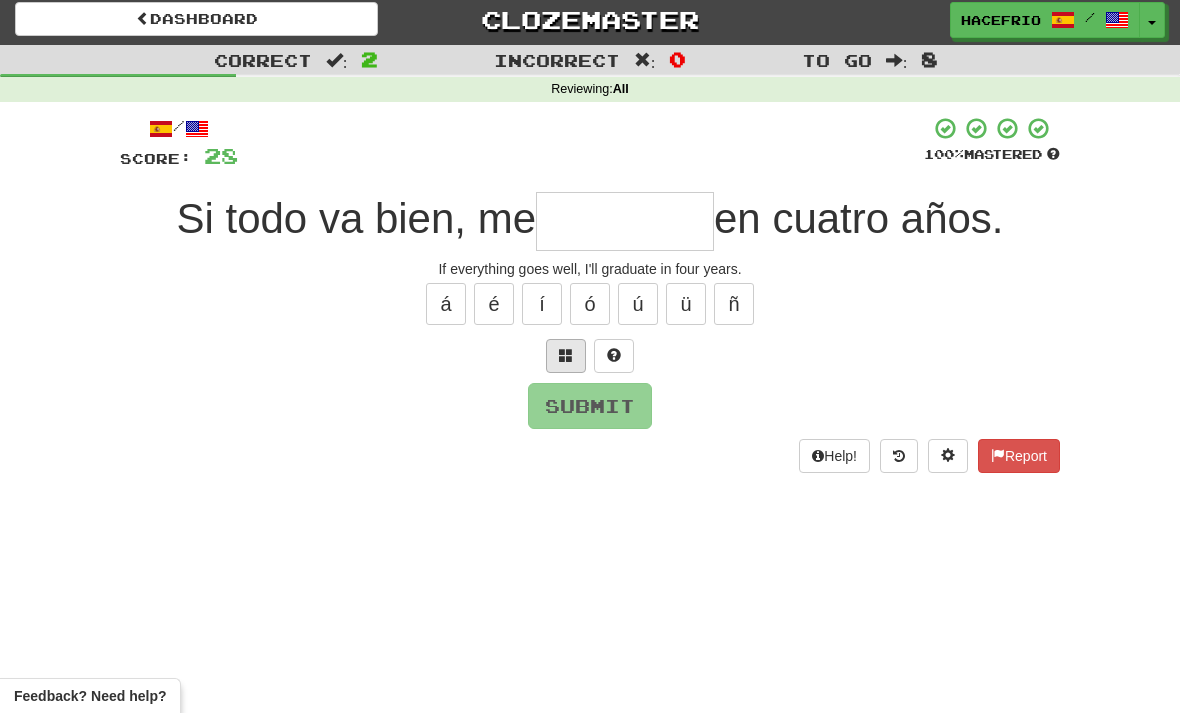 click at bounding box center (566, 355) 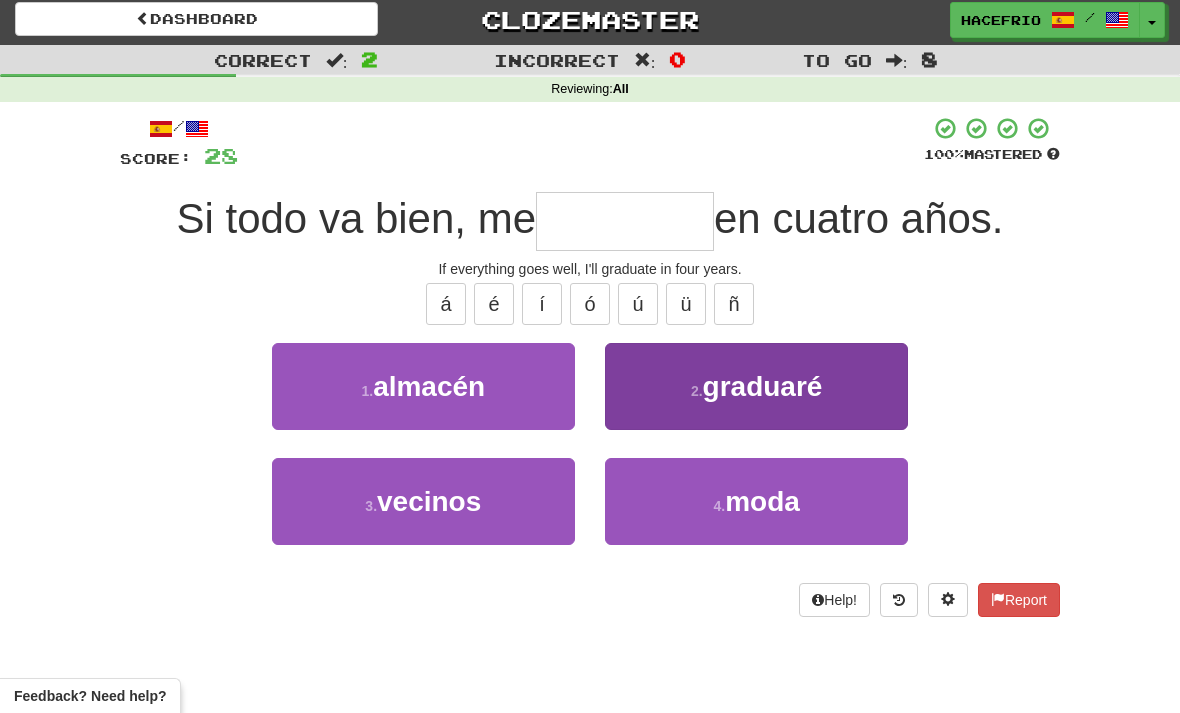 click on "graduaré" at bounding box center (763, 386) 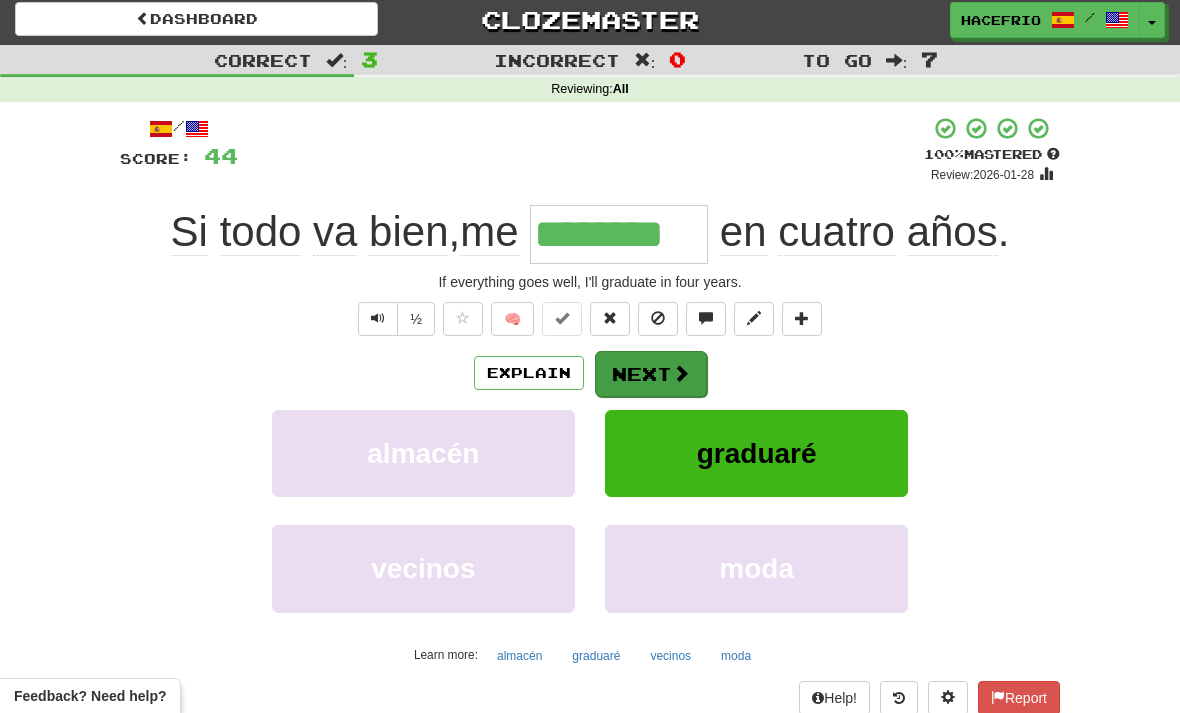 click at bounding box center (681, 373) 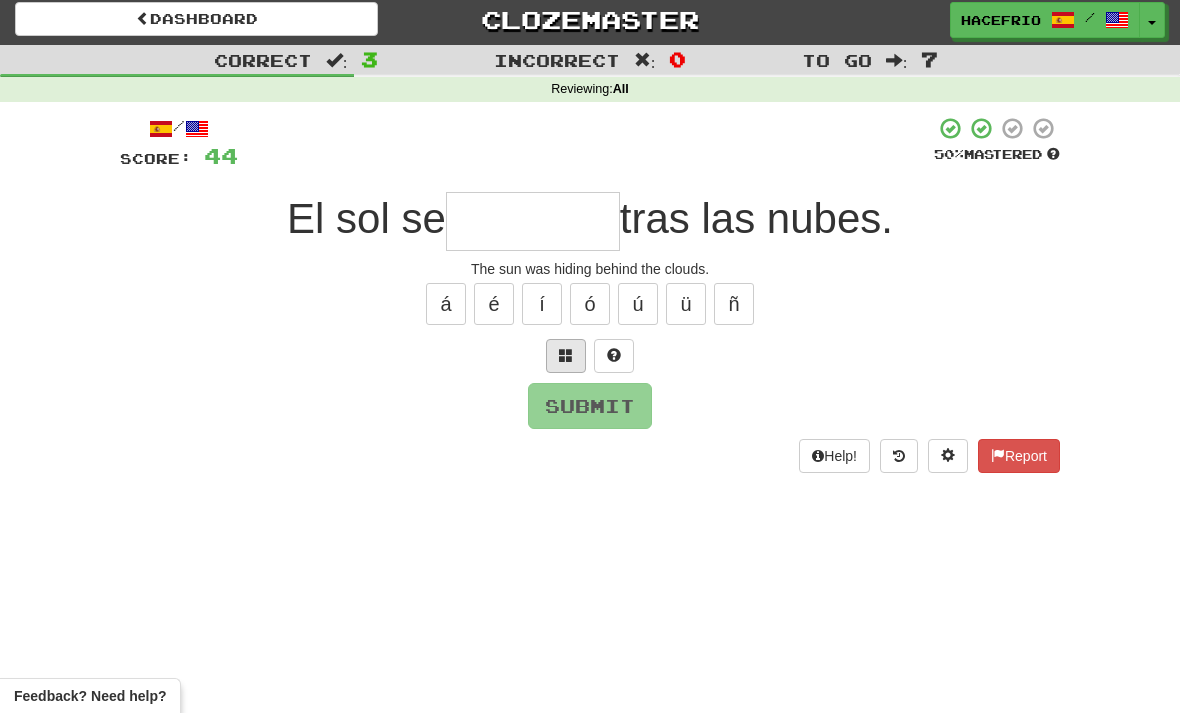 click at bounding box center (566, 355) 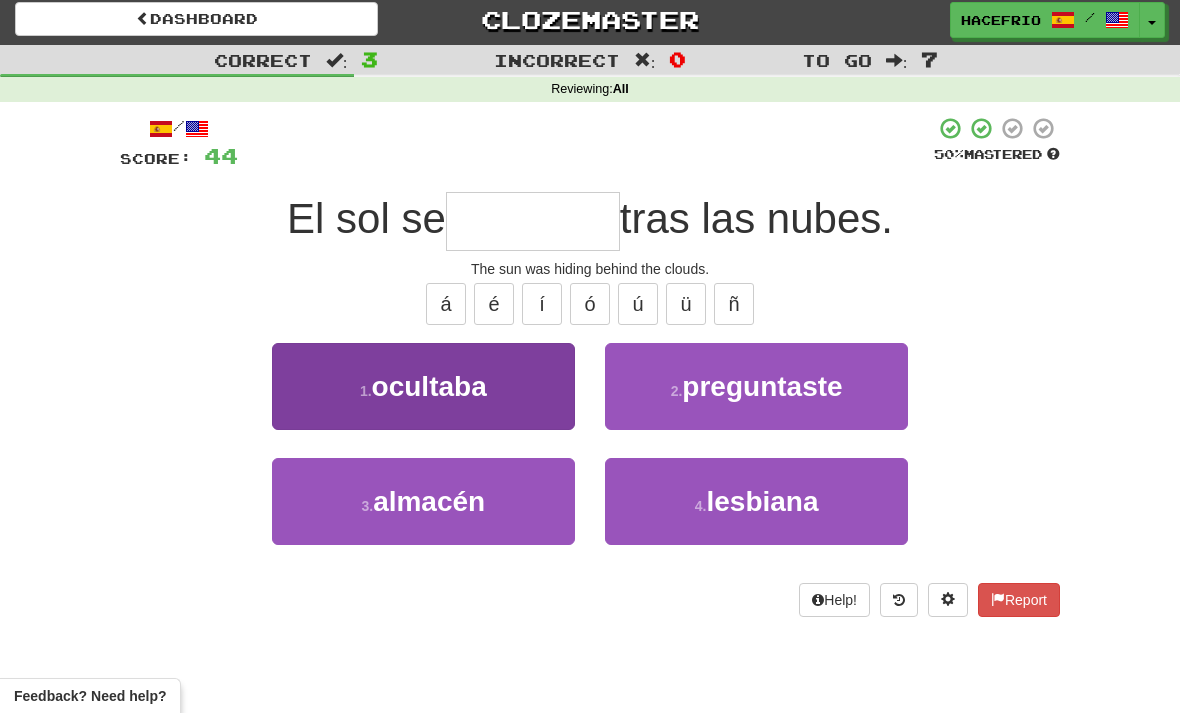 click on "1 .  ocultaba" at bounding box center [423, 386] 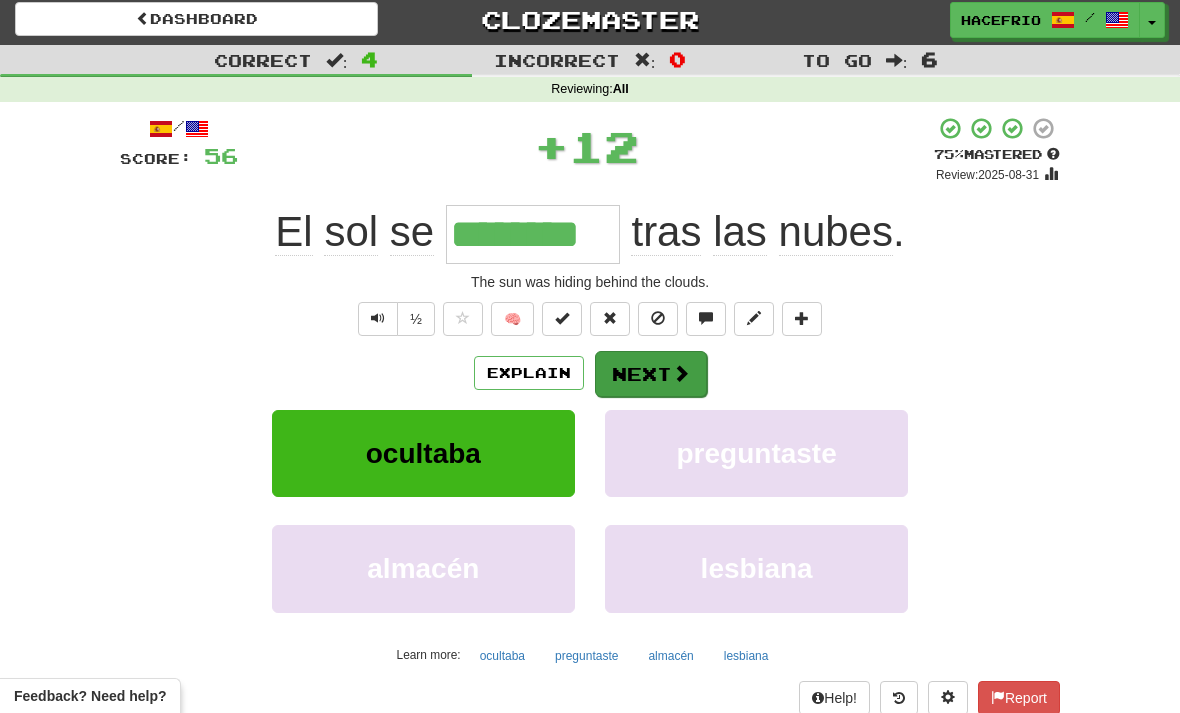 click at bounding box center (681, 373) 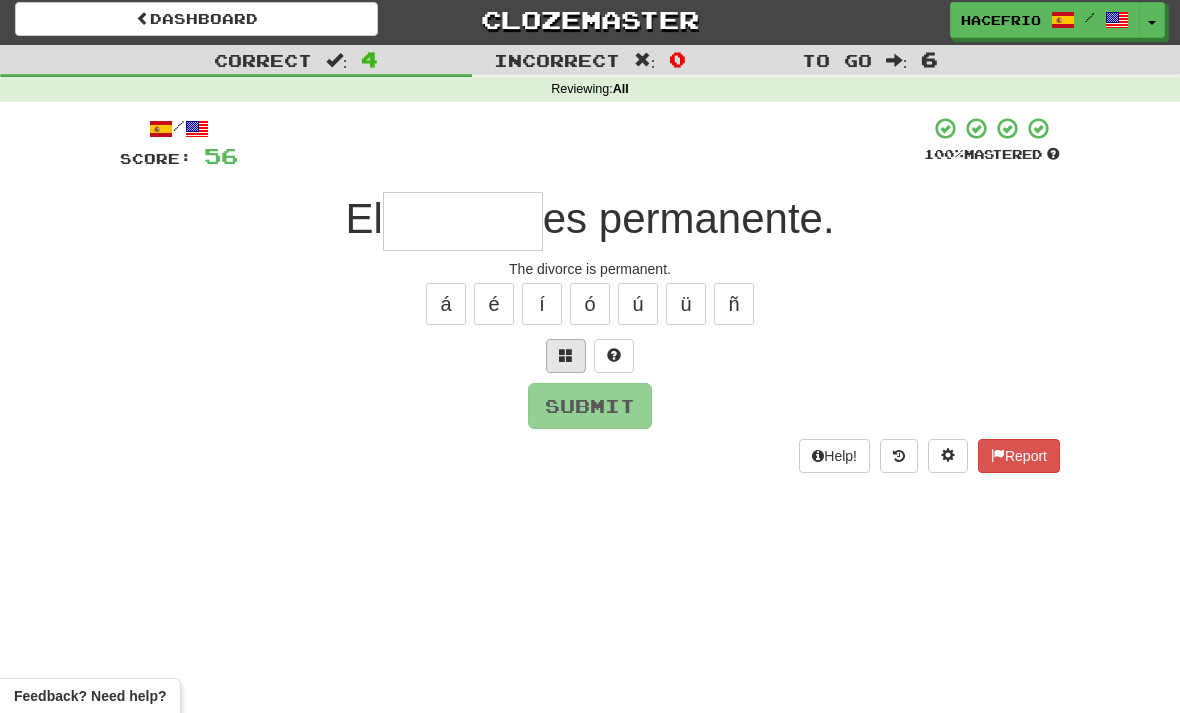 click at bounding box center (566, 356) 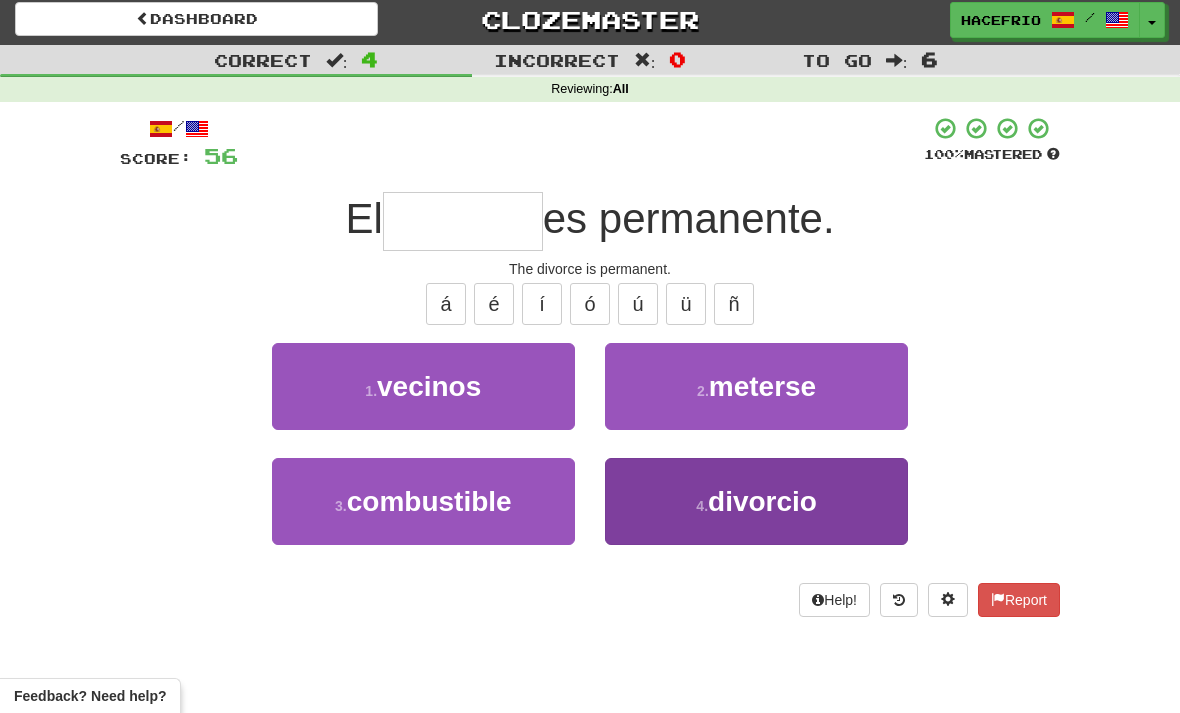 click on "4 .  divorcio" at bounding box center [756, 501] 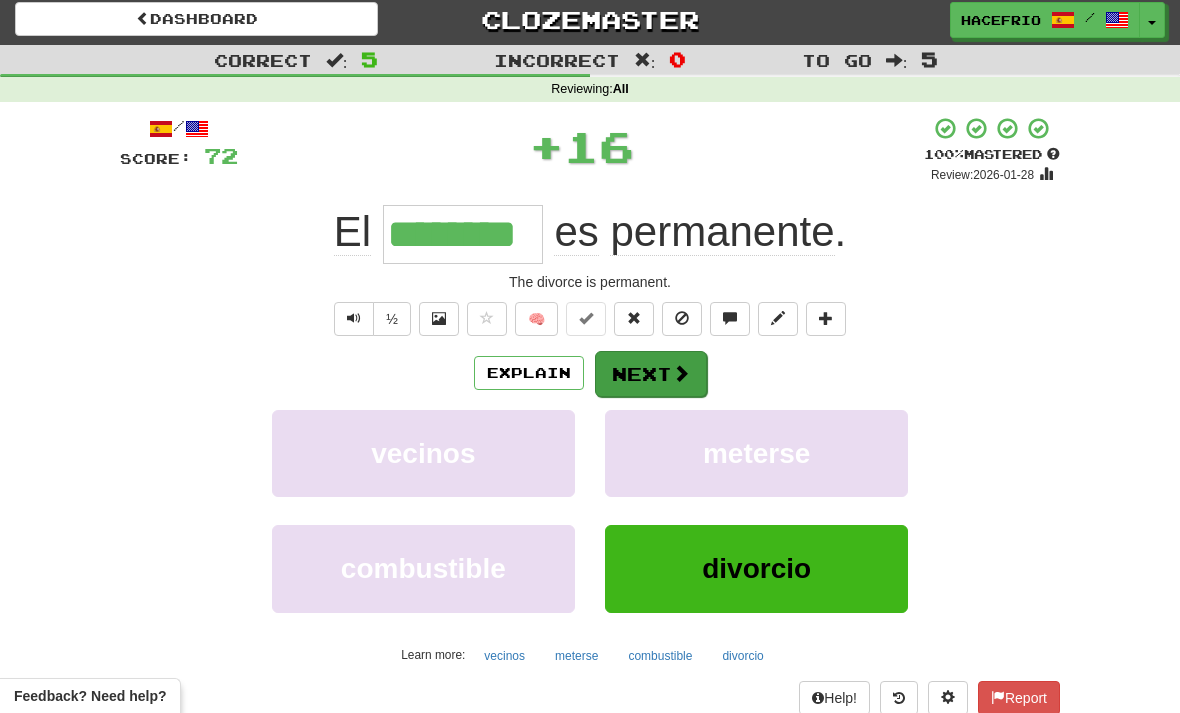 click at bounding box center [681, 373] 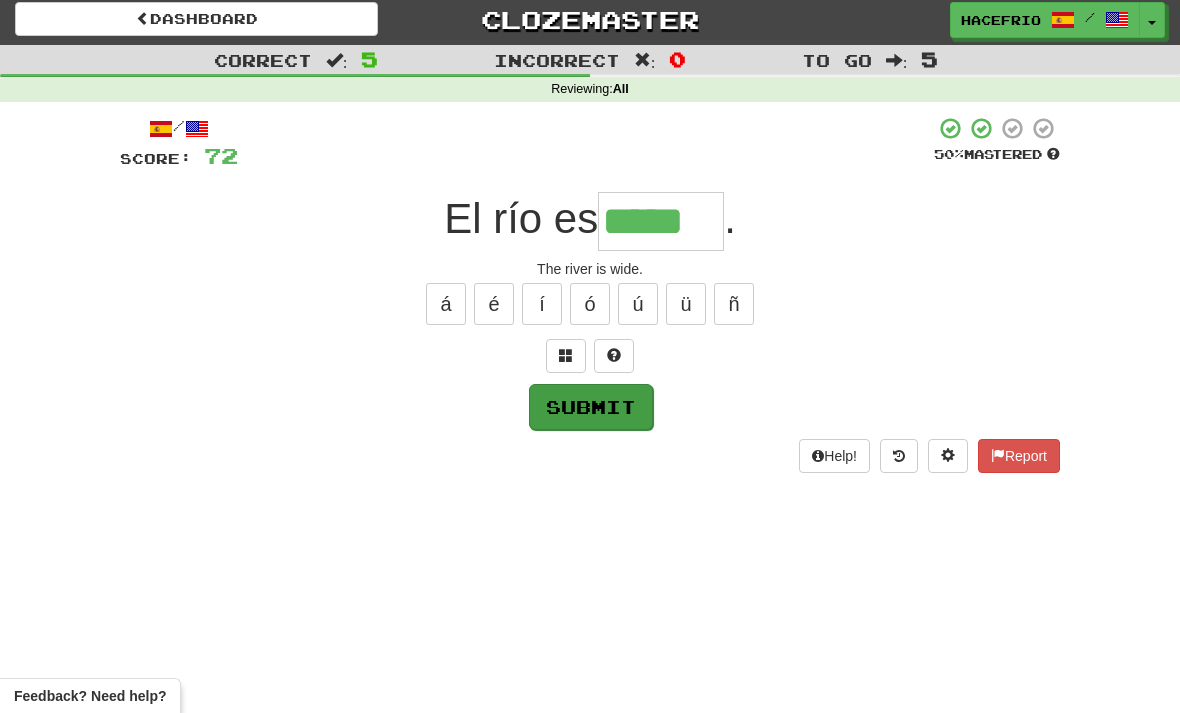 type on "*****" 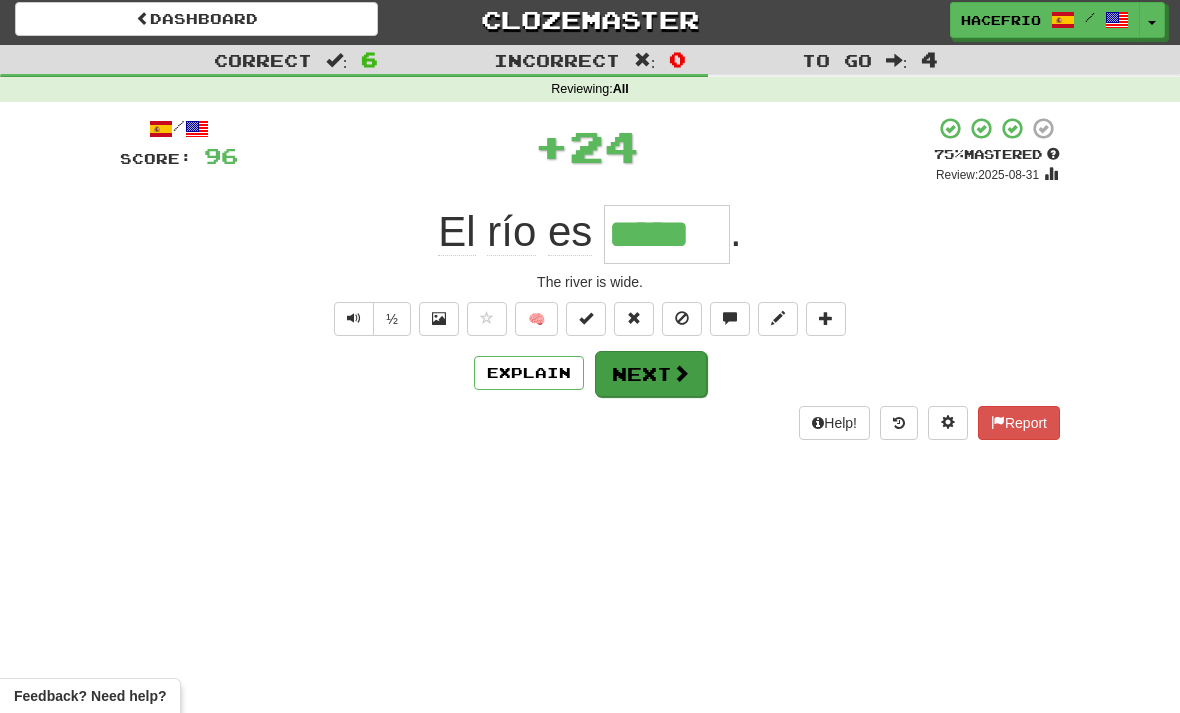 click on "Next" at bounding box center [651, 374] 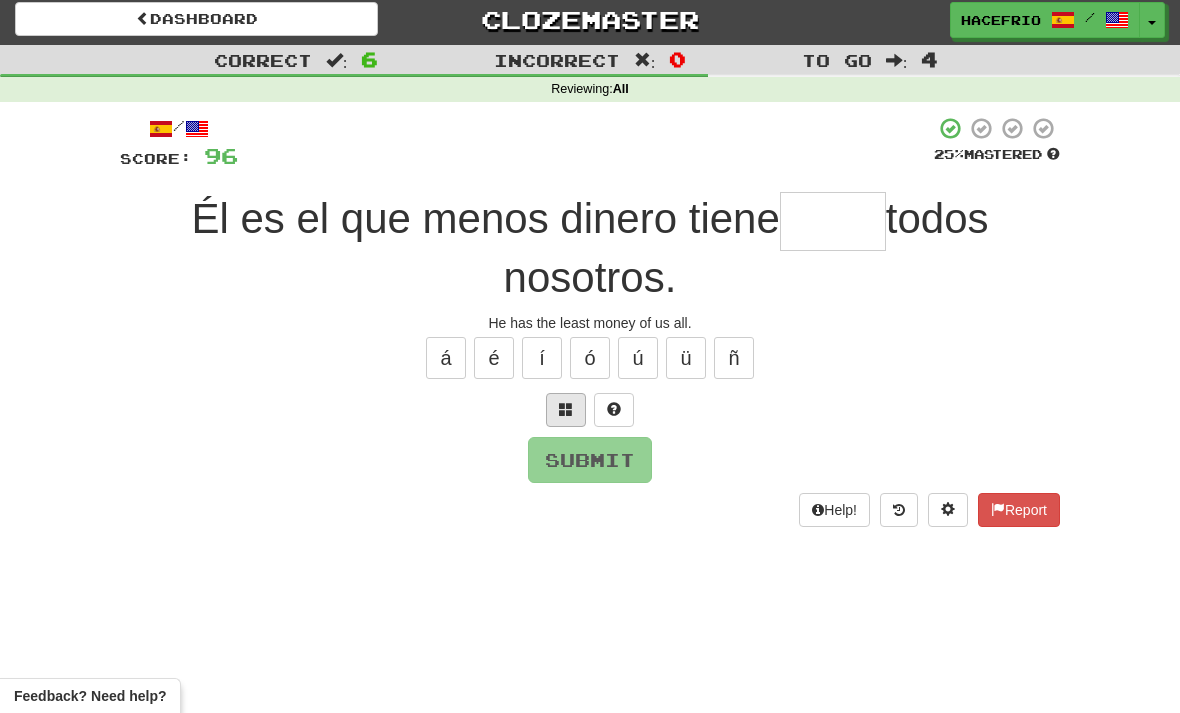 click at bounding box center (566, 409) 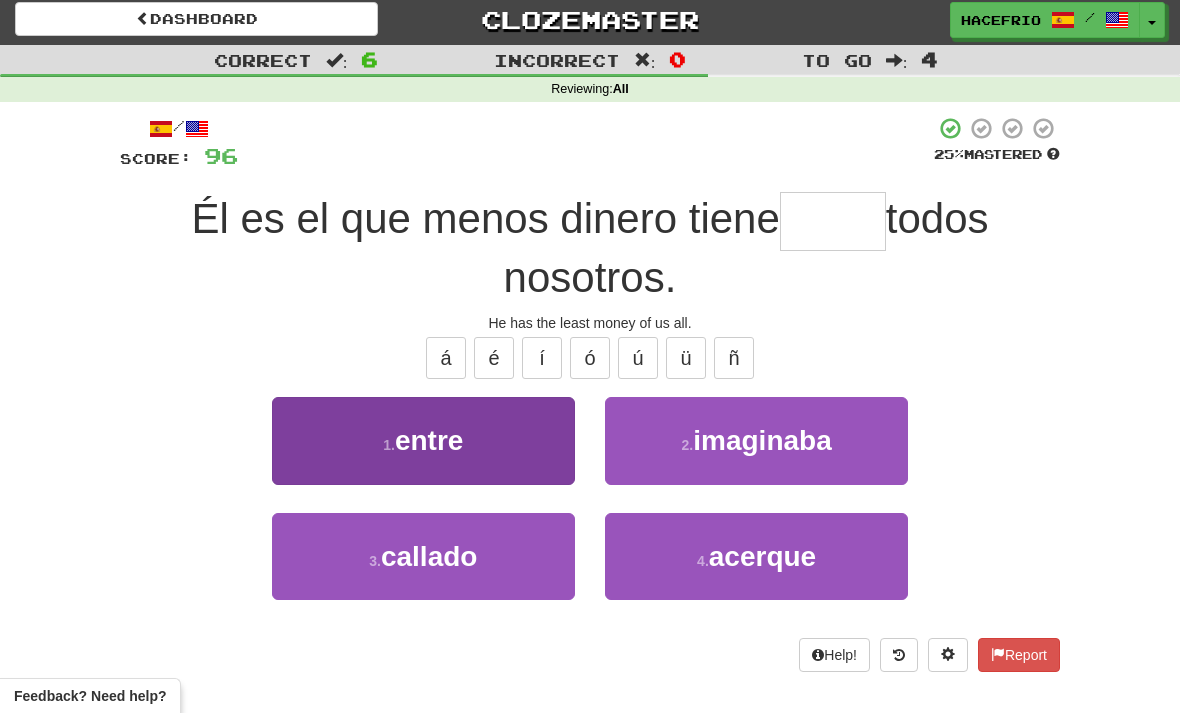 click on "1 .  entre" at bounding box center (423, 440) 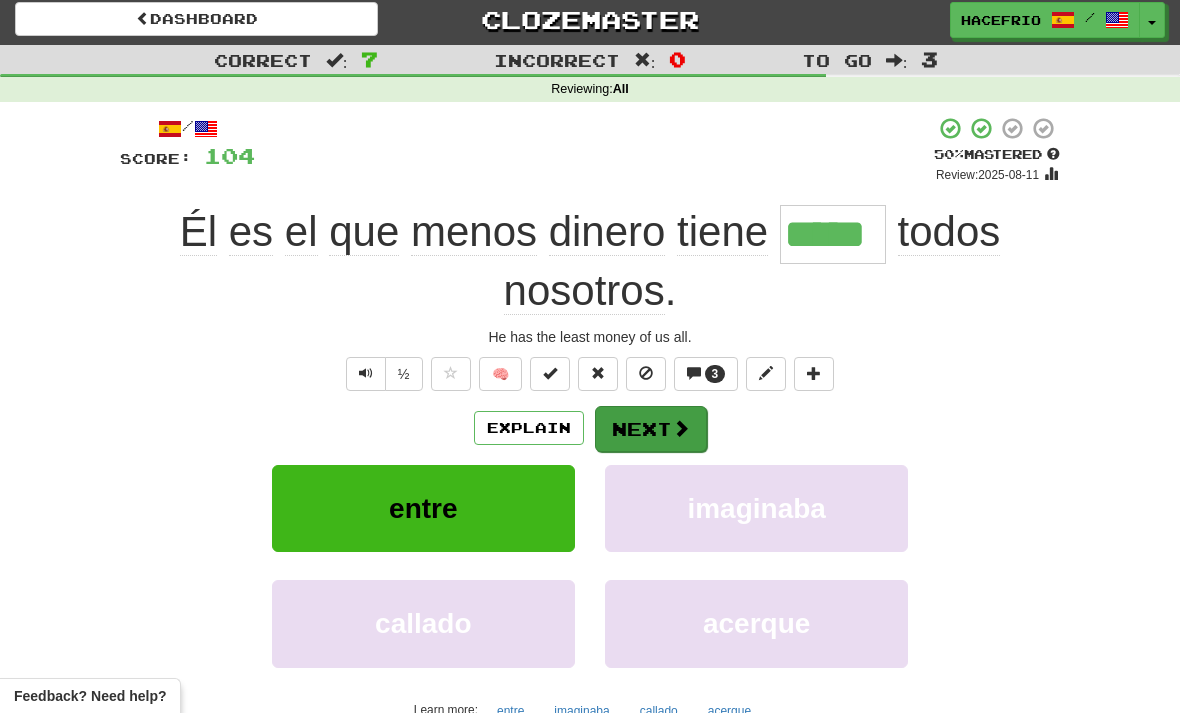 click on "Next" at bounding box center (651, 429) 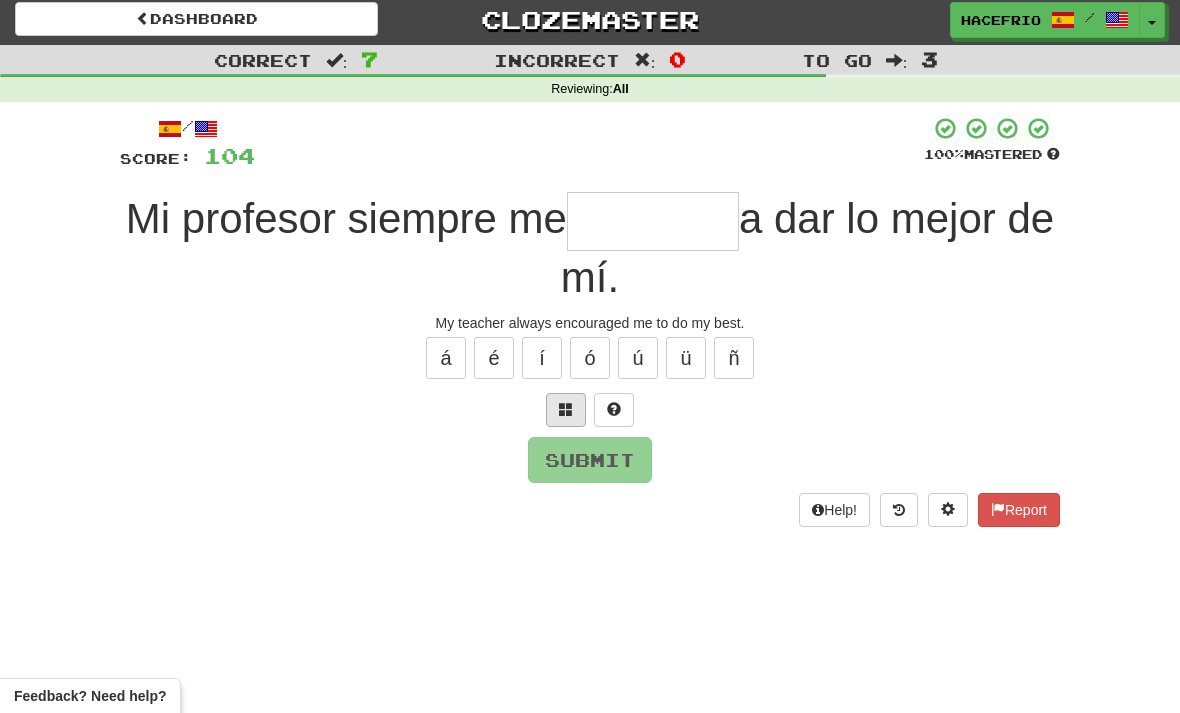 click at bounding box center (566, 410) 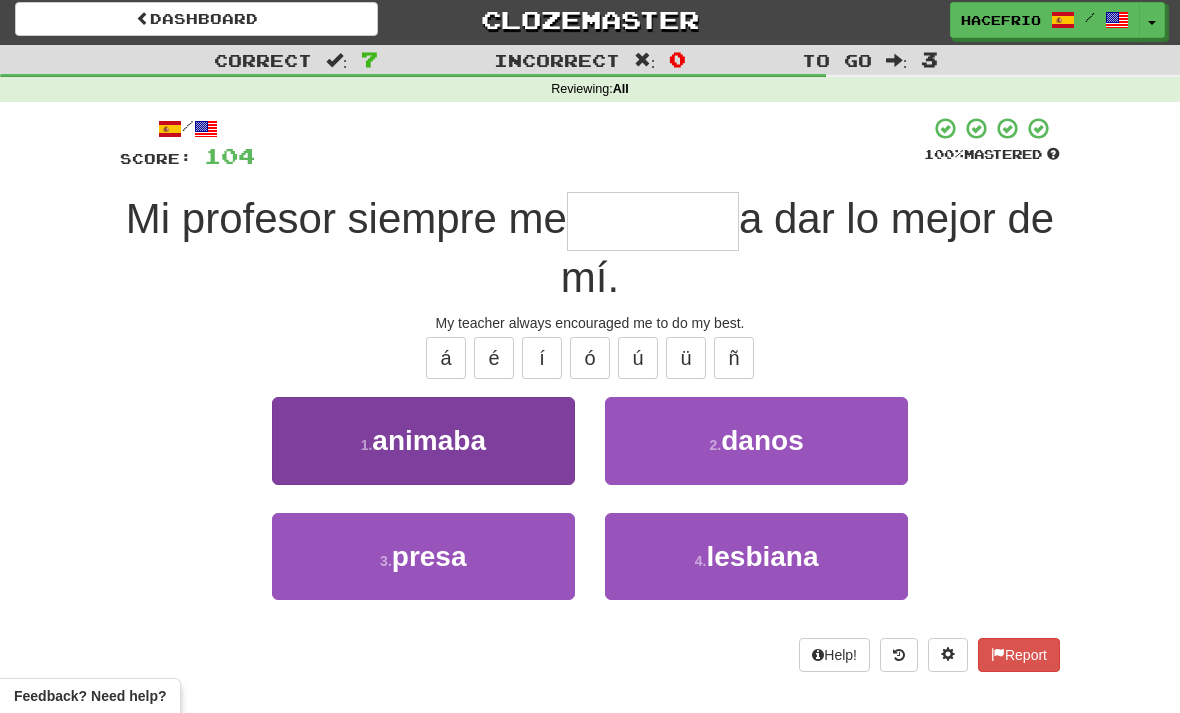click on "1 .  animaba" at bounding box center [423, 440] 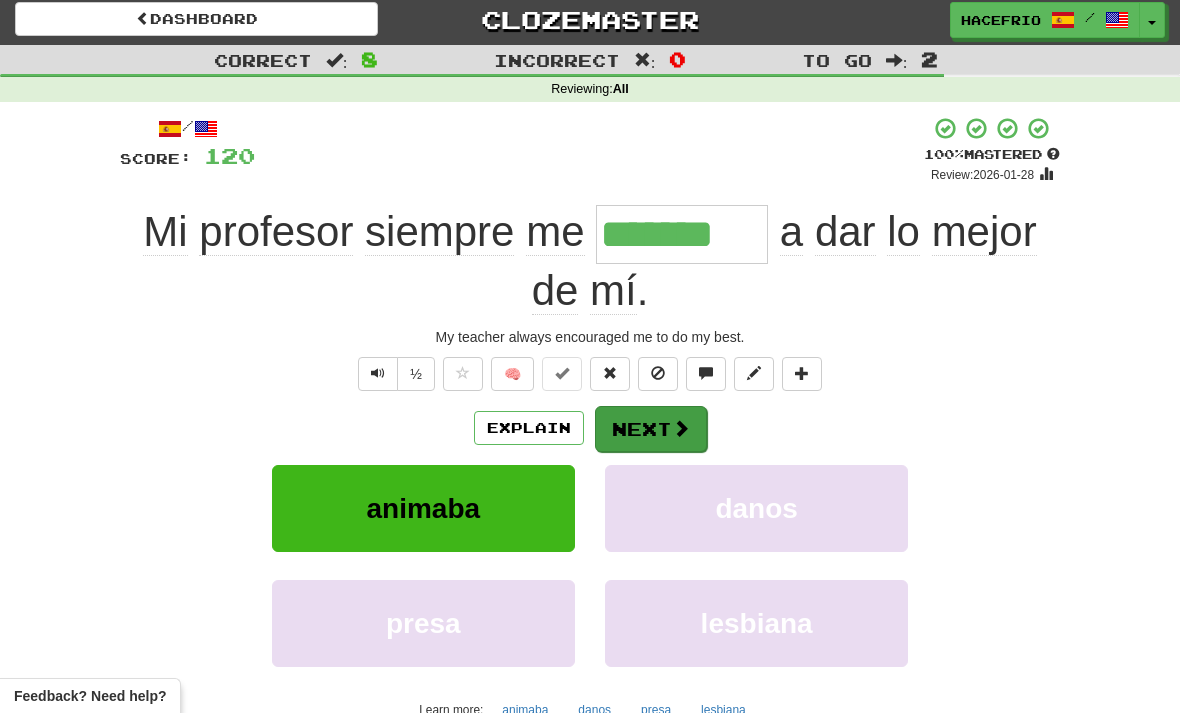 click at bounding box center [681, 428] 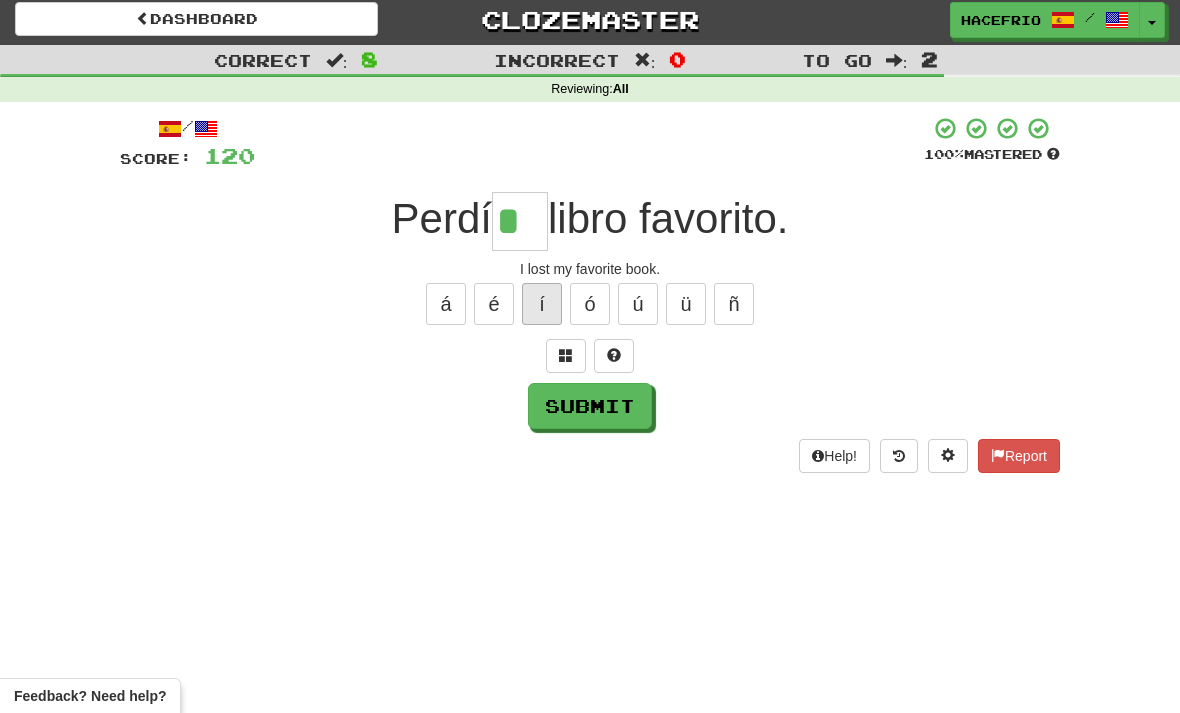 click on "í" at bounding box center (542, 304) 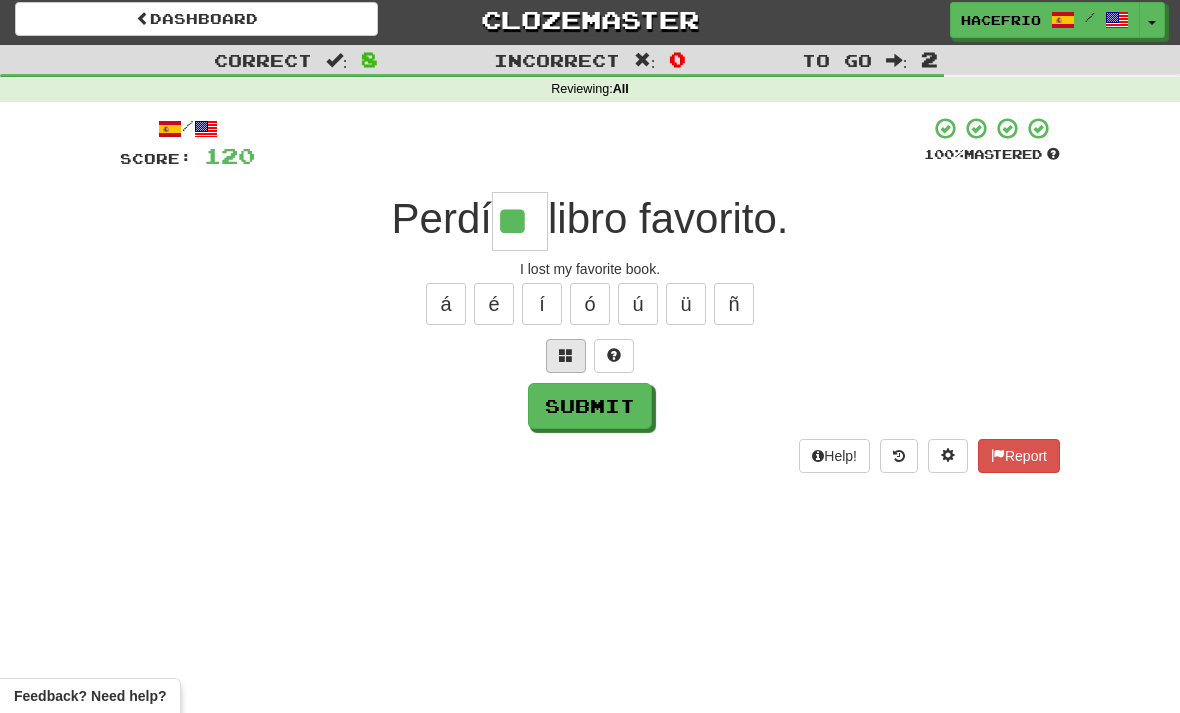 type on "**" 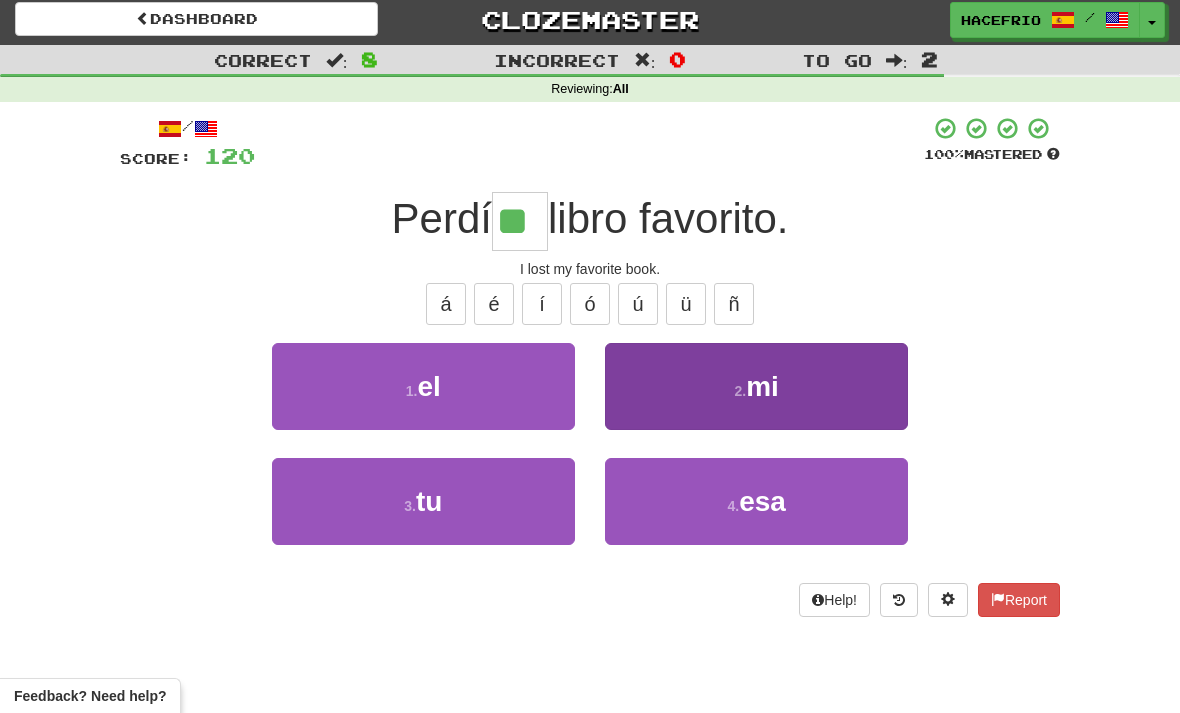 click on "2 ." at bounding box center [740, 391] 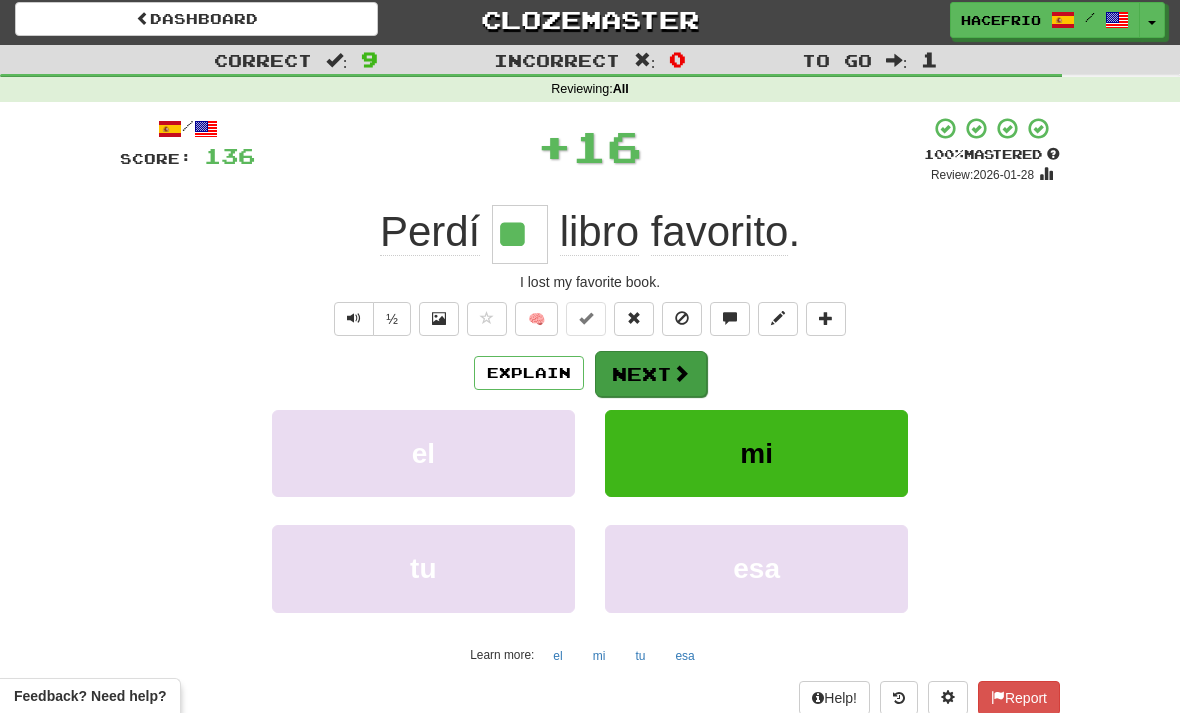 click at bounding box center [681, 373] 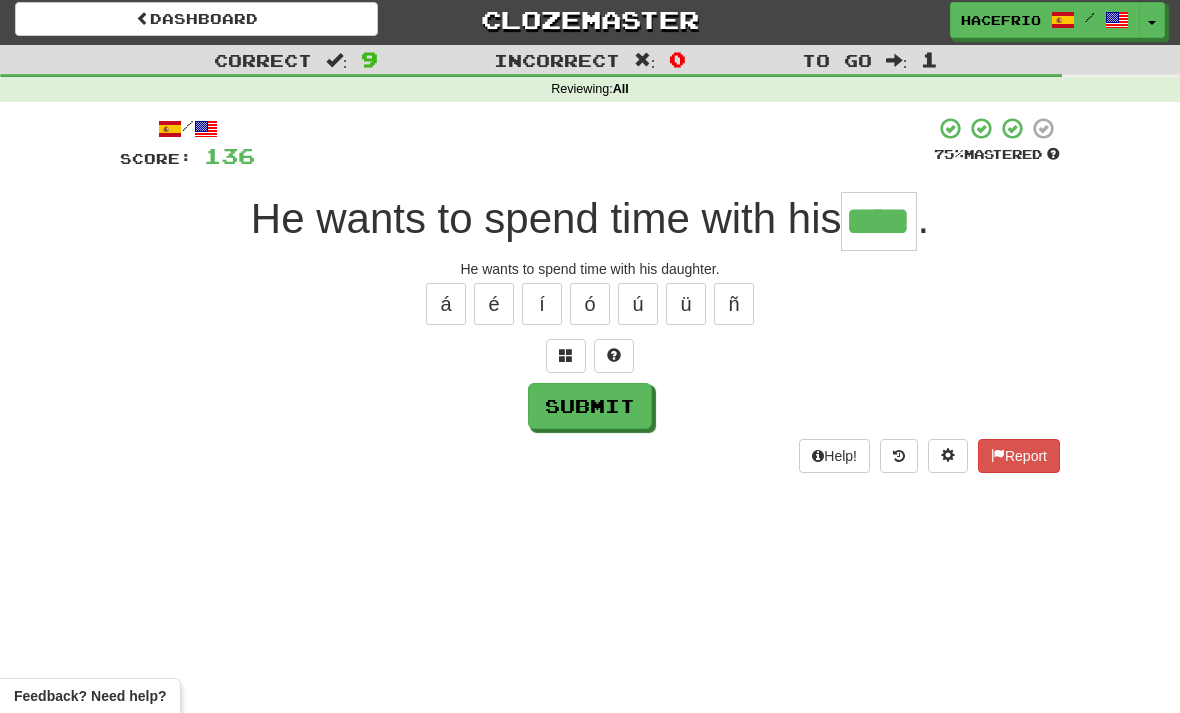 type on "****" 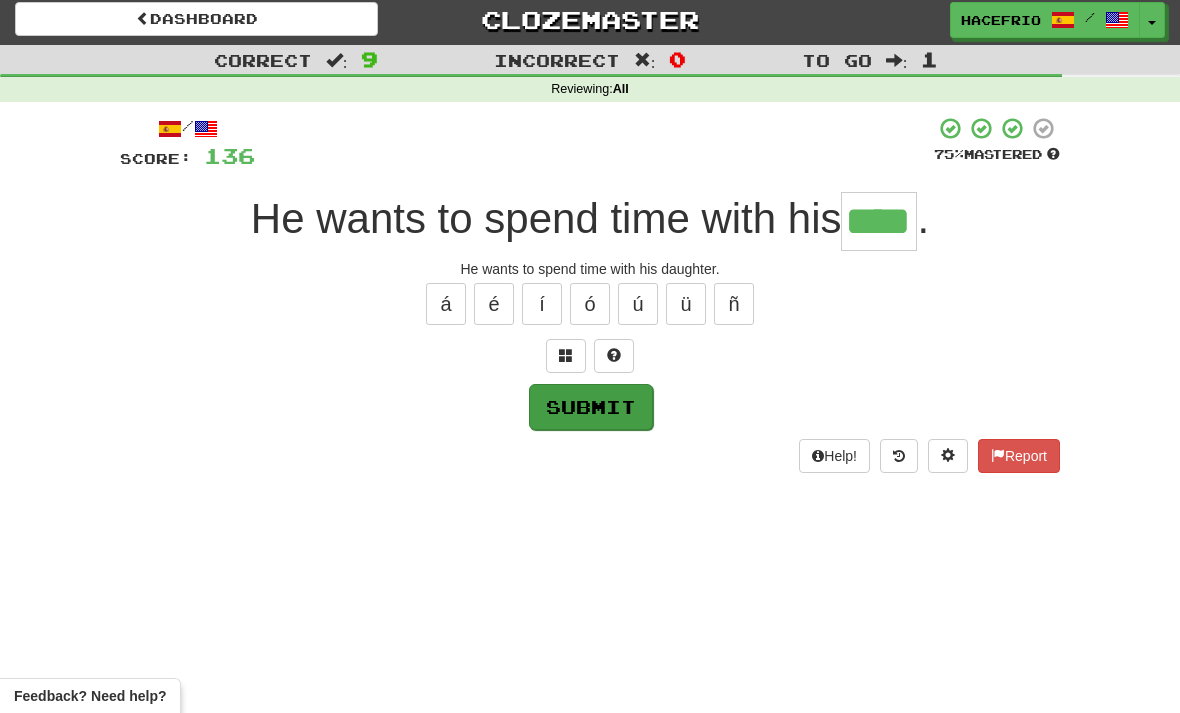 click on "Submit" at bounding box center (591, 407) 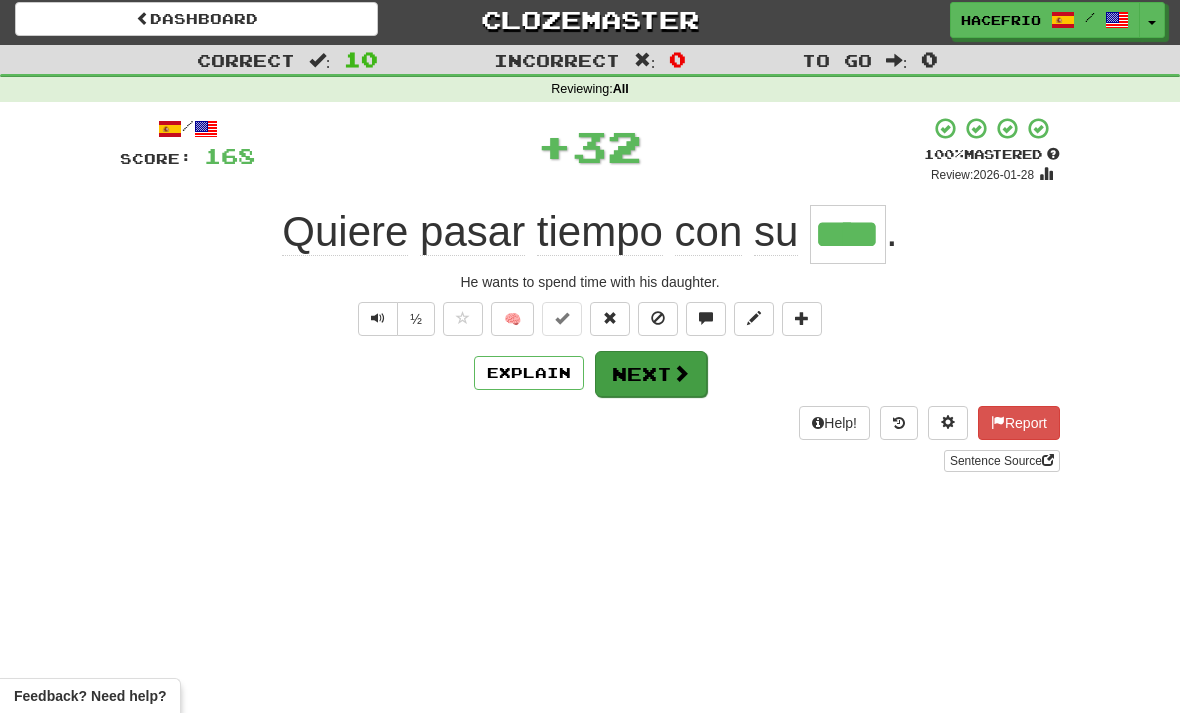 click on "Next" at bounding box center [651, 374] 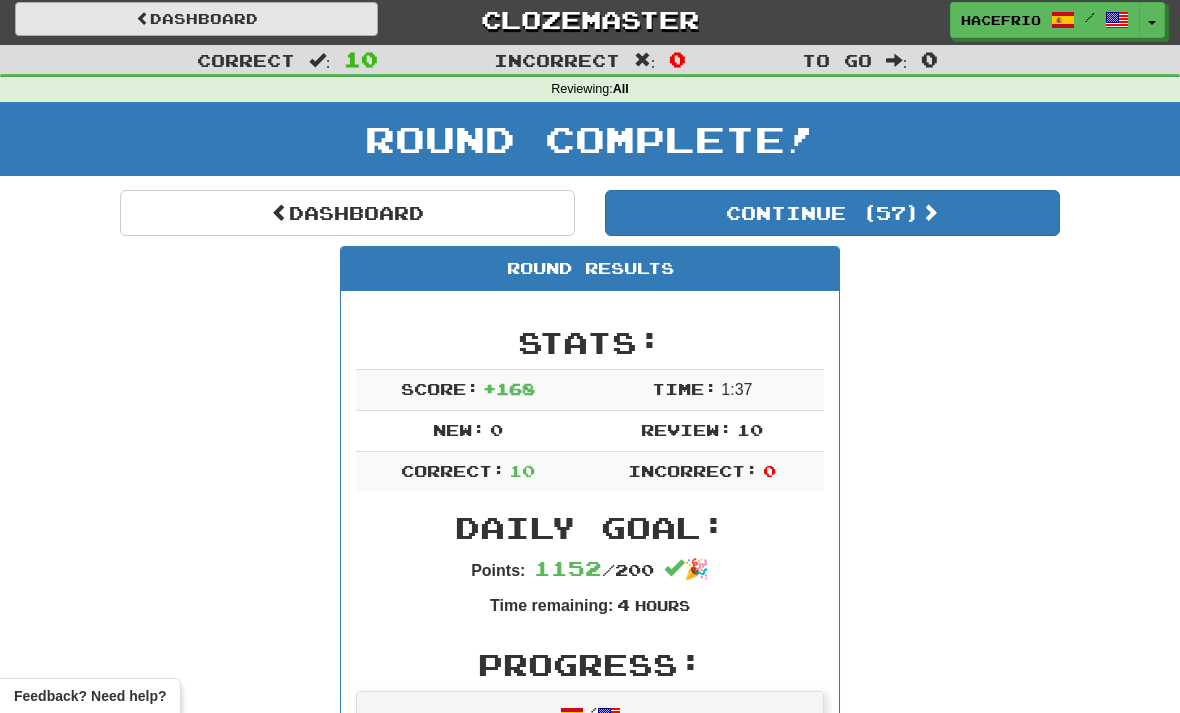click on "Dashboard" at bounding box center (196, 19) 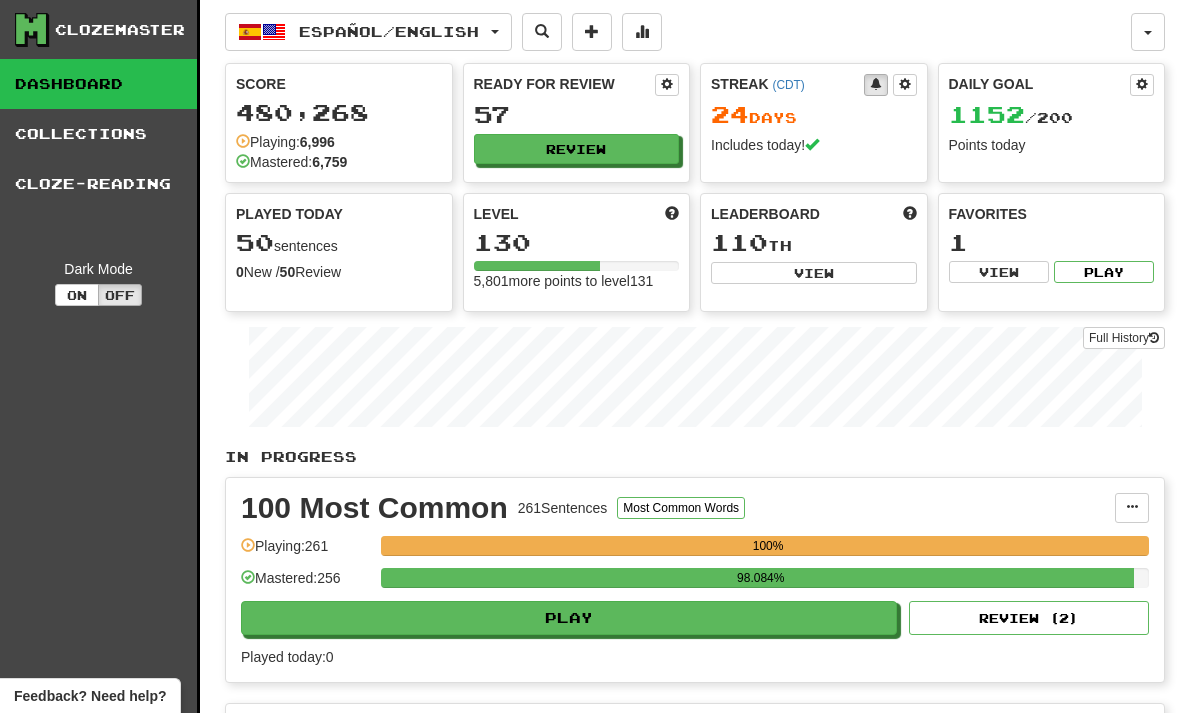 scroll, scrollTop: 0, scrollLeft: 0, axis: both 